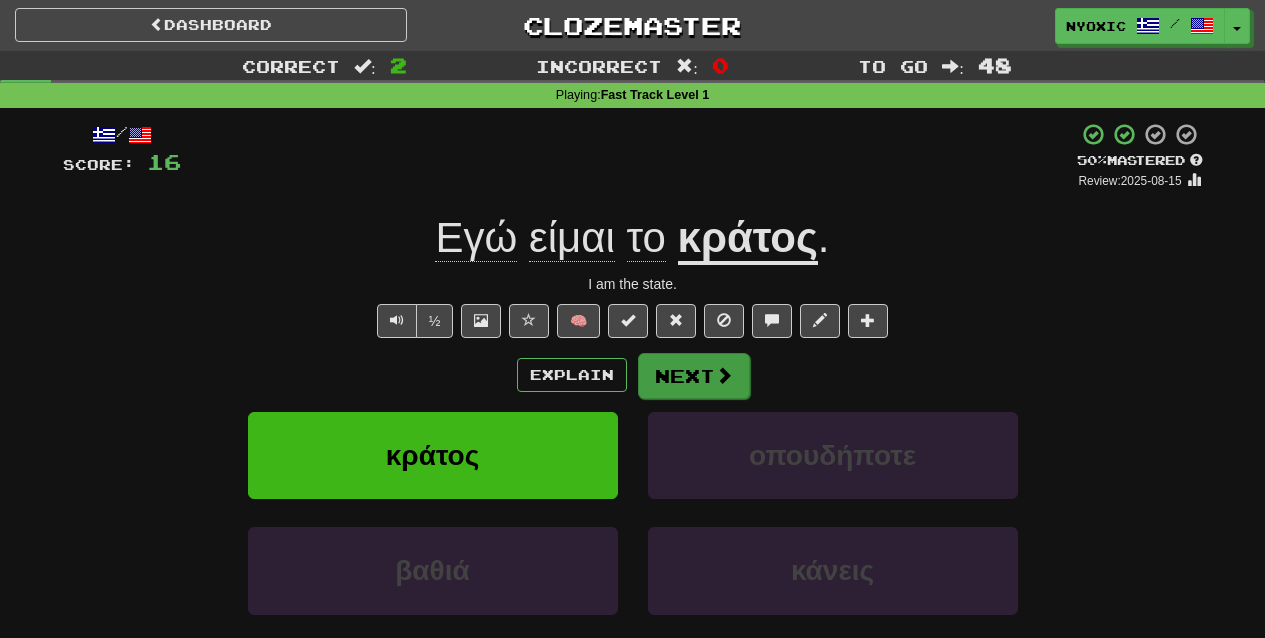 scroll, scrollTop: 0, scrollLeft: 0, axis: both 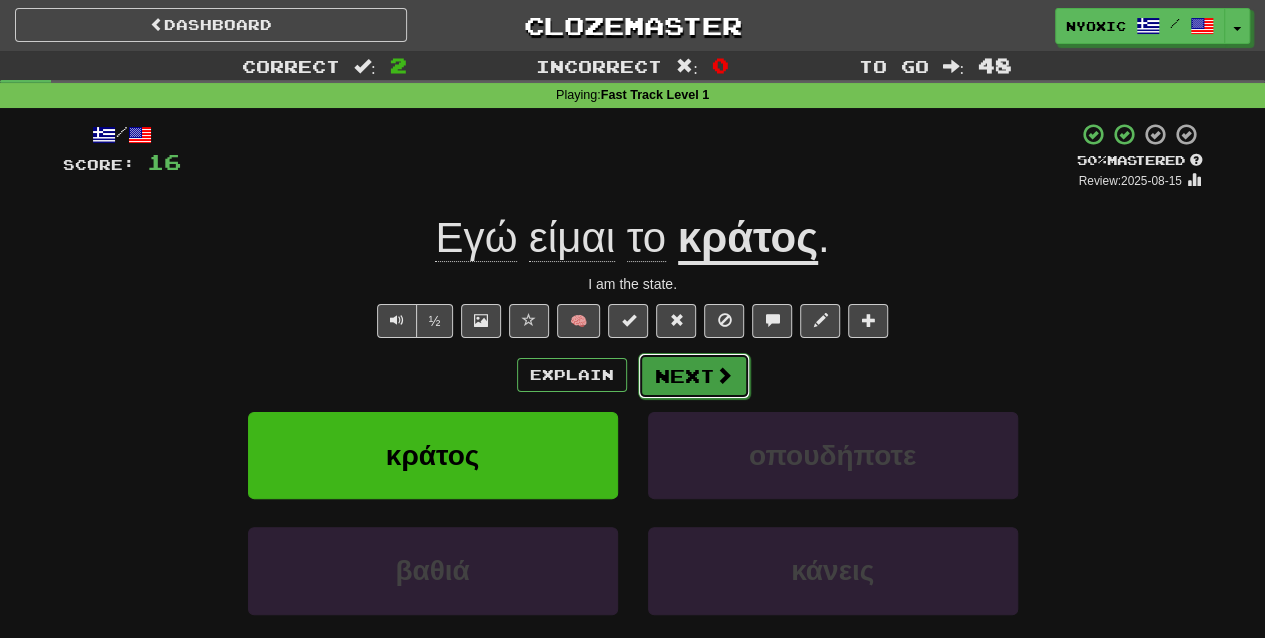 click on "Next" at bounding box center (694, 376) 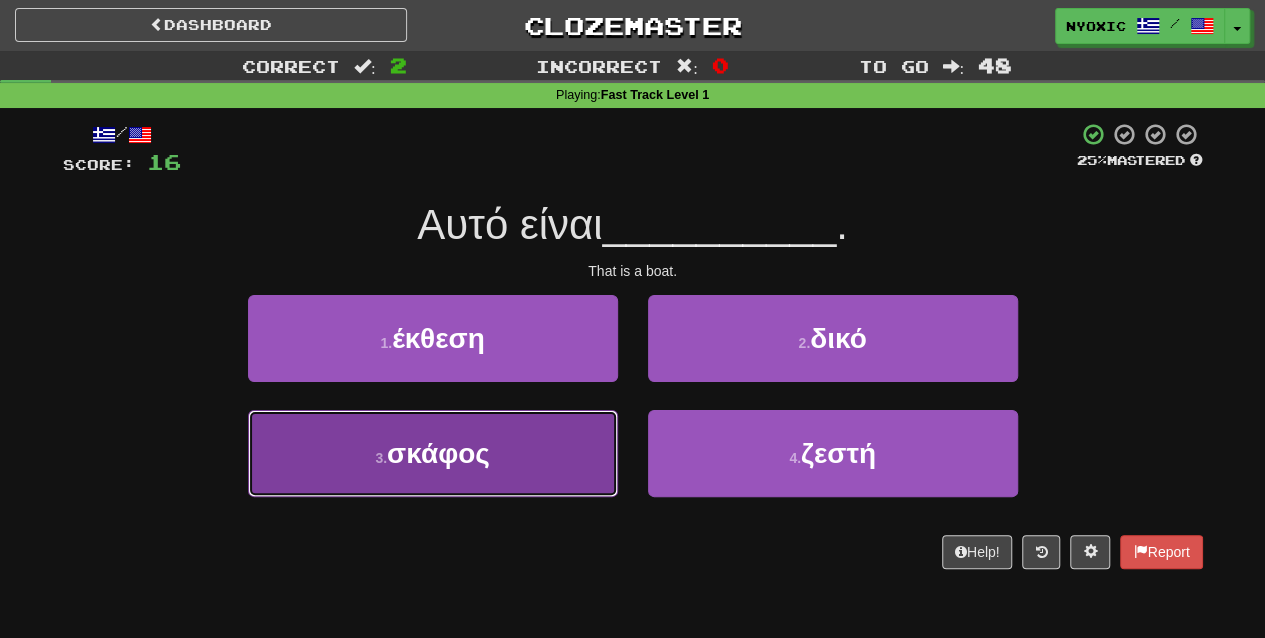 click on "3 .  σκάφος" at bounding box center (433, 453) 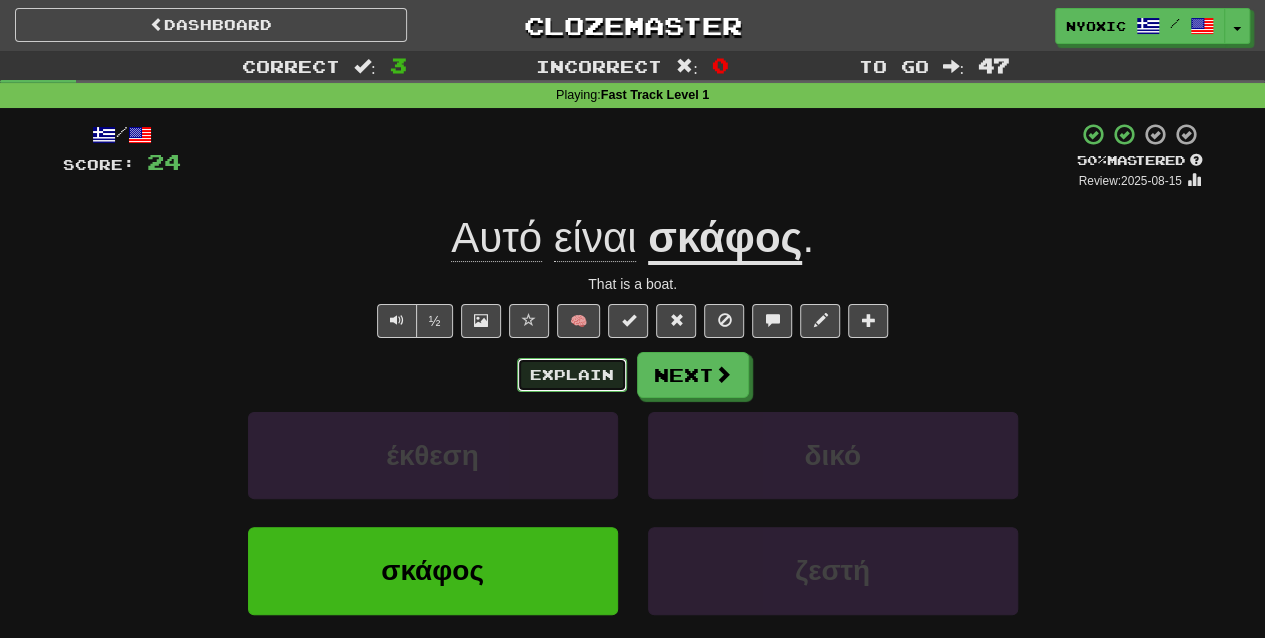 click on "Explain" at bounding box center [572, 375] 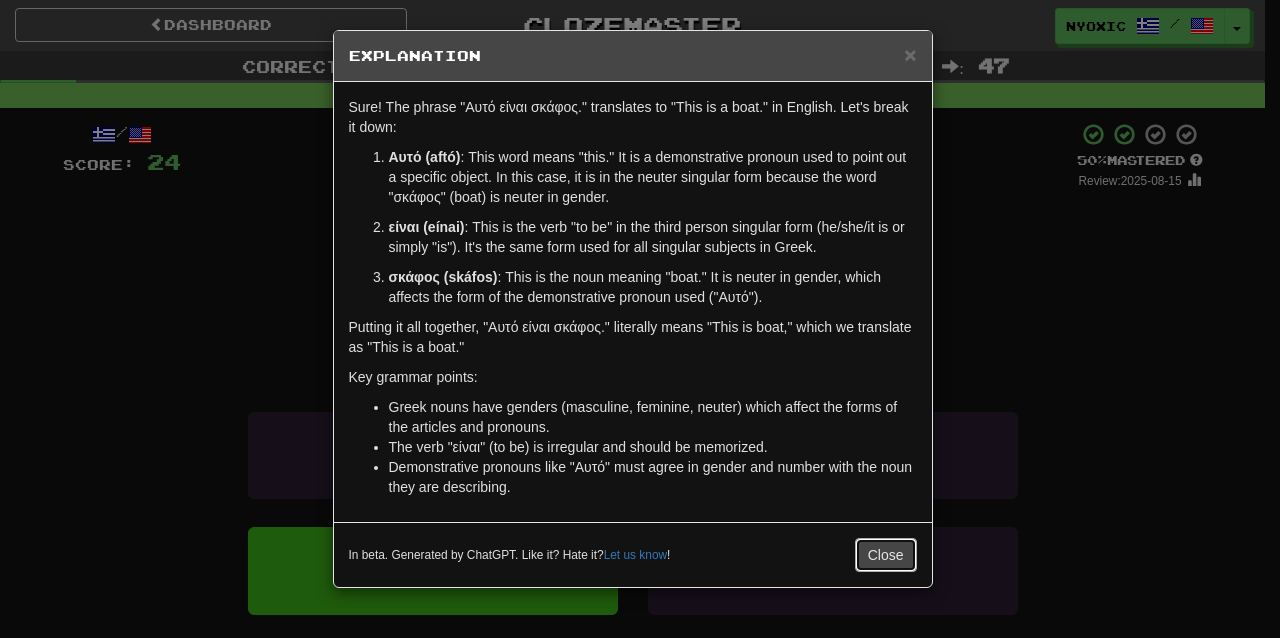 click on "Close" at bounding box center (886, 555) 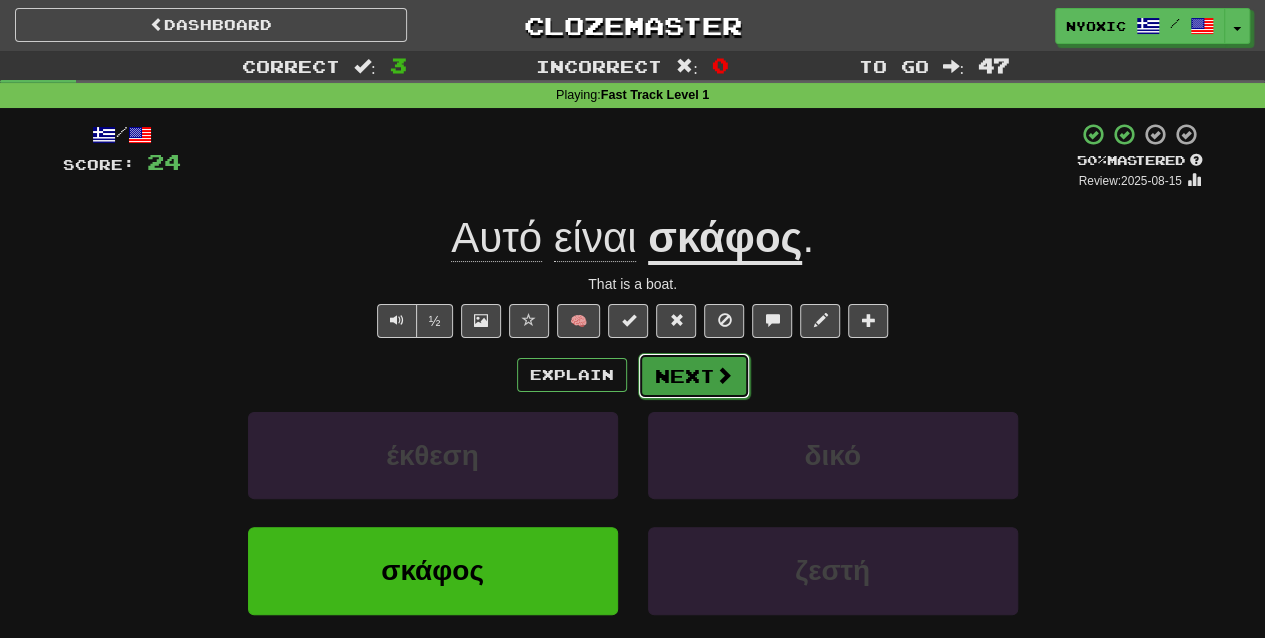 click on "Next" at bounding box center (694, 376) 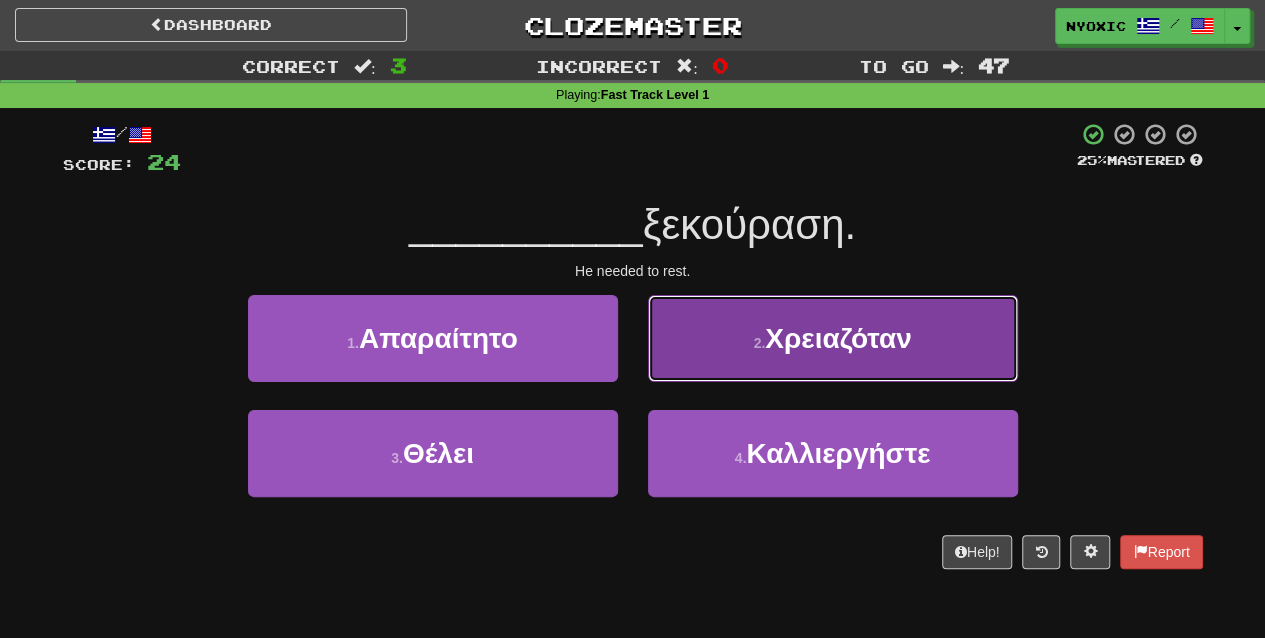 click on "2 .  Χρειαζόταν" at bounding box center [833, 338] 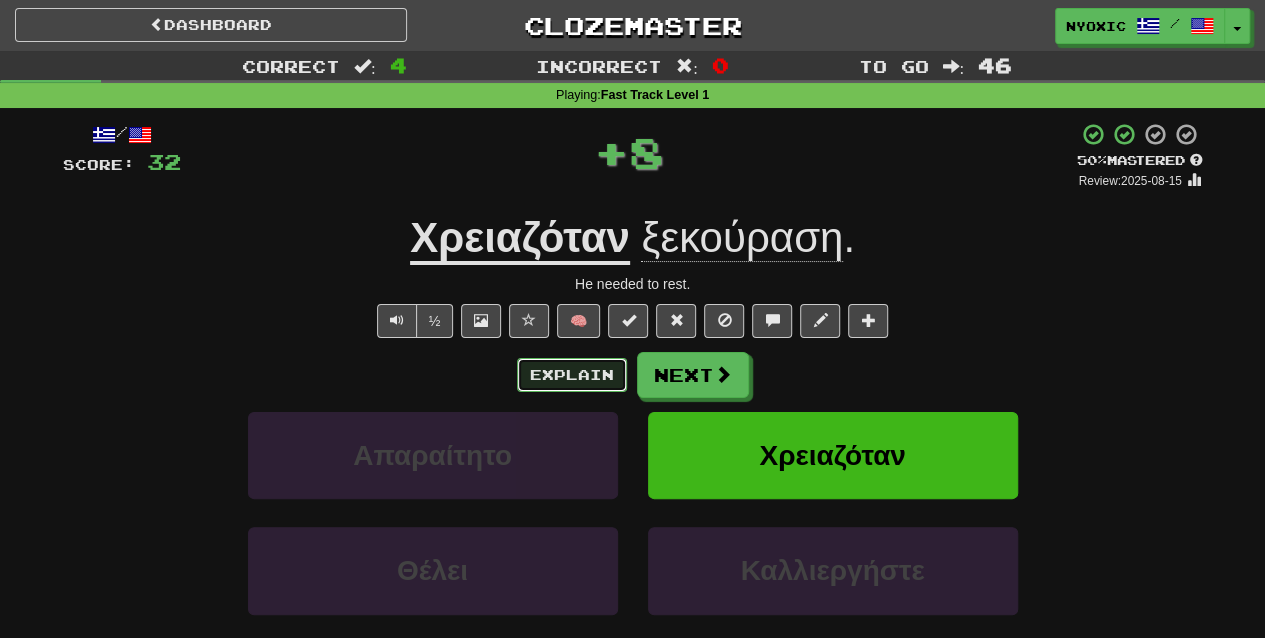 click on "Explain" at bounding box center [572, 375] 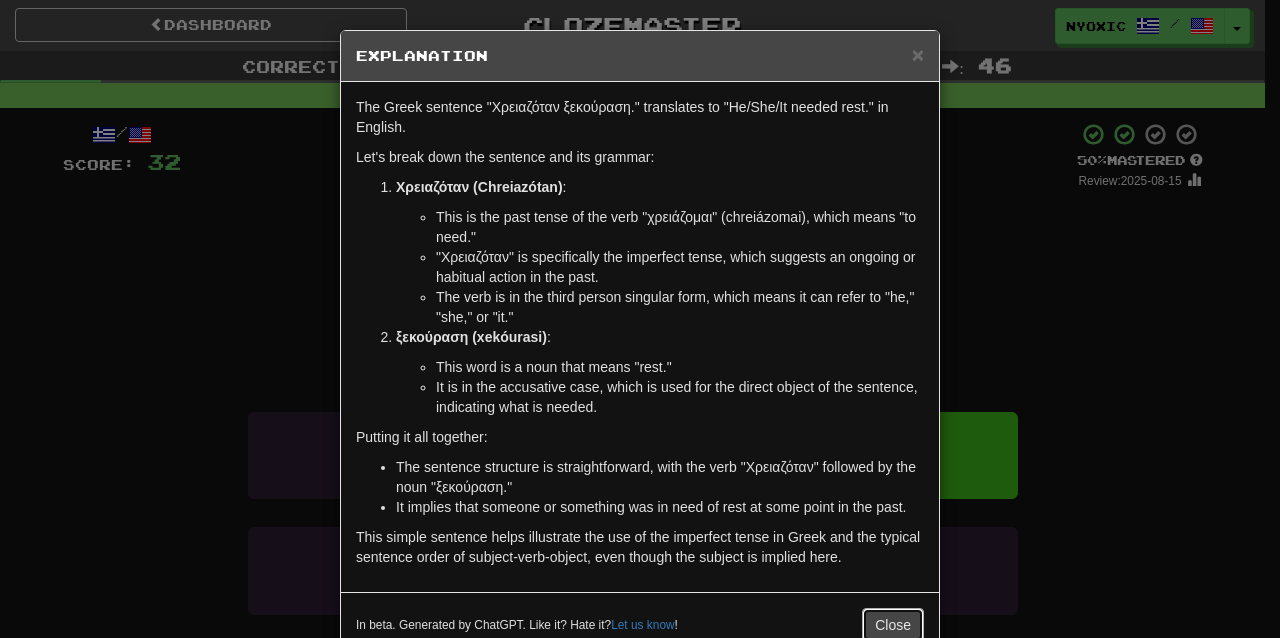 click on "Close" at bounding box center (893, 625) 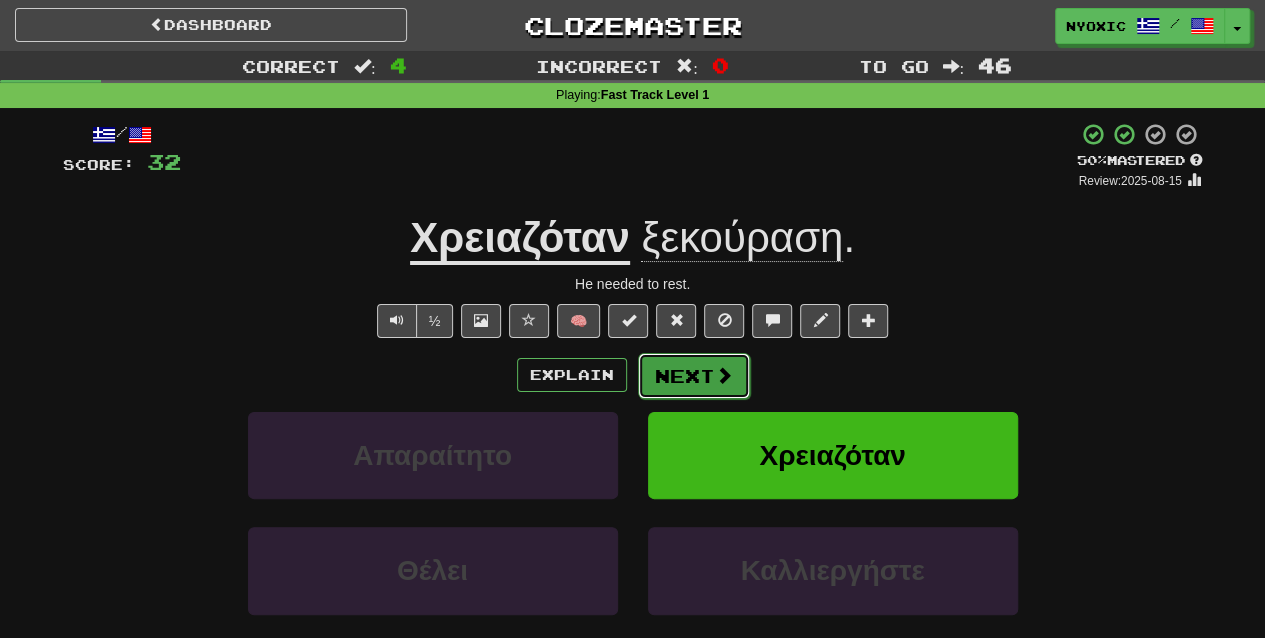 click on "Next" at bounding box center (694, 376) 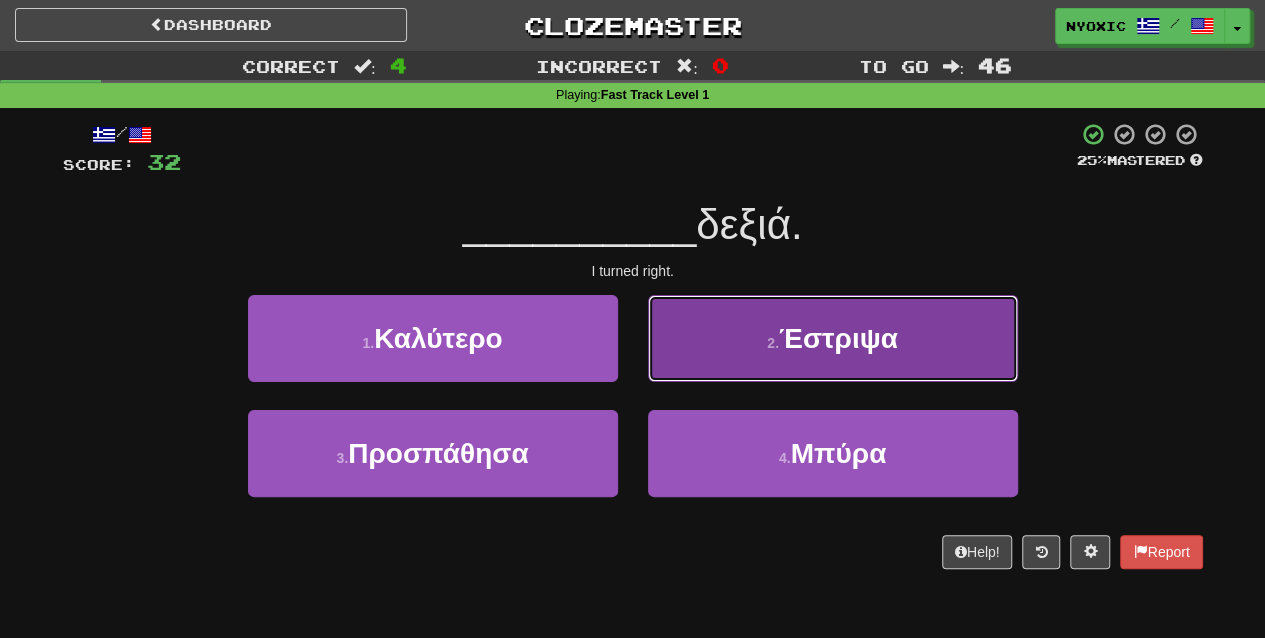 click on "2 .  Έστριψα" at bounding box center (833, 338) 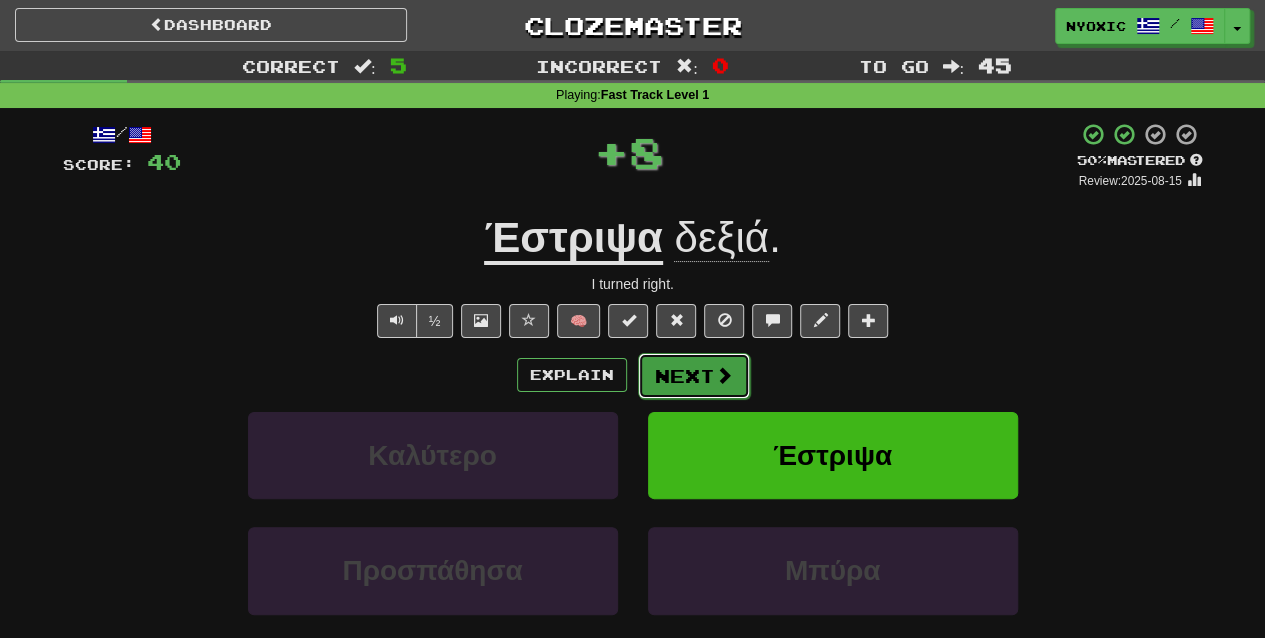 click at bounding box center [724, 375] 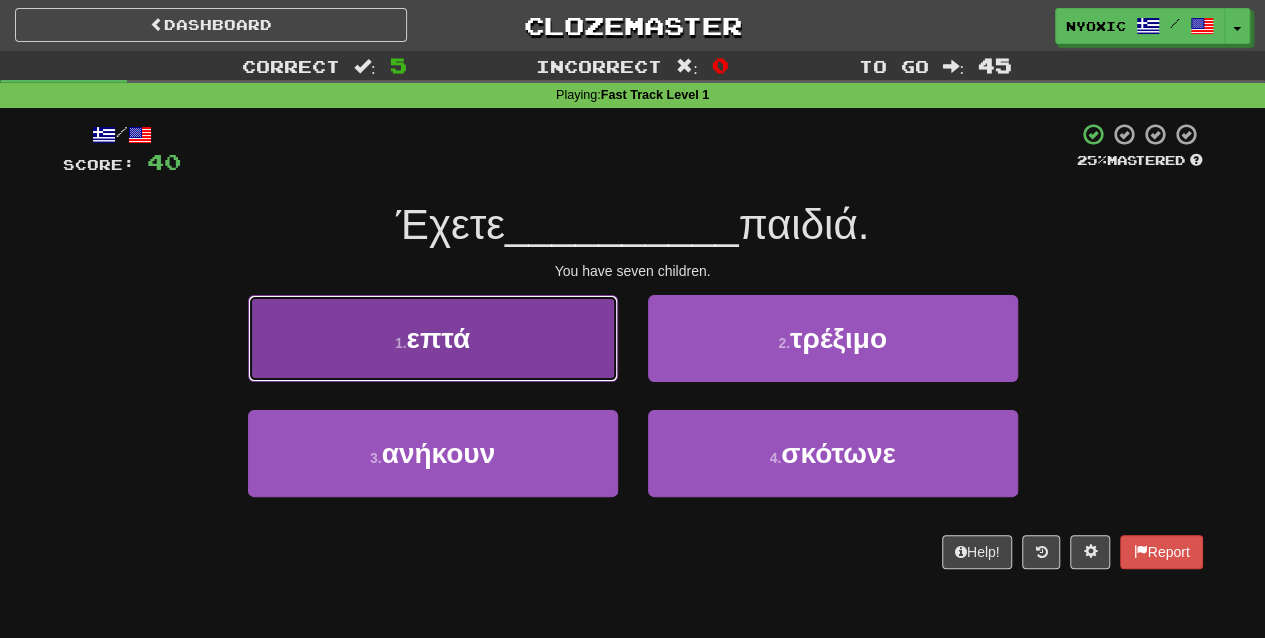 click on "1 .  επτά" at bounding box center (433, 338) 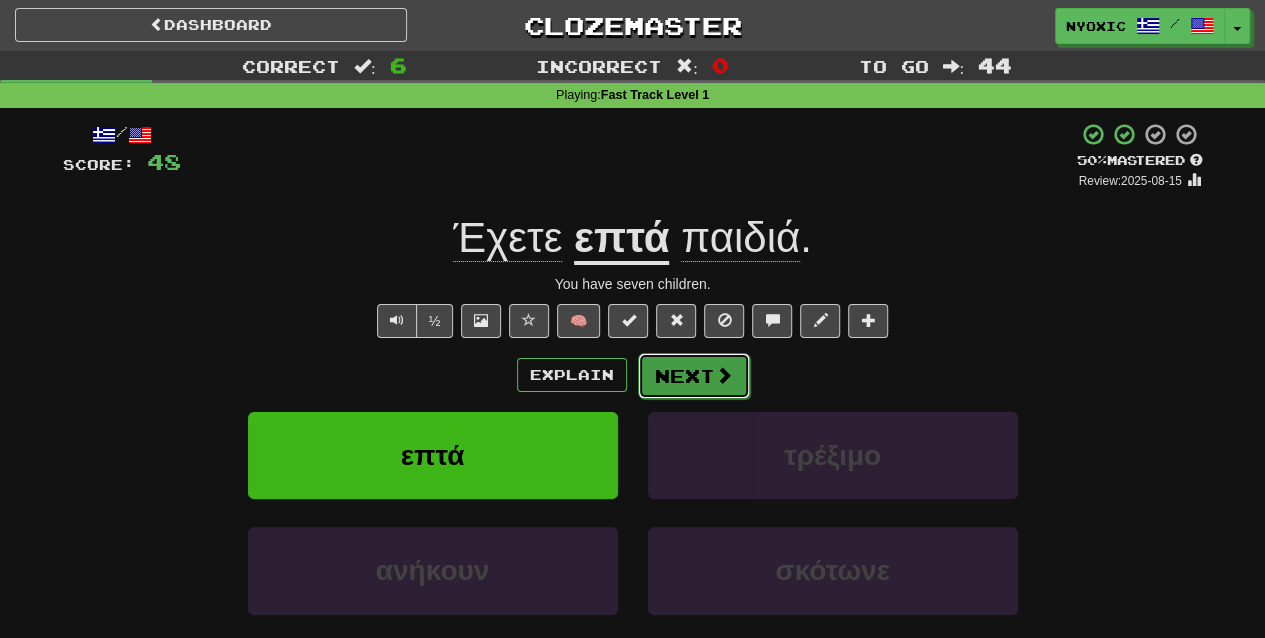 click on "Next" at bounding box center [694, 376] 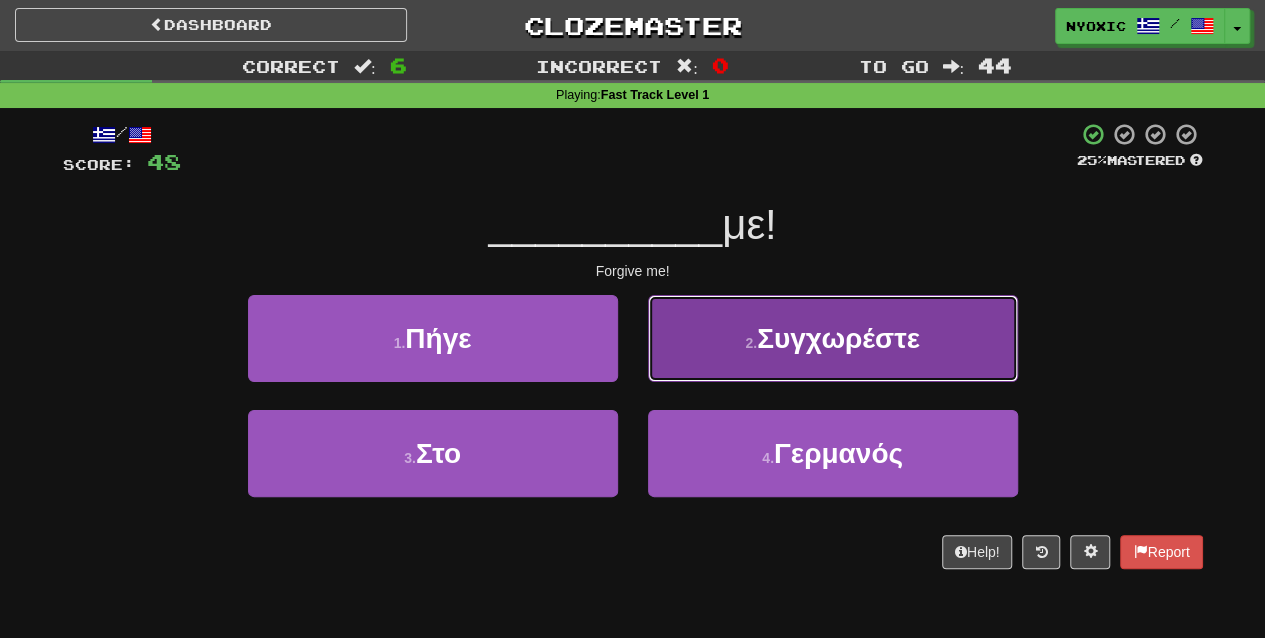 click on "2 .  Συγχωρέστε" at bounding box center (833, 338) 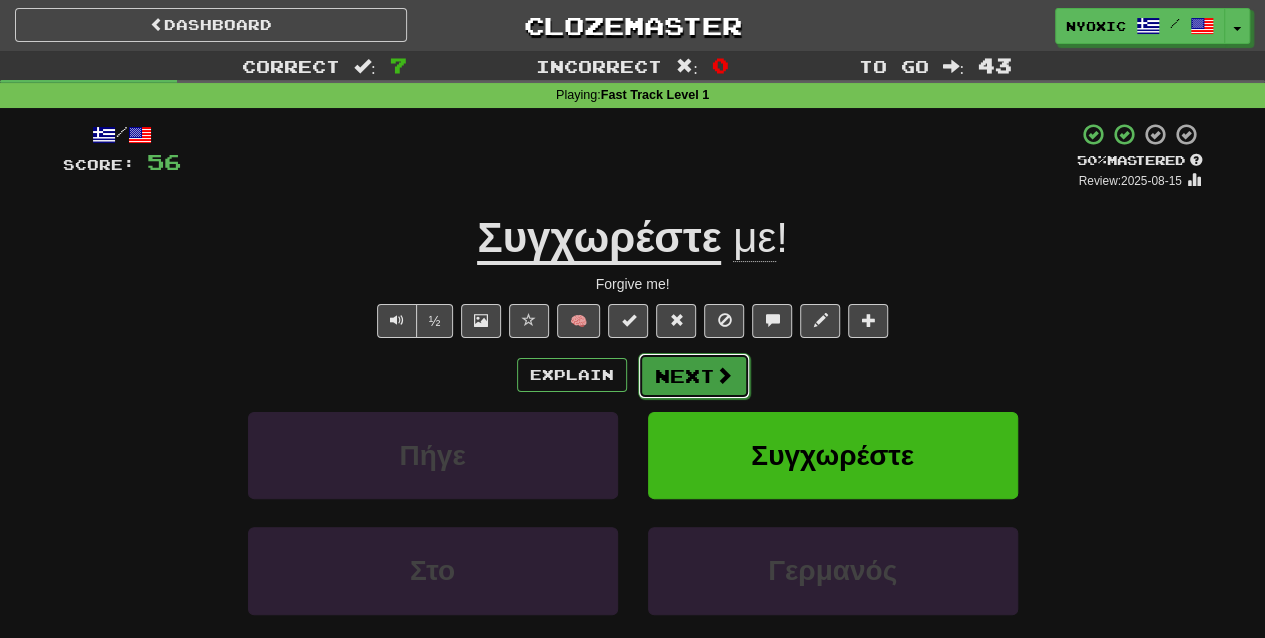 click at bounding box center (724, 375) 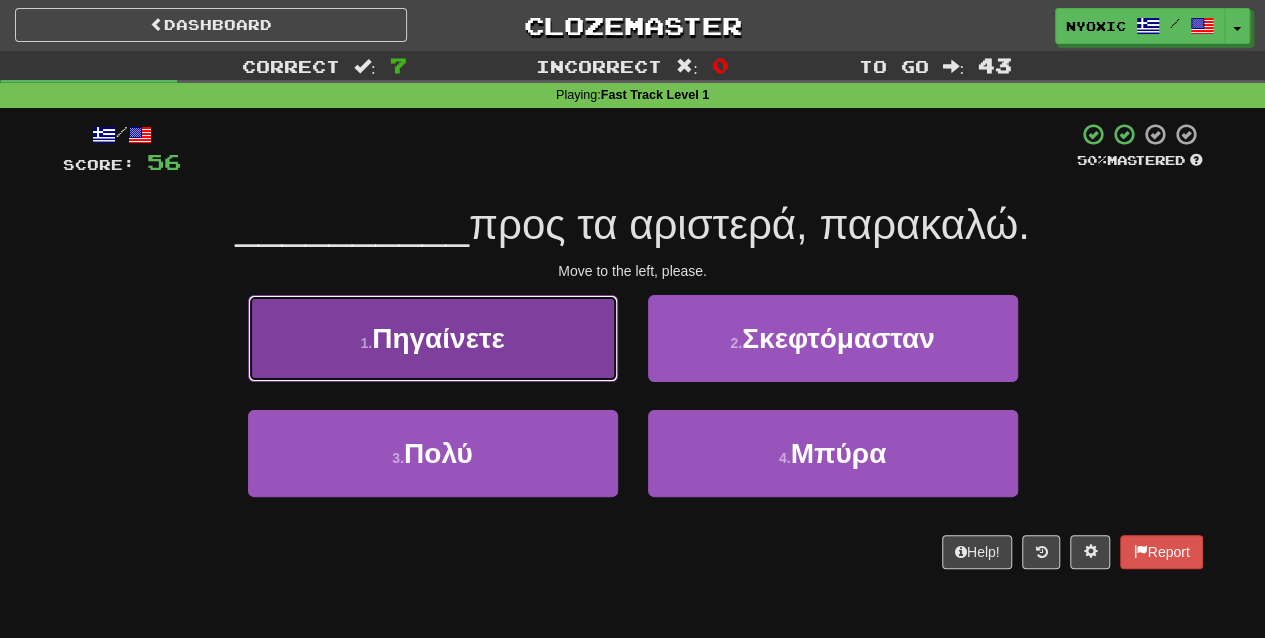 click on "1 .  Πηγαίνετε" at bounding box center (433, 338) 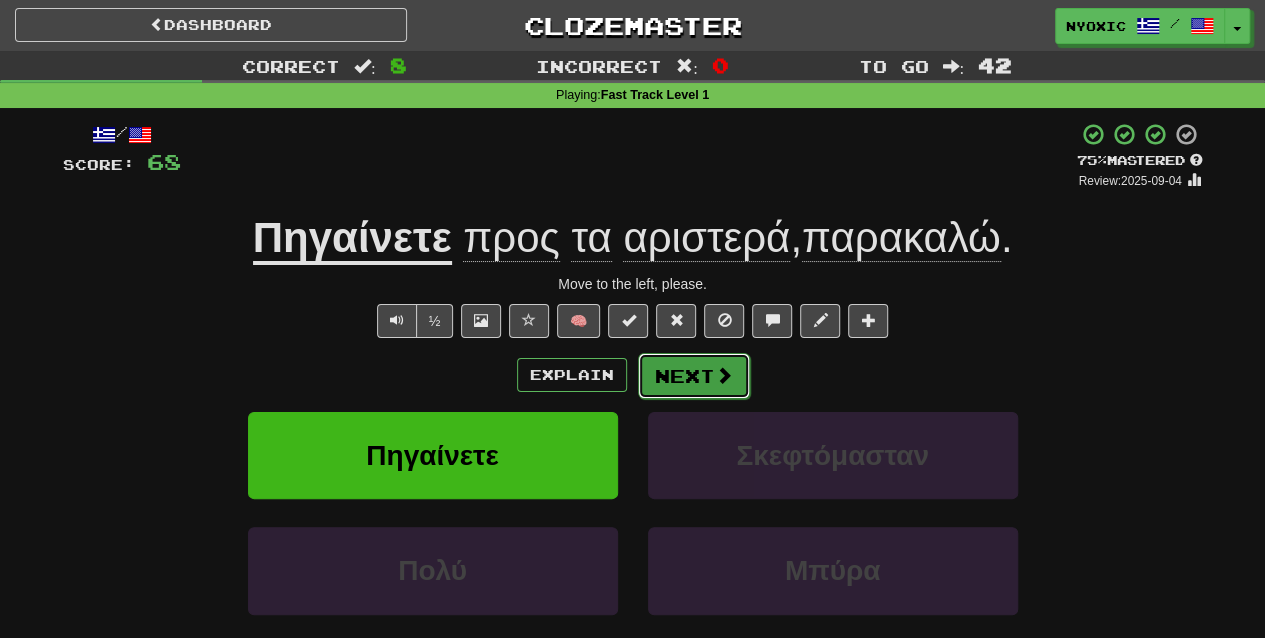 click on "Next" at bounding box center [694, 376] 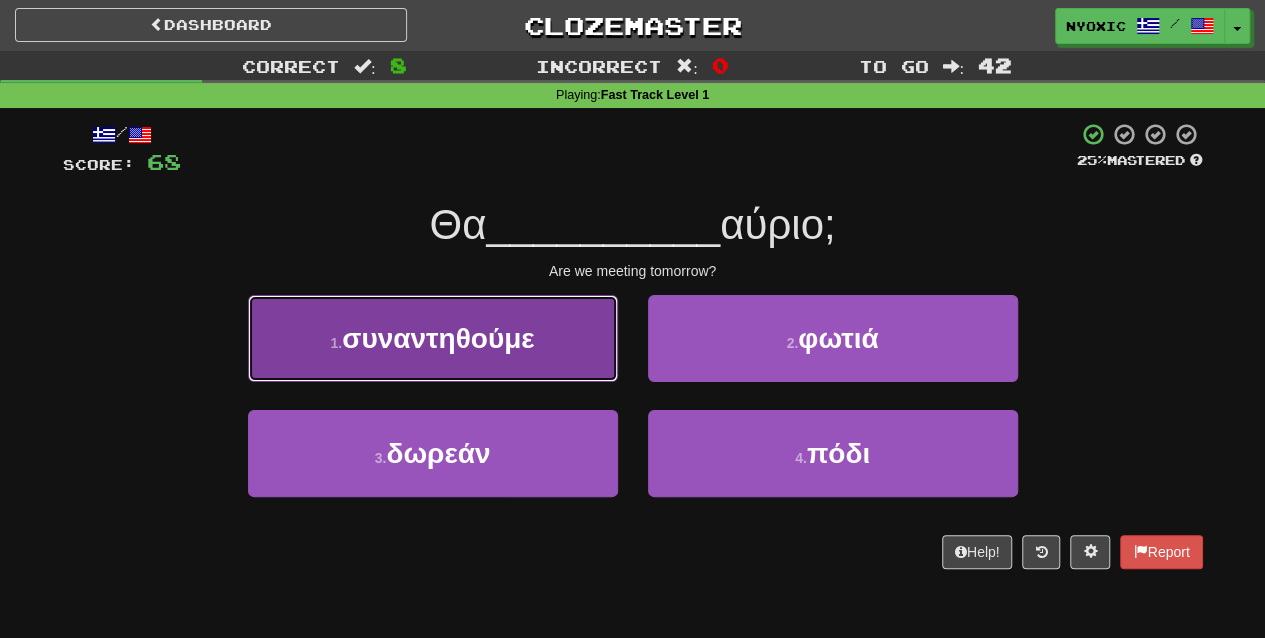 click on "1 .  συναντηθούμε" at bounding box center [433, 338] 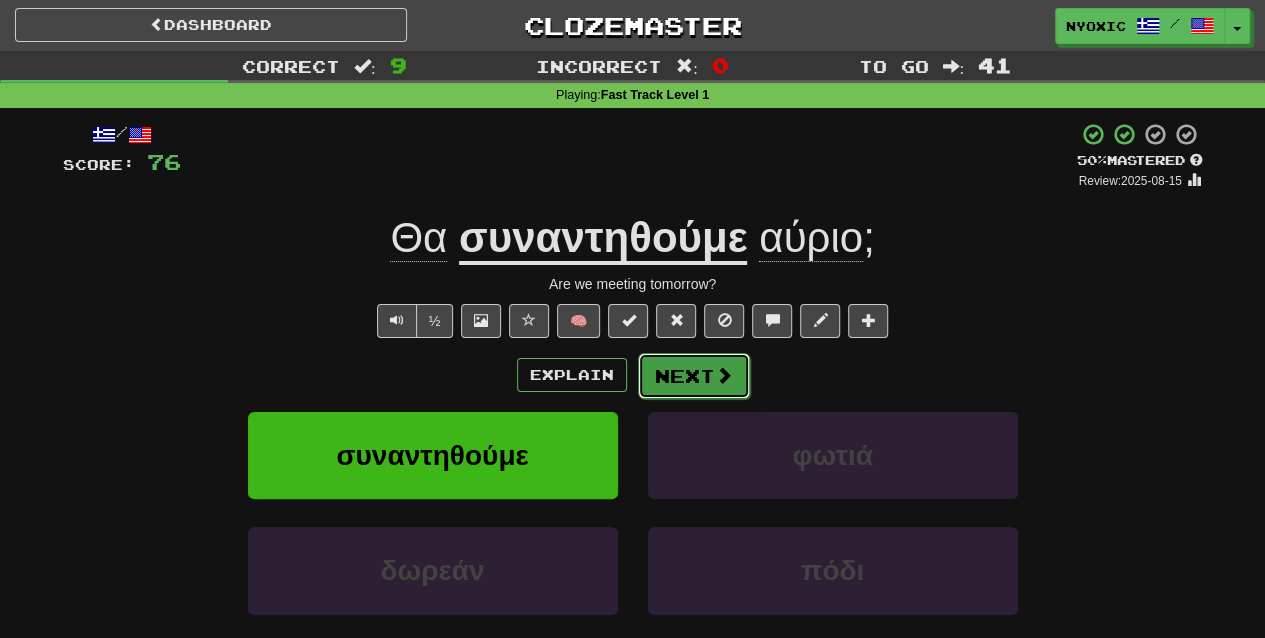 click on "Next" at bounding box center (694, 376) 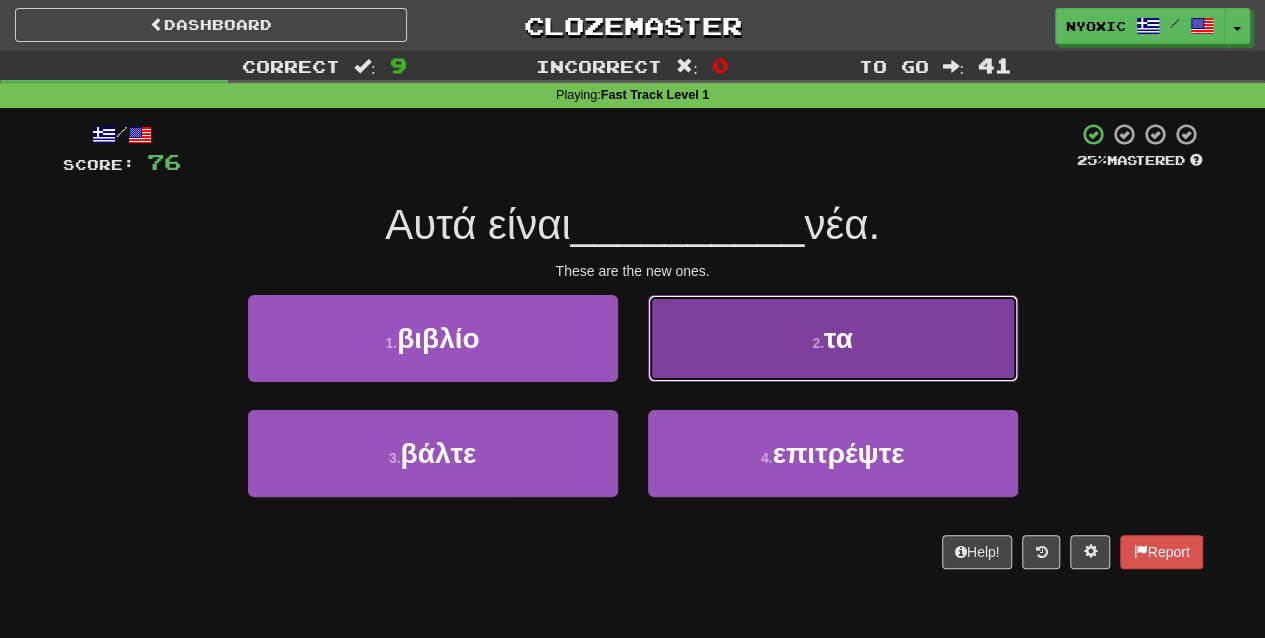 click on "2 .  τα" at bounding box center (833, 338) 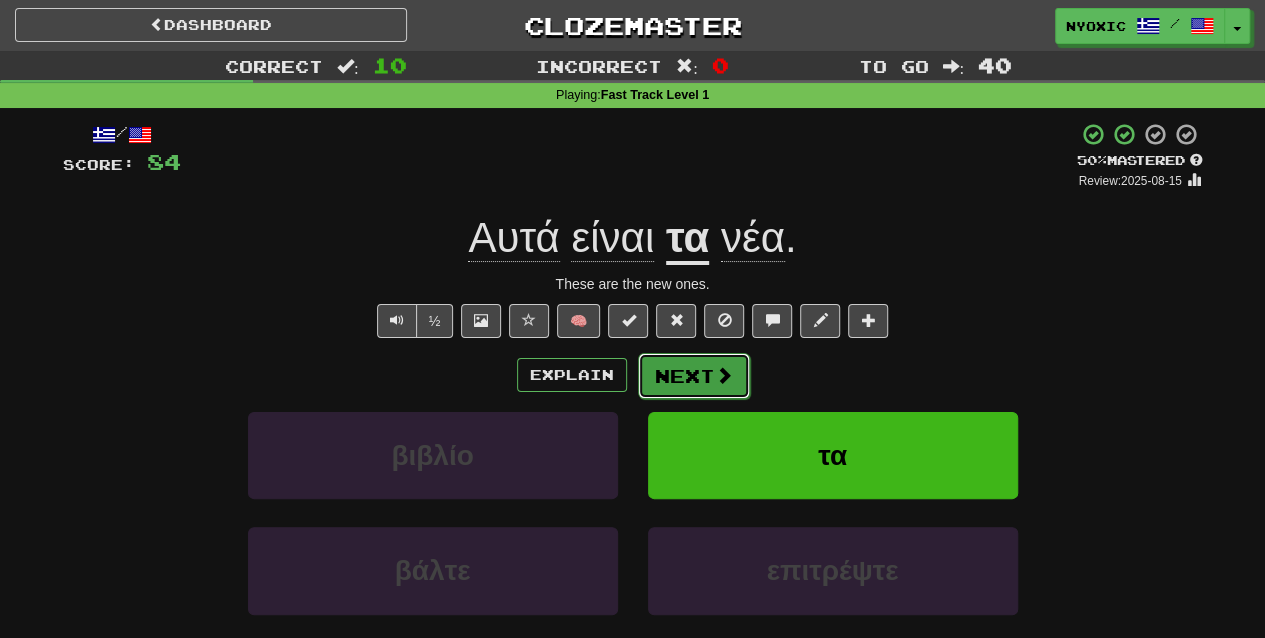 click on "Next" at bounding box center (694, 376) 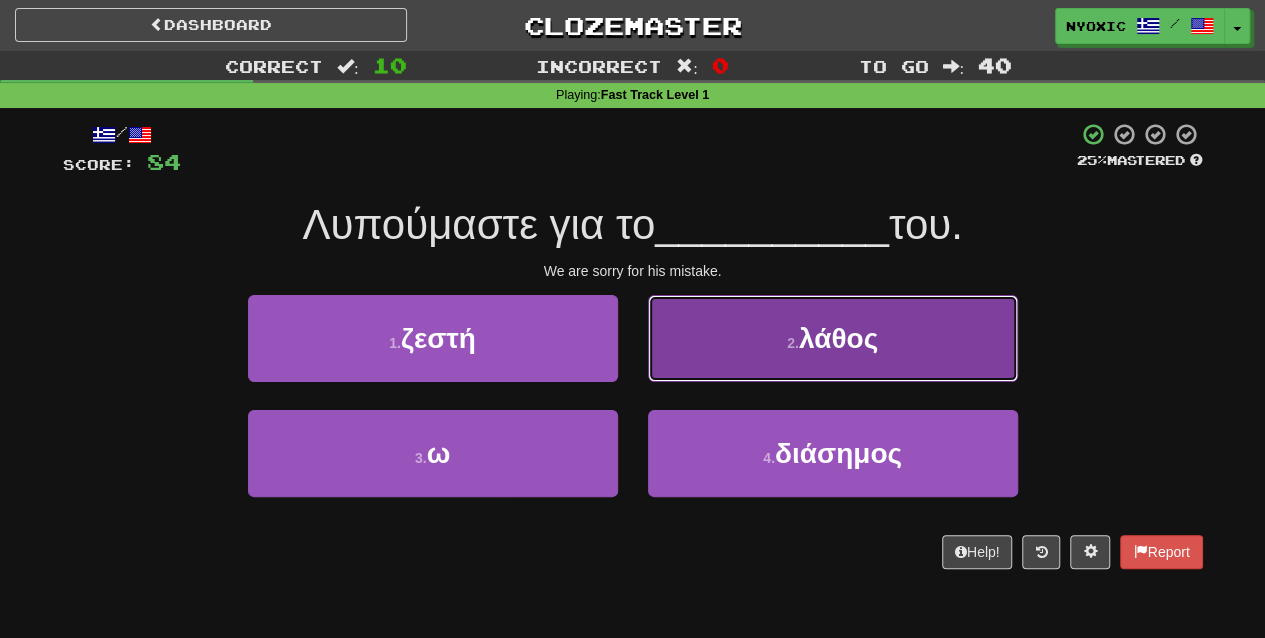 click on "λάθος" at bounding box center [838, 338] 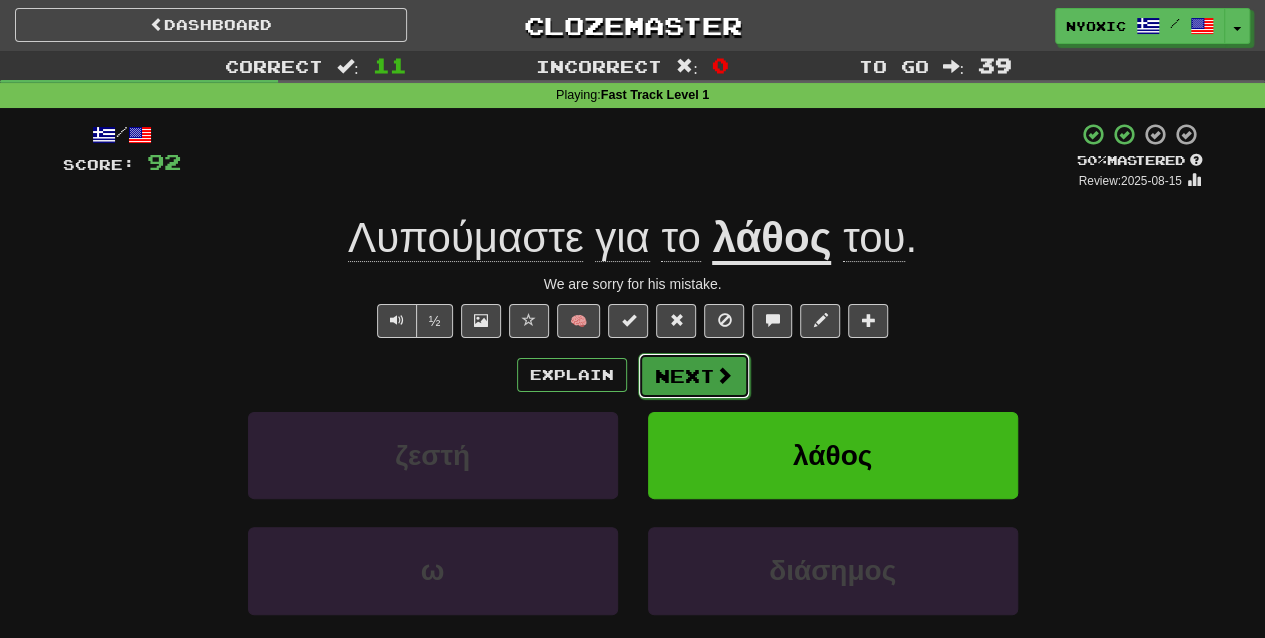 click on "Next" at bounding box center (694, 376) 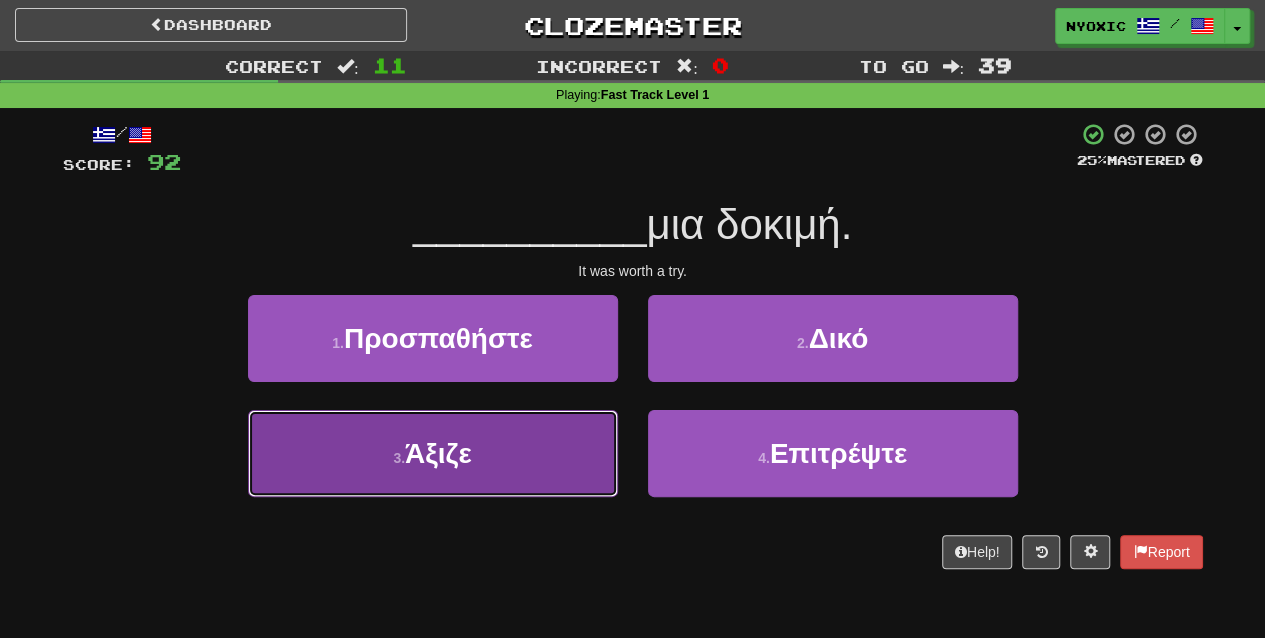 click on "3 .  Άξιζε" at bounding box center (433, 453) 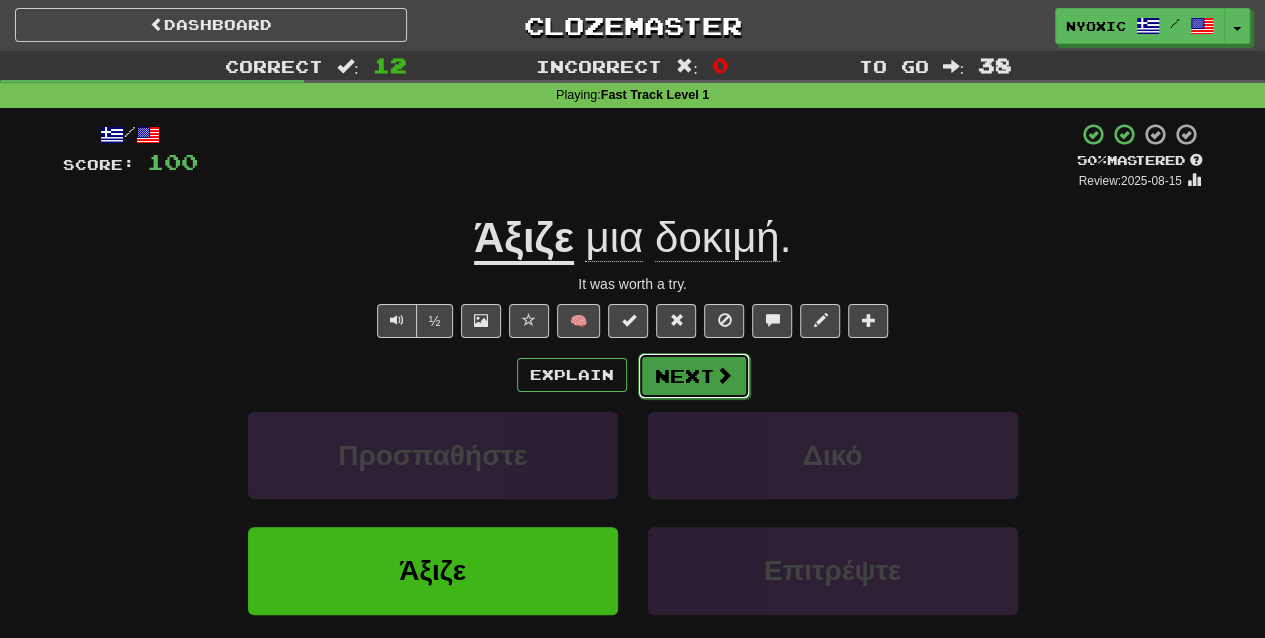 click at bounding box center (724, 375) 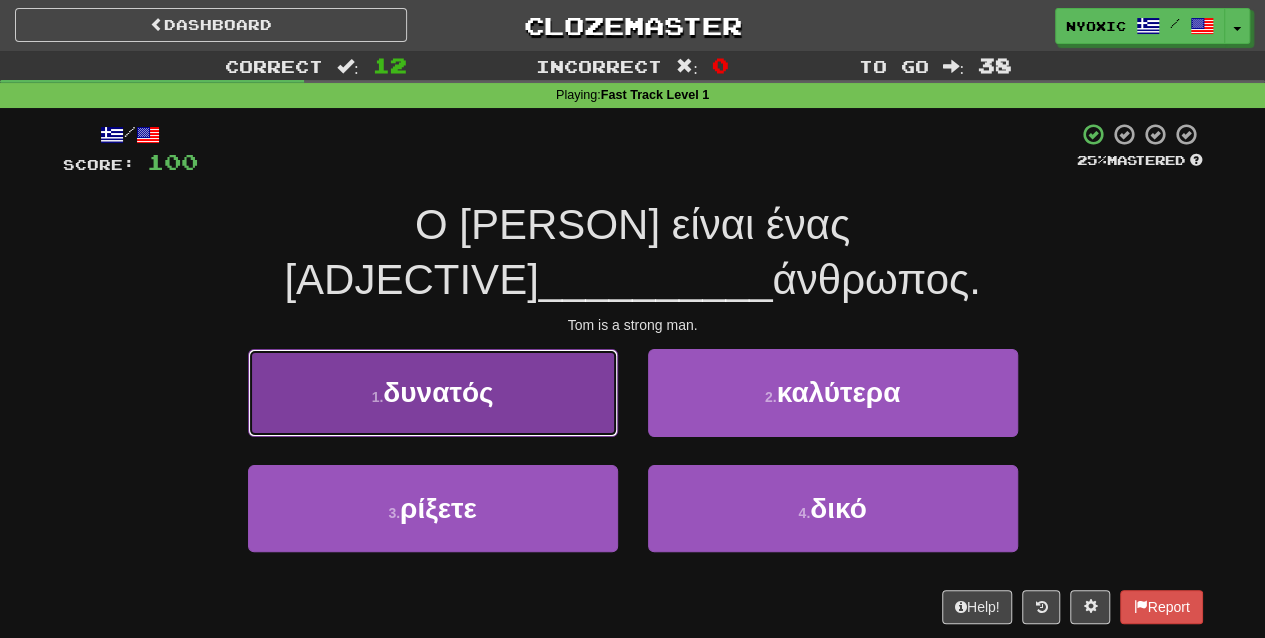 click on "1 .  δυνατός" at bounding box center [433, 392] 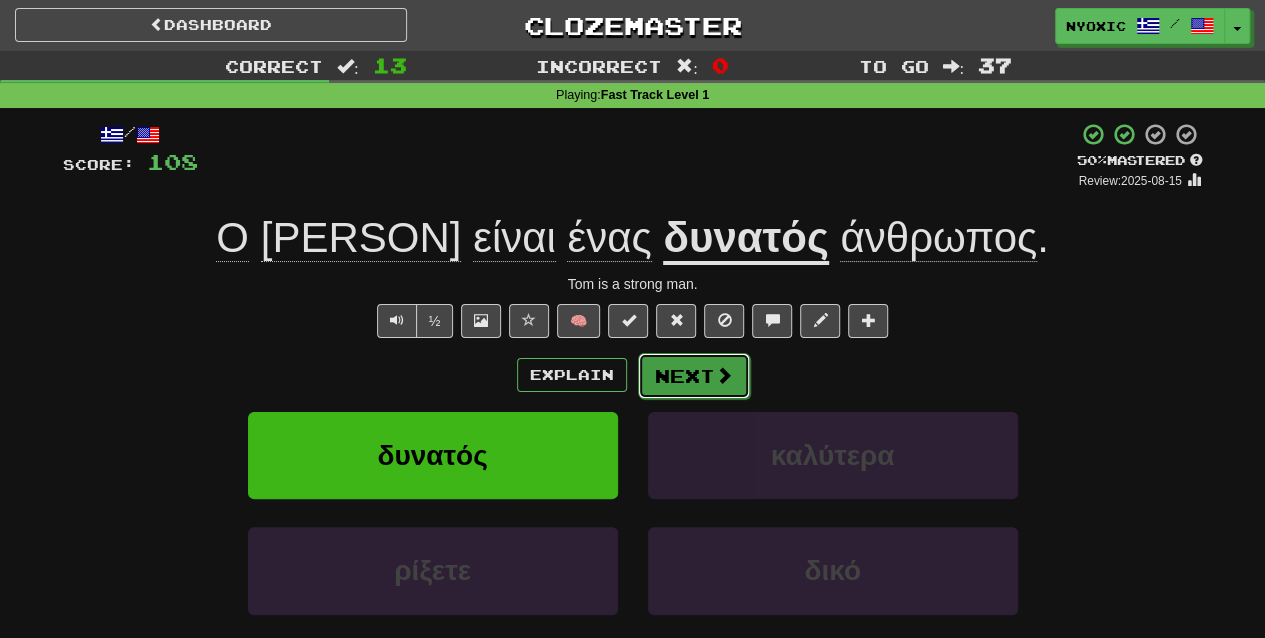 click at bounding box center (724, 375) 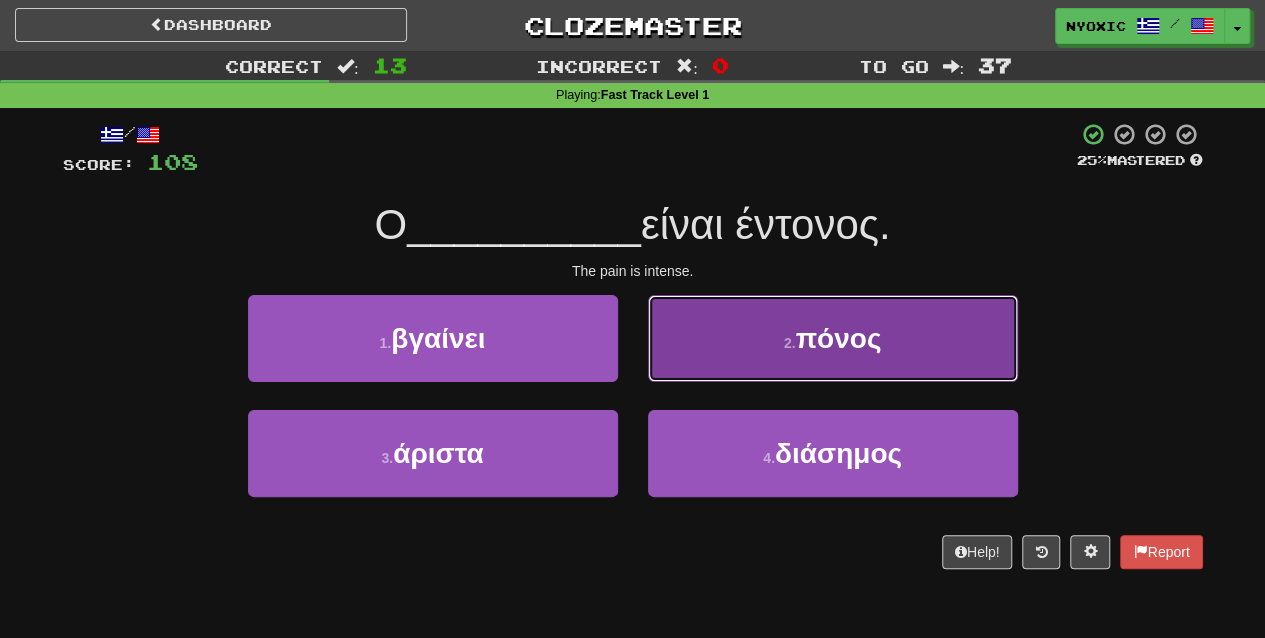 click on "2 .  πόνος" at bounding box center [833, 338] 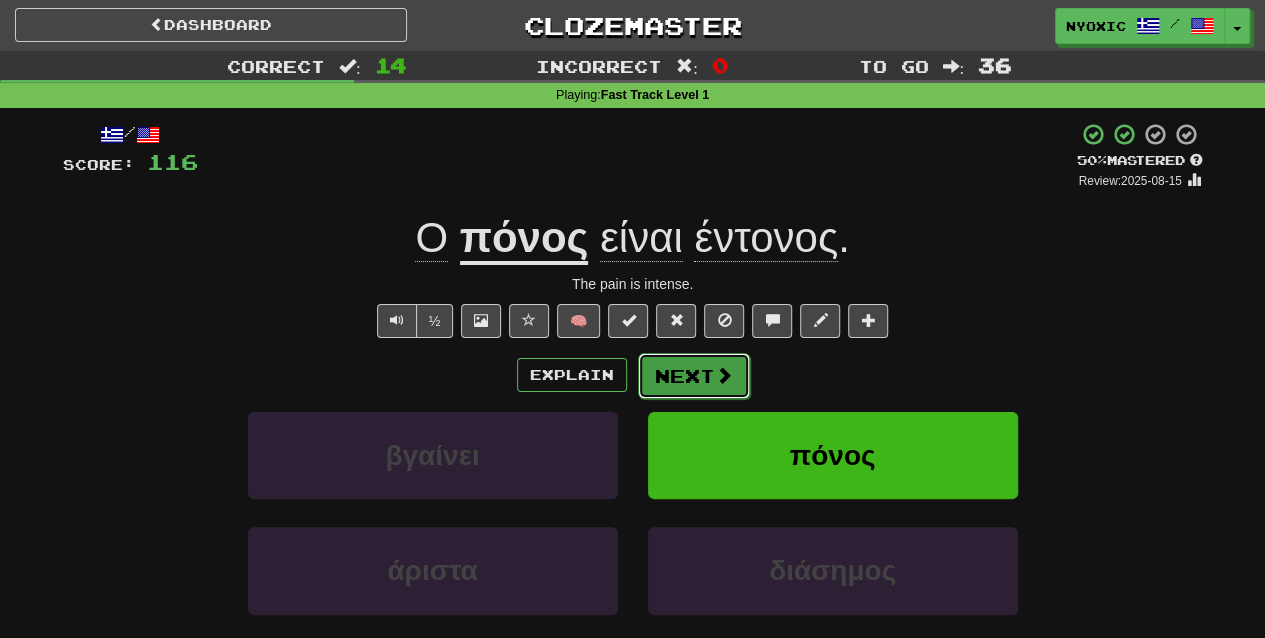click on "Next" at bounding box center (694, 376) 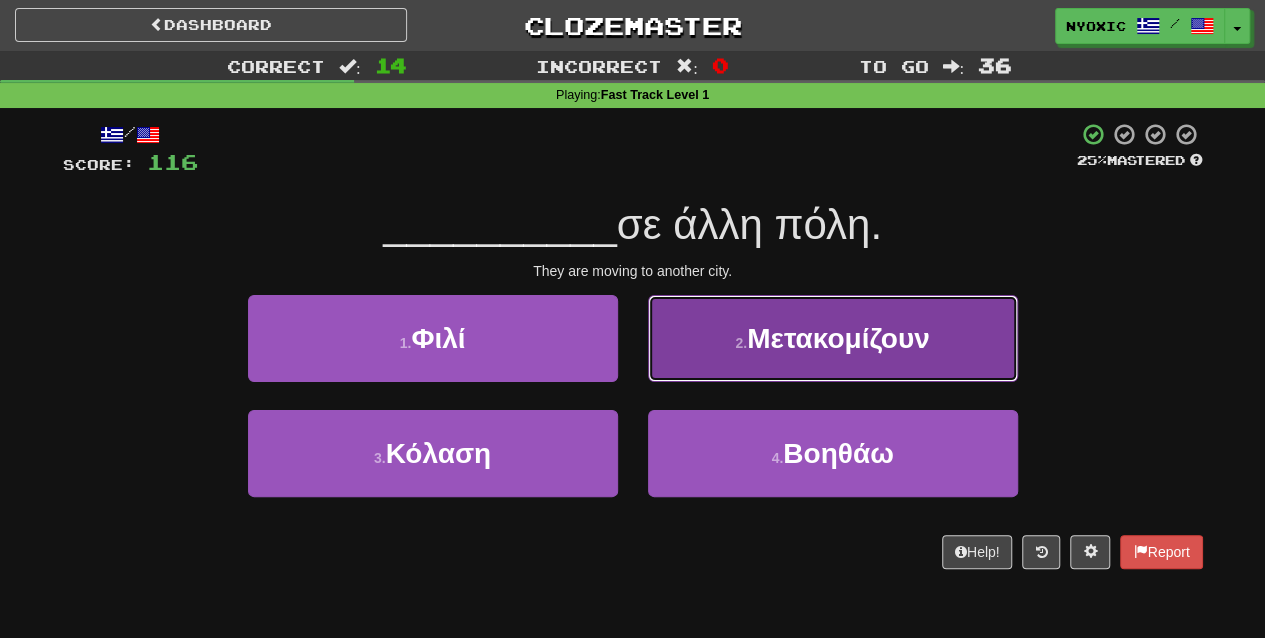 click on "2 .  Μετακομίζουν" at bounding box center (833, 338) 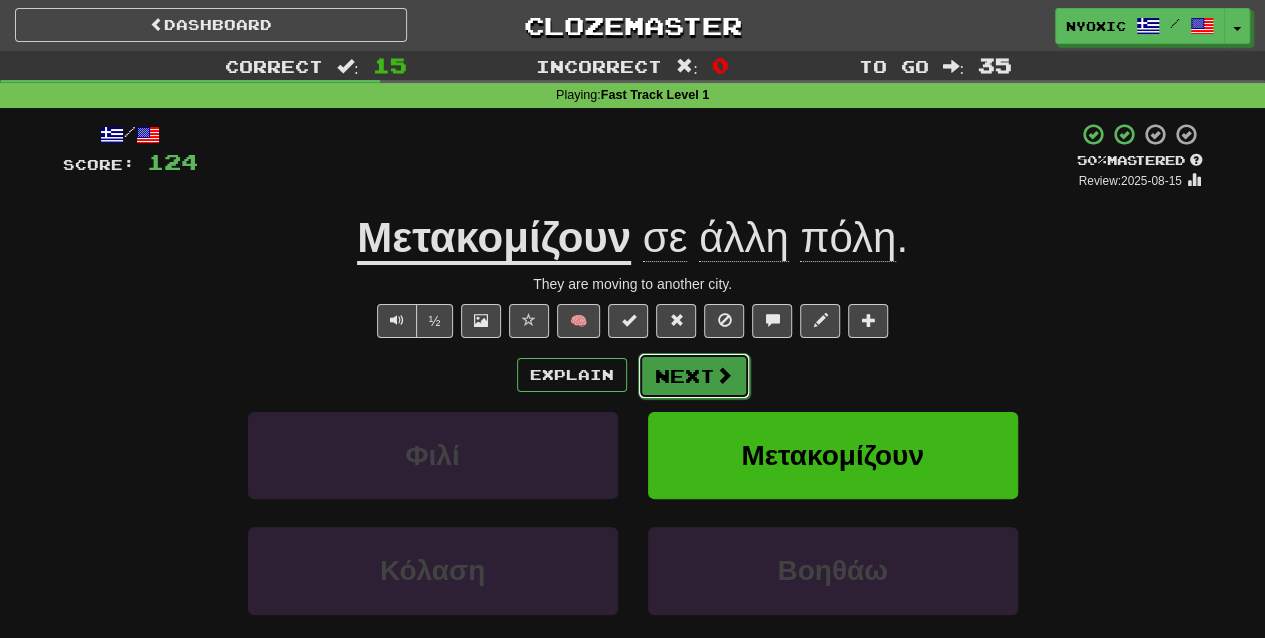 click at bounding box center [724, 375] 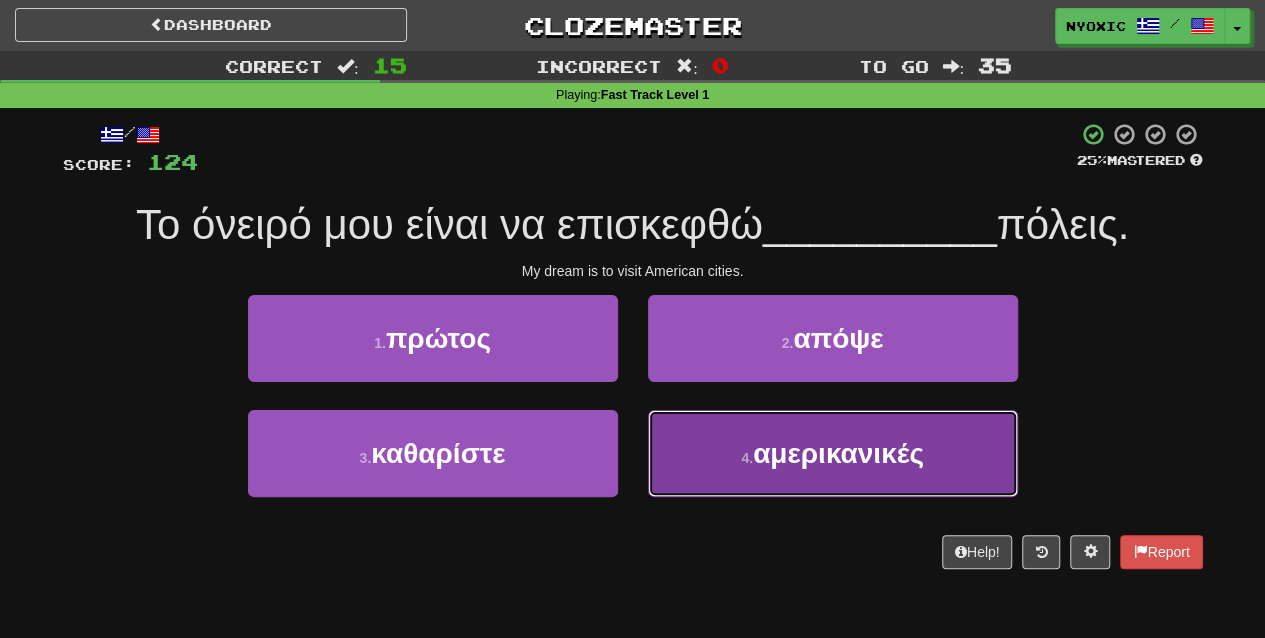 click on "4 .  αμερικανικές" at bounding box center [833, 453] 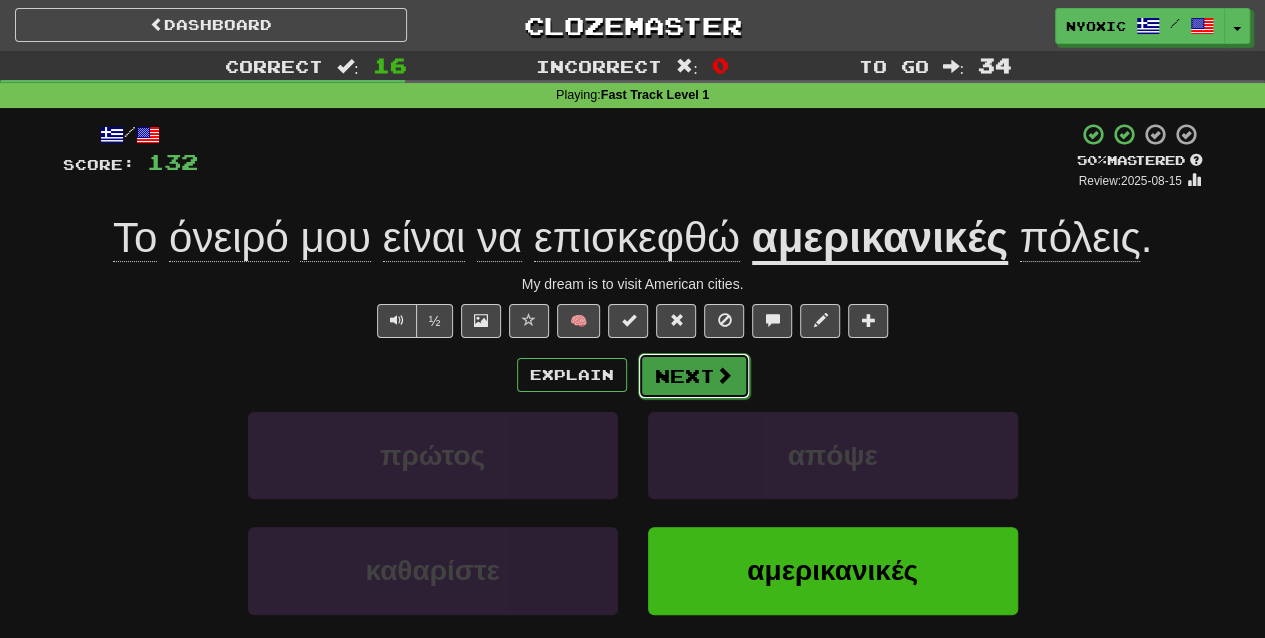 click at bounding box center (724, 375) 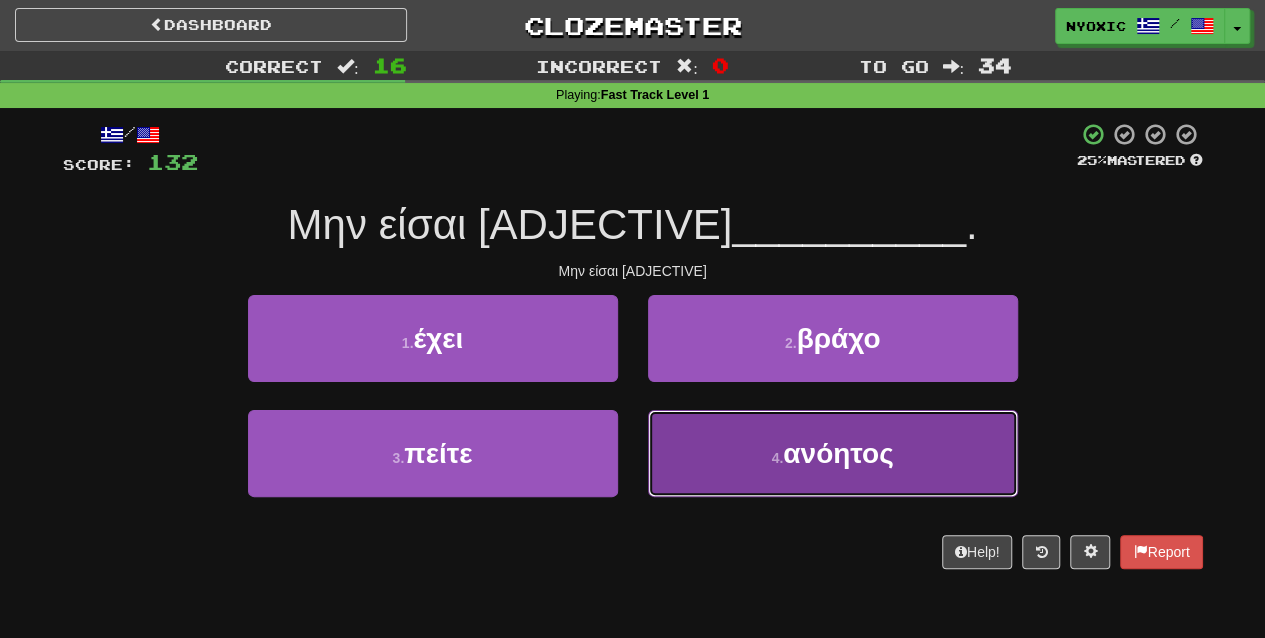click on "4 .  ανόητος" at bounding box center [833, 453] 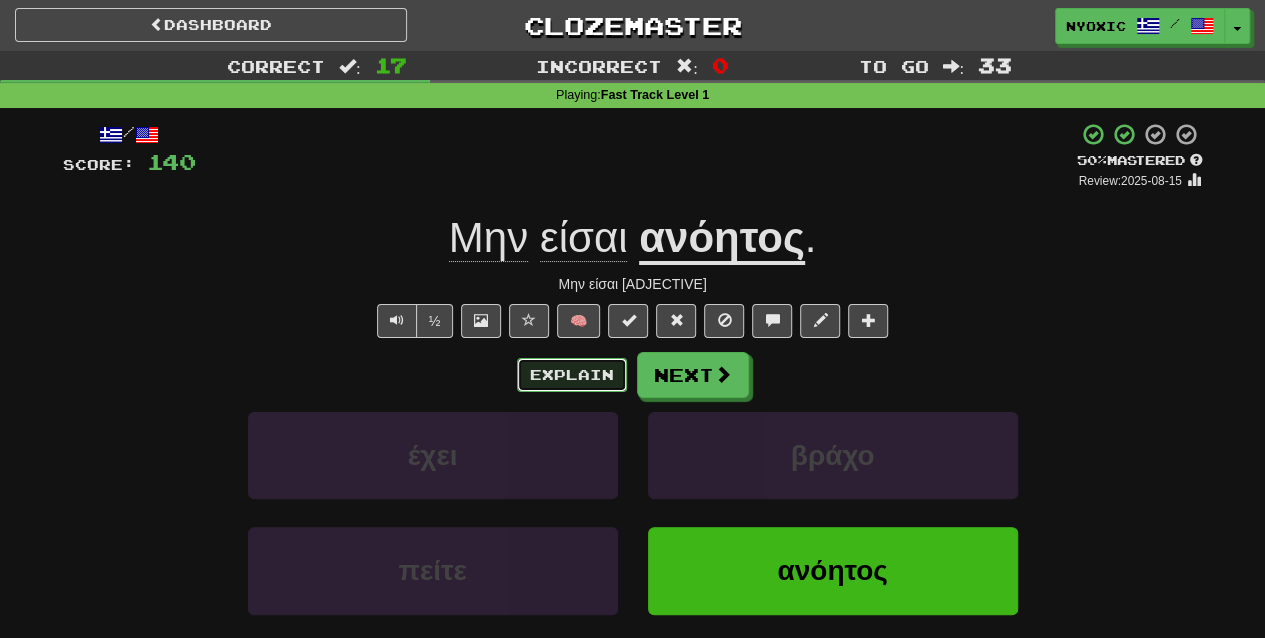 click on "Explain" at bounding box center (572, 375) 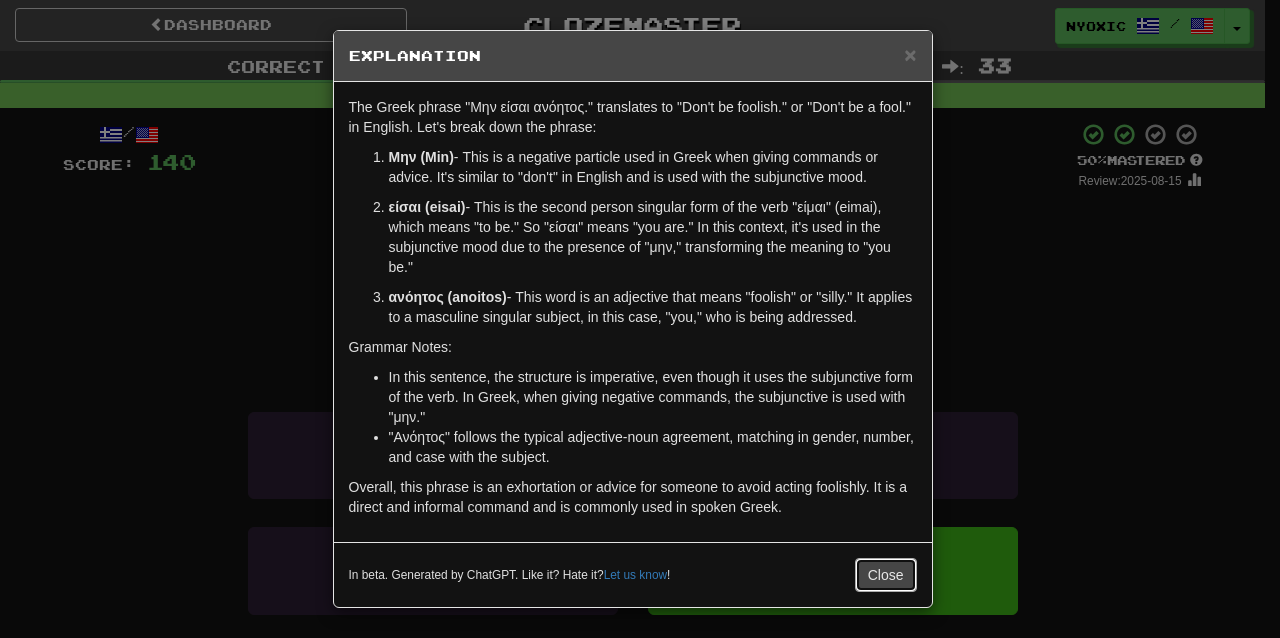 click on "Close" at bounding box center (886, 575) 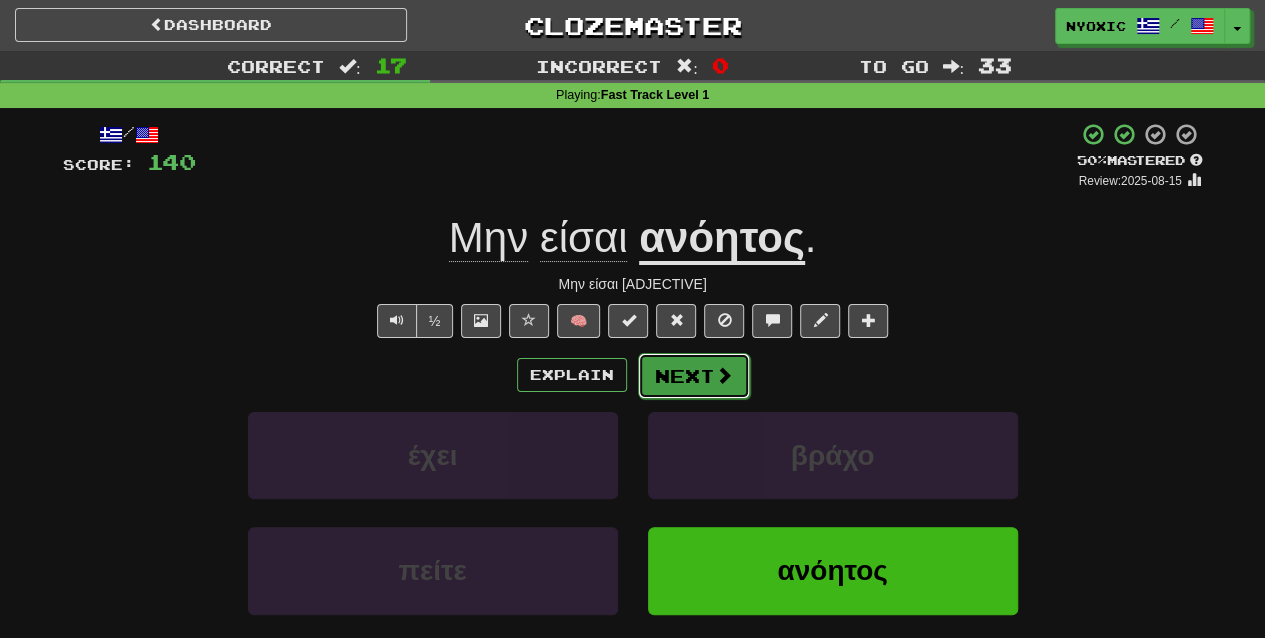 click at bounding box center (724, 375) 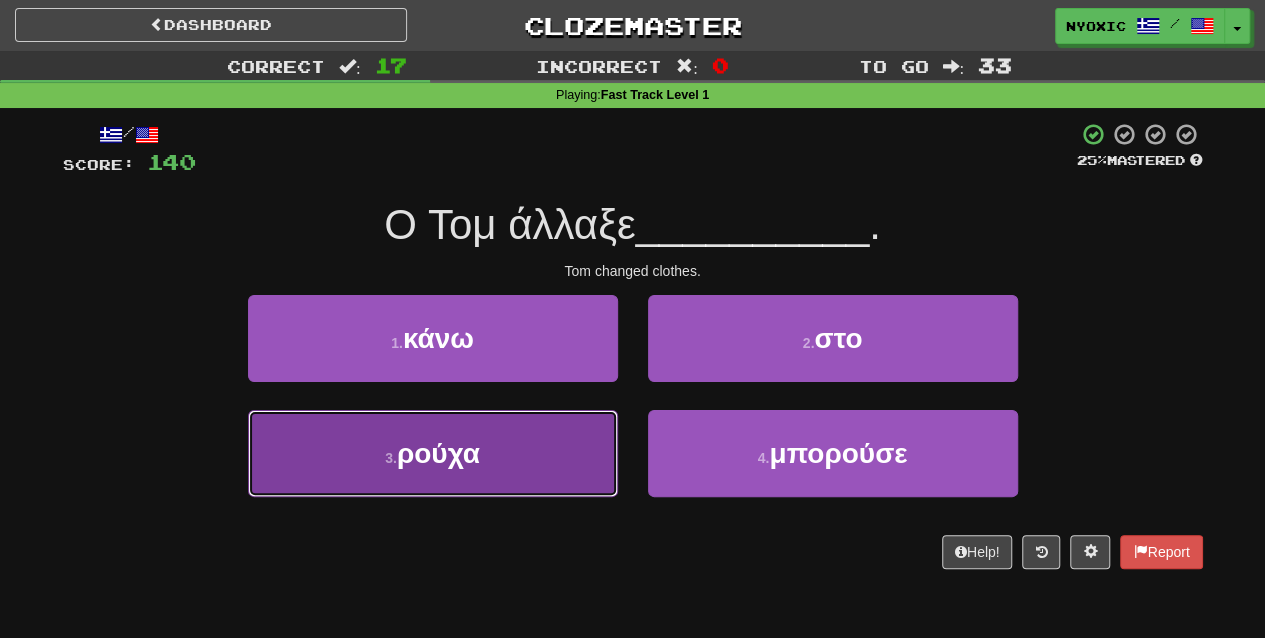 click on "3 .  ρούχα" at bounding box center (433, 453) 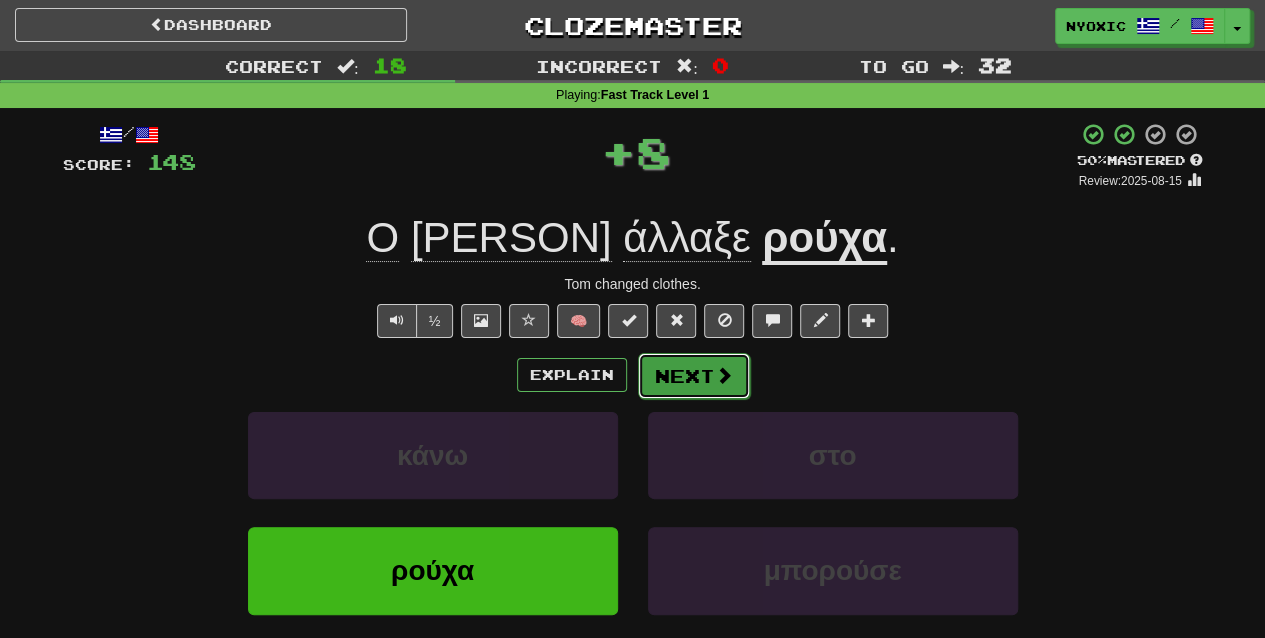 click on "Next" at bounding box center (694, 376) 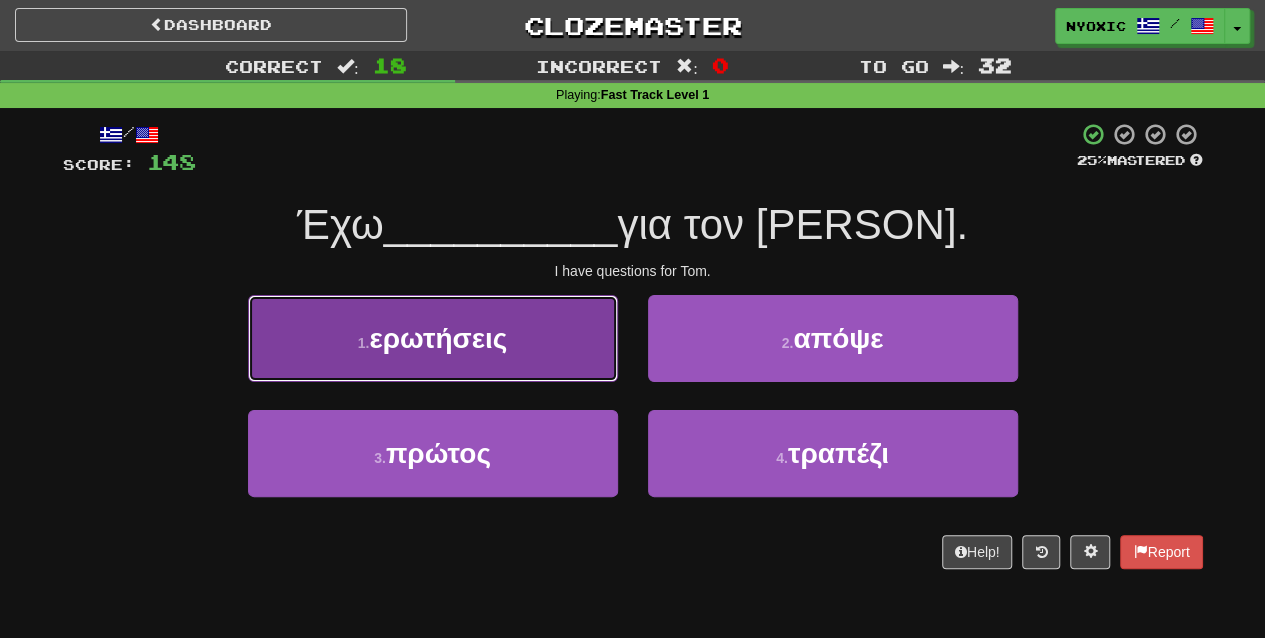 click on "1 .  ερωτήσεις" at bounding box center [433, 338] 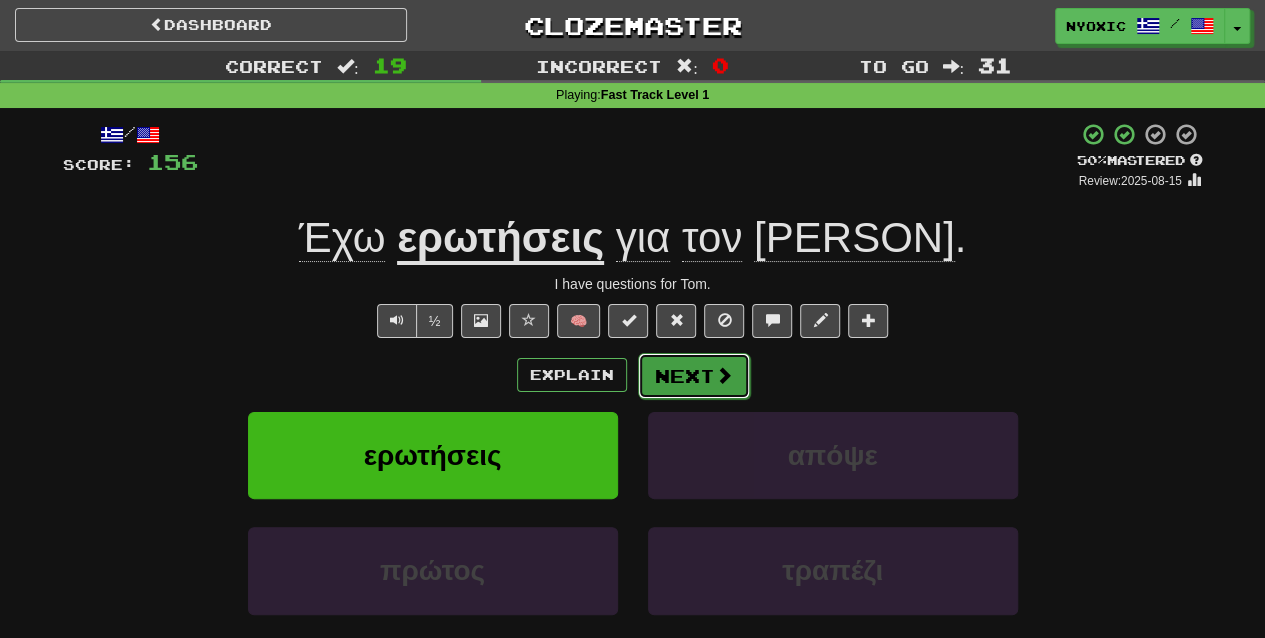 click on "Next" at bounding box center (694, 376) 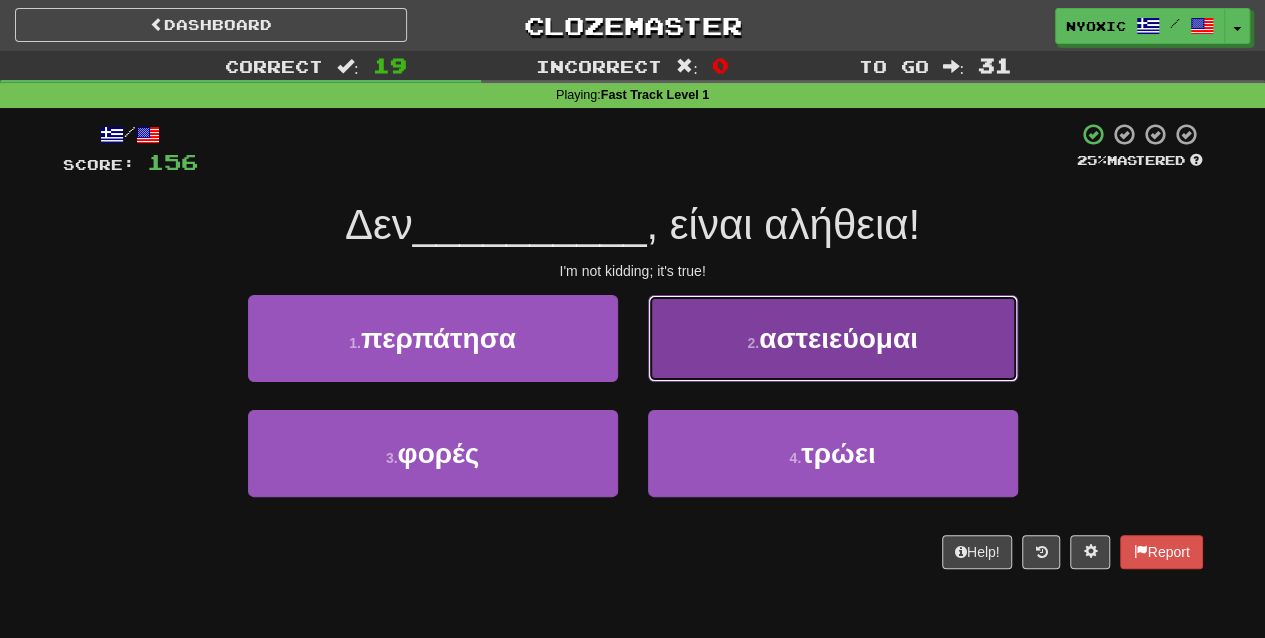 click on "2 .  αστειεύομαι" at bounding box center (833, 338) 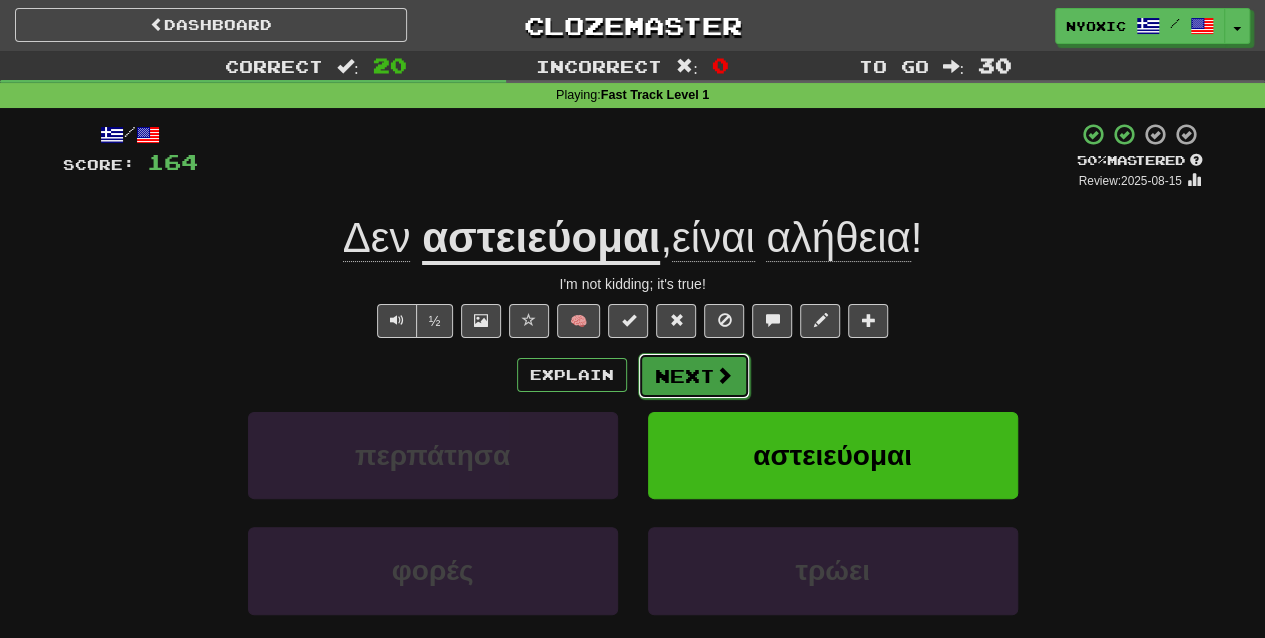 click on "Next" at bounding box center (694, 376) 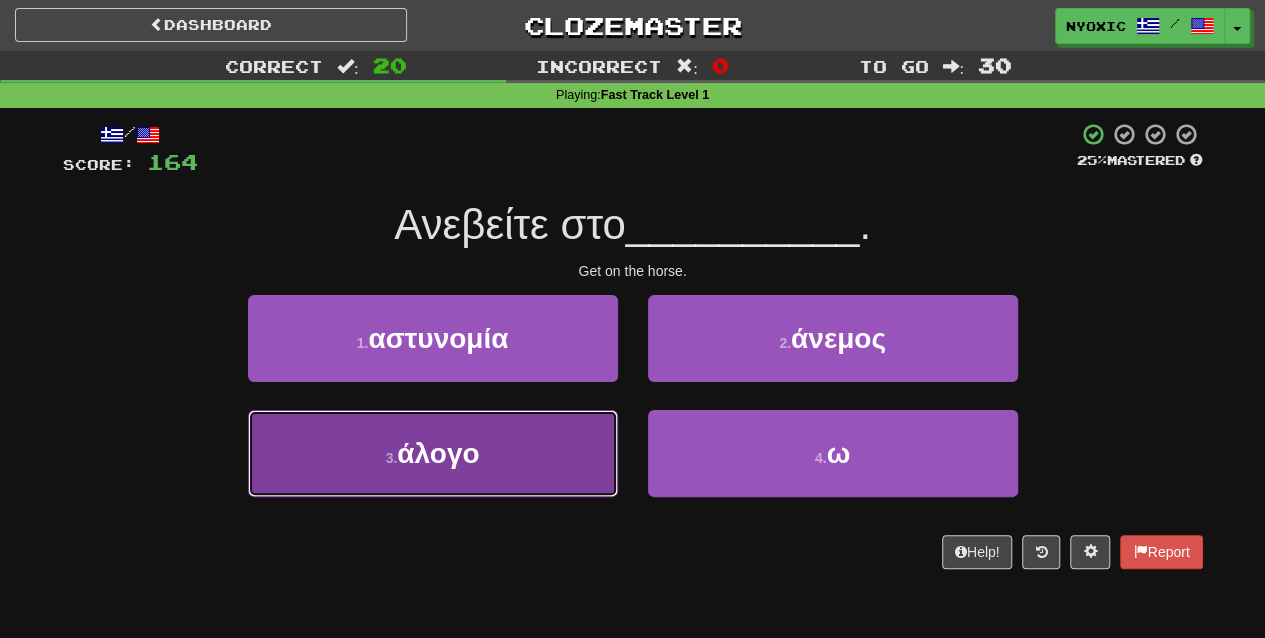 click on "3 .  άλογο" at bounding box center [433, 453] 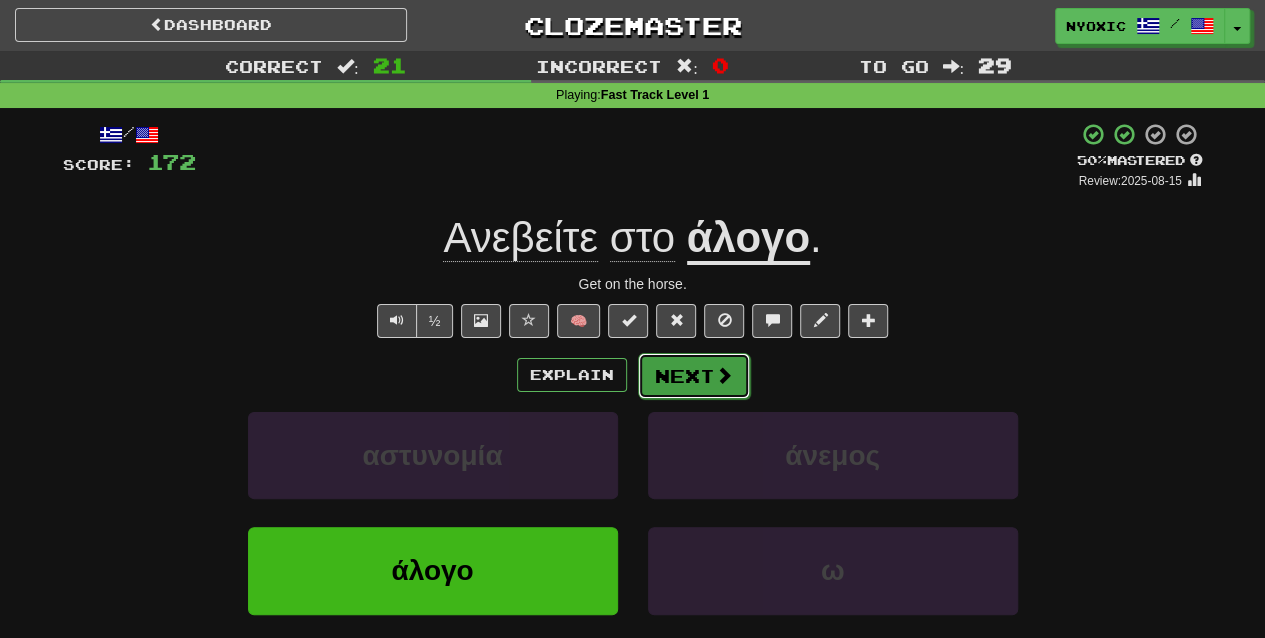 click at bounding box center [724, 375] 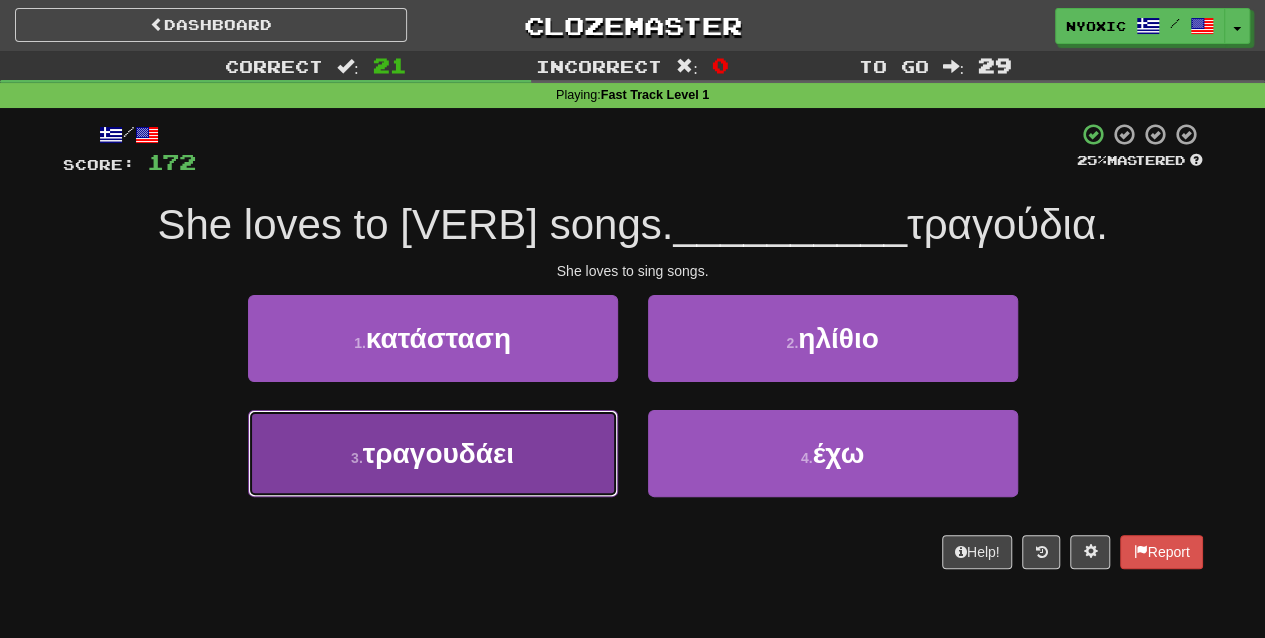 click on "3 .  τραγουδάει" at bounding box center [433, 453] 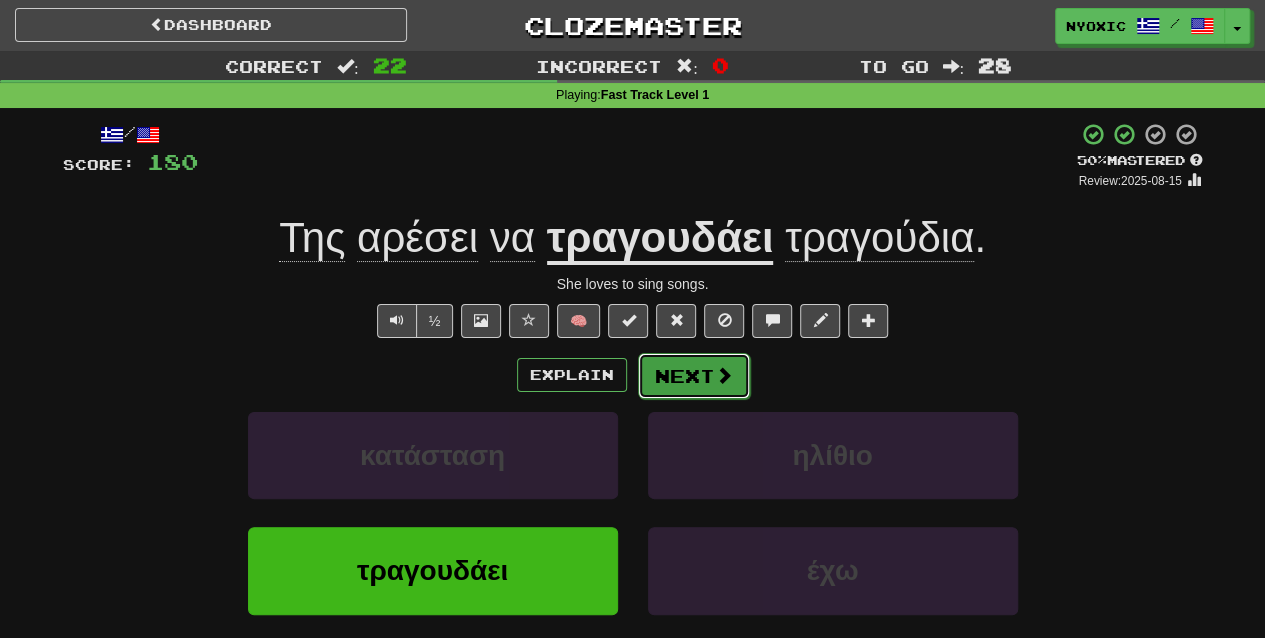 click on "Next" at bounding box center [694, 376] 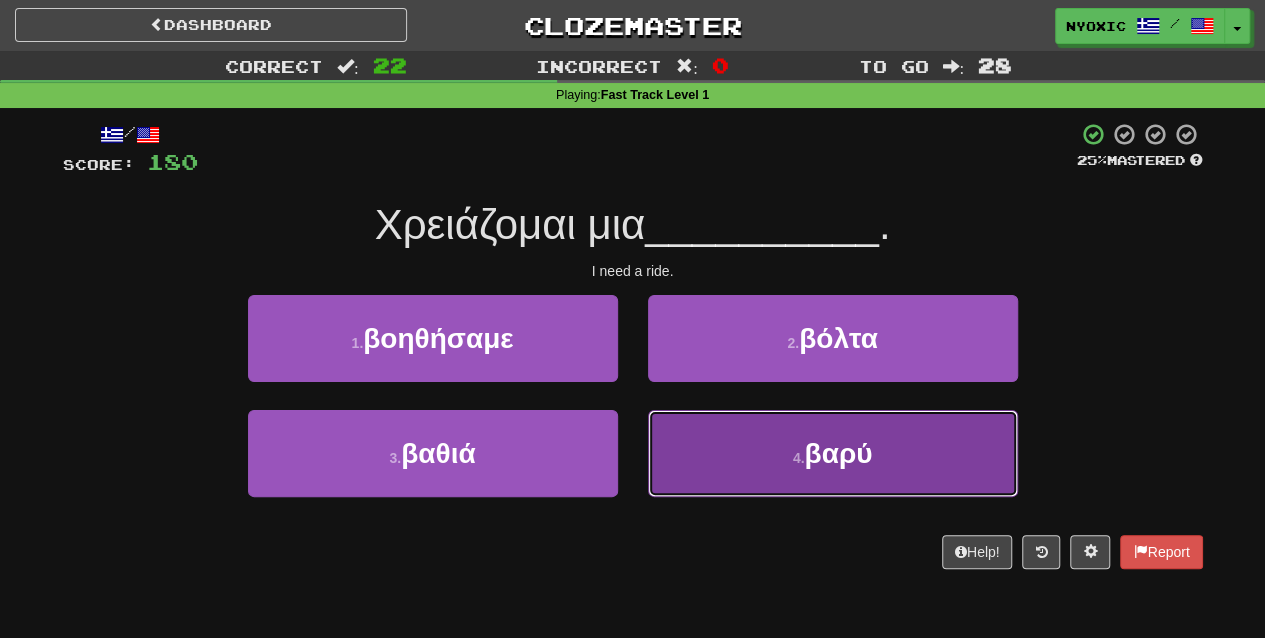 click on "4 .  βαρύ" at bounding box center (833, 453) 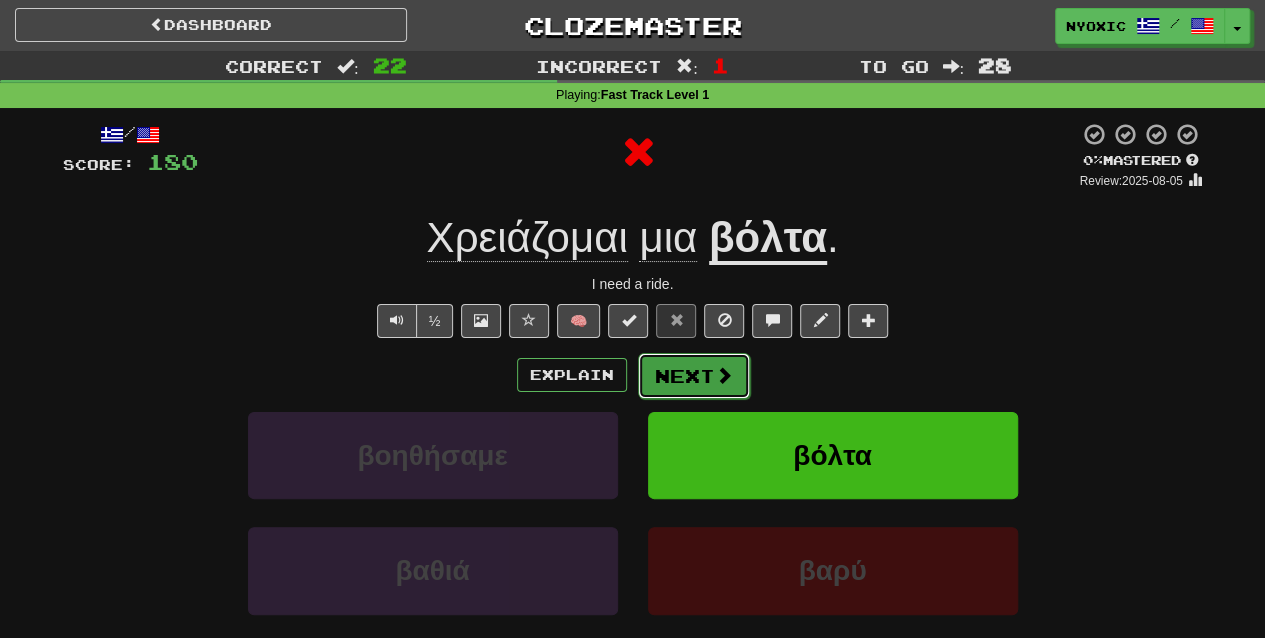 click on "Next" at bounding box center (694, 376) 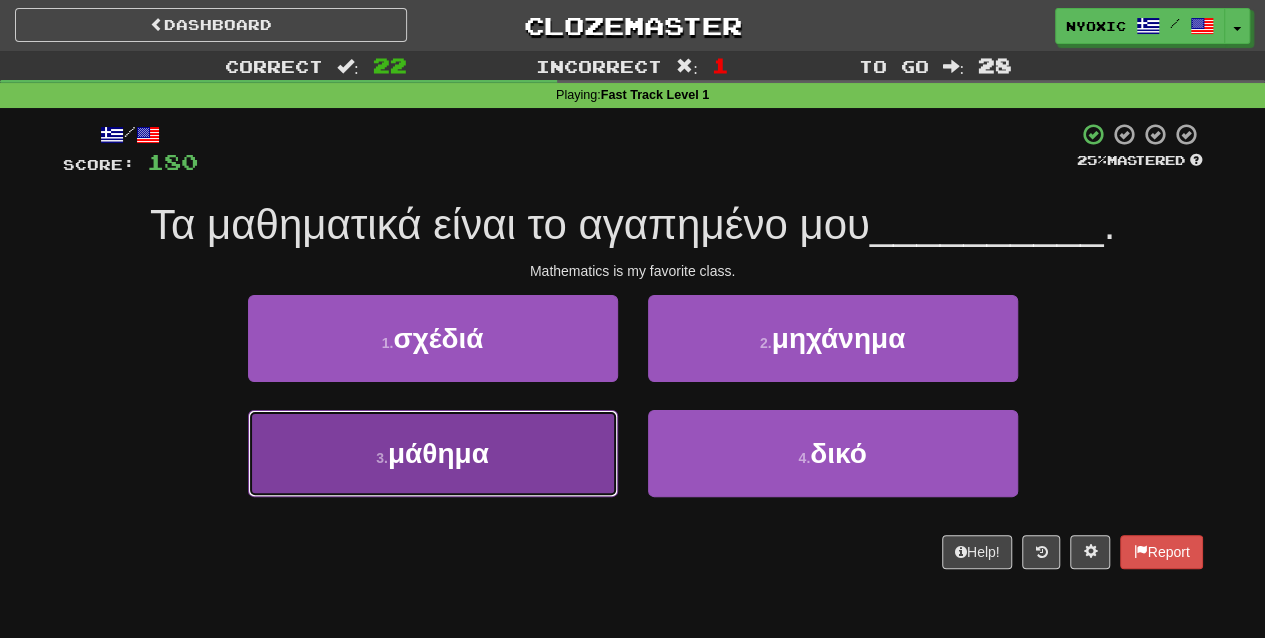 click on "3 .  μάθημα" at bounding box center [433, 453] 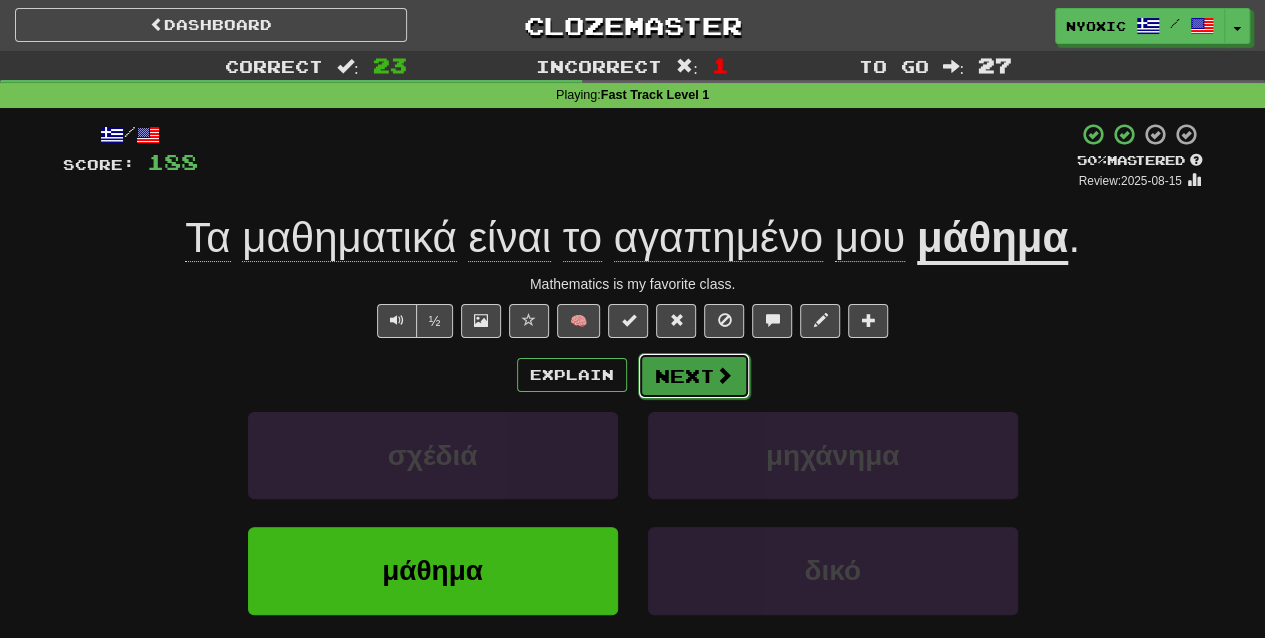click on "Next" at bounding box center (694, 376) 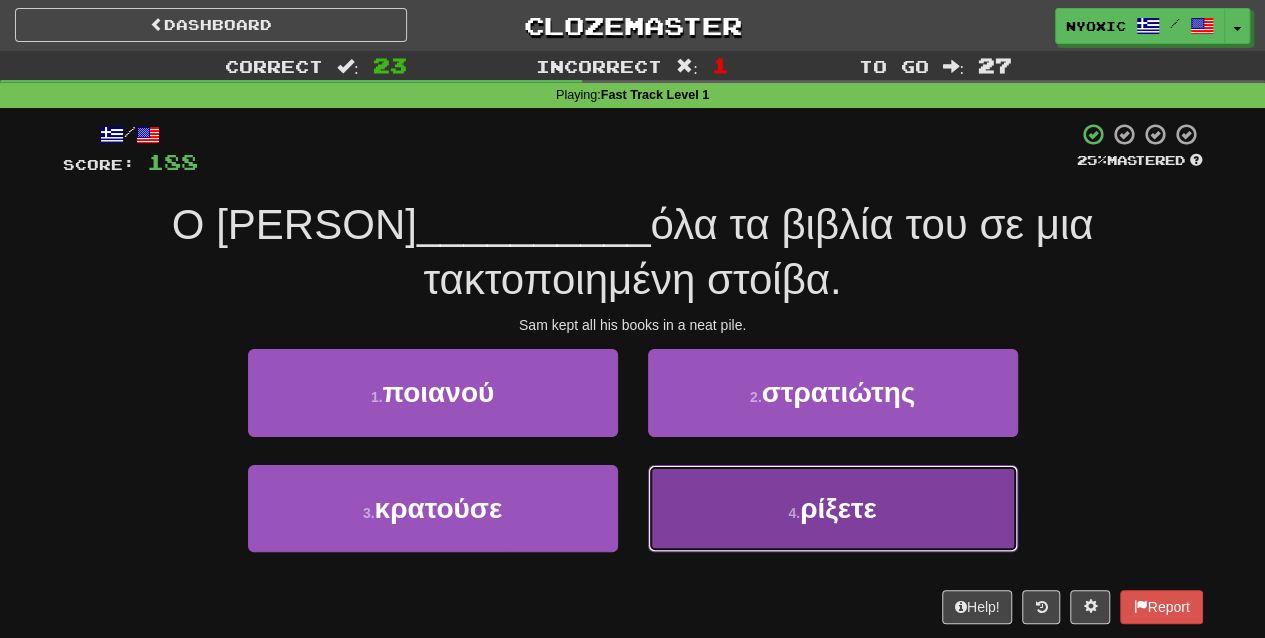 click on "4 .  ρίξετε" at bounding box center [833, 508] 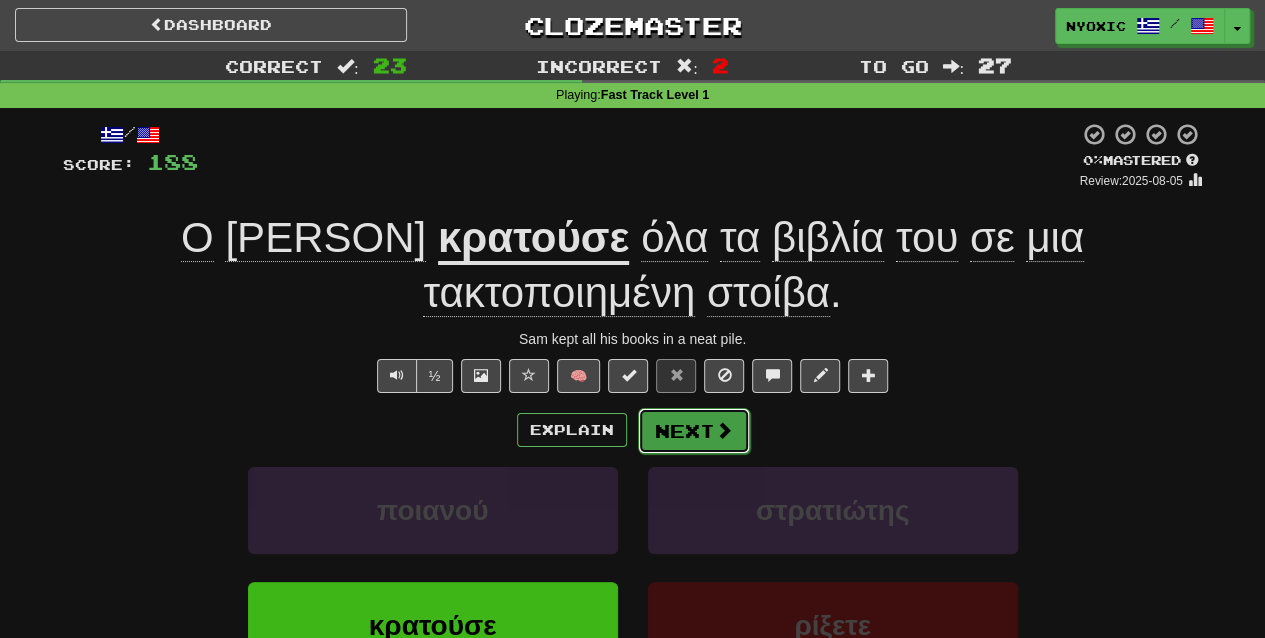 click on "Next" at bounding box center (694, 431) 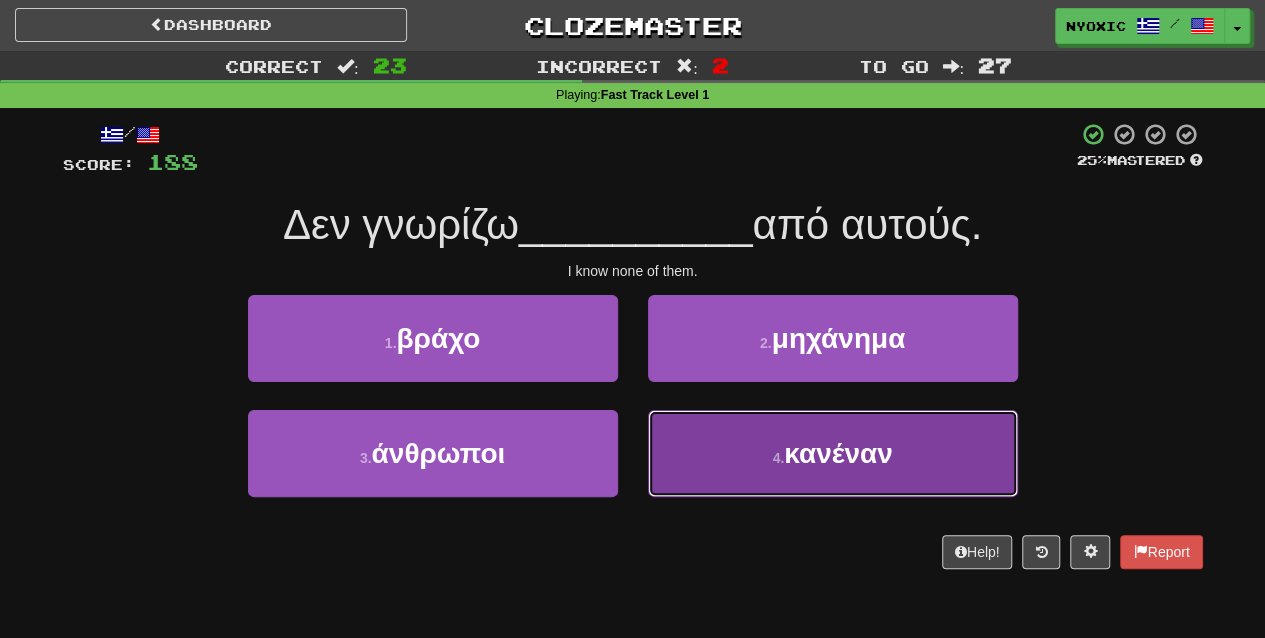 click on "4 .  κανέναν" at bounding box center (833, 453) 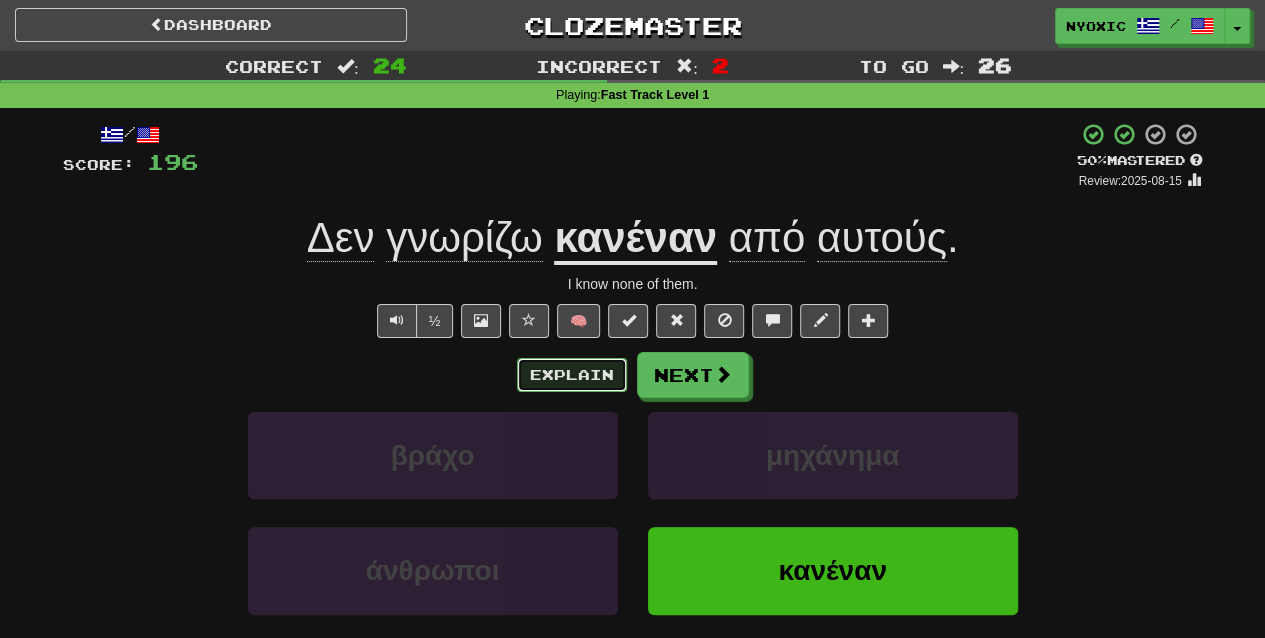 click on "Explain" at bounding box center (572, 375) 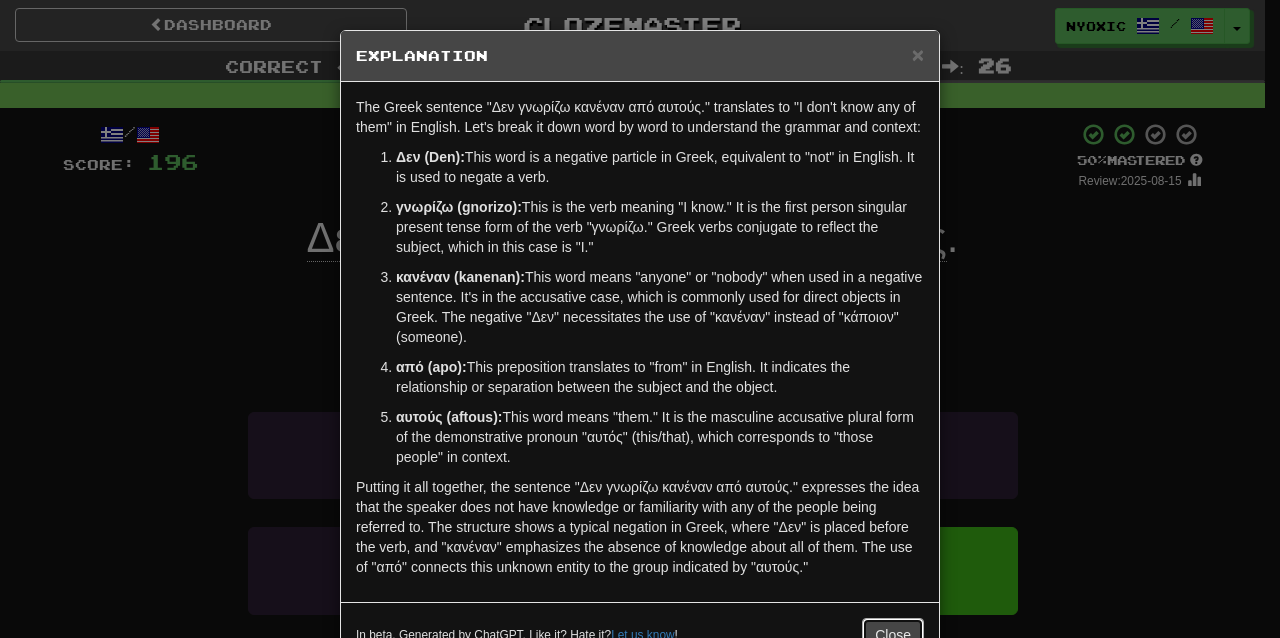 click on "Close" at bounding box center [893, 635] 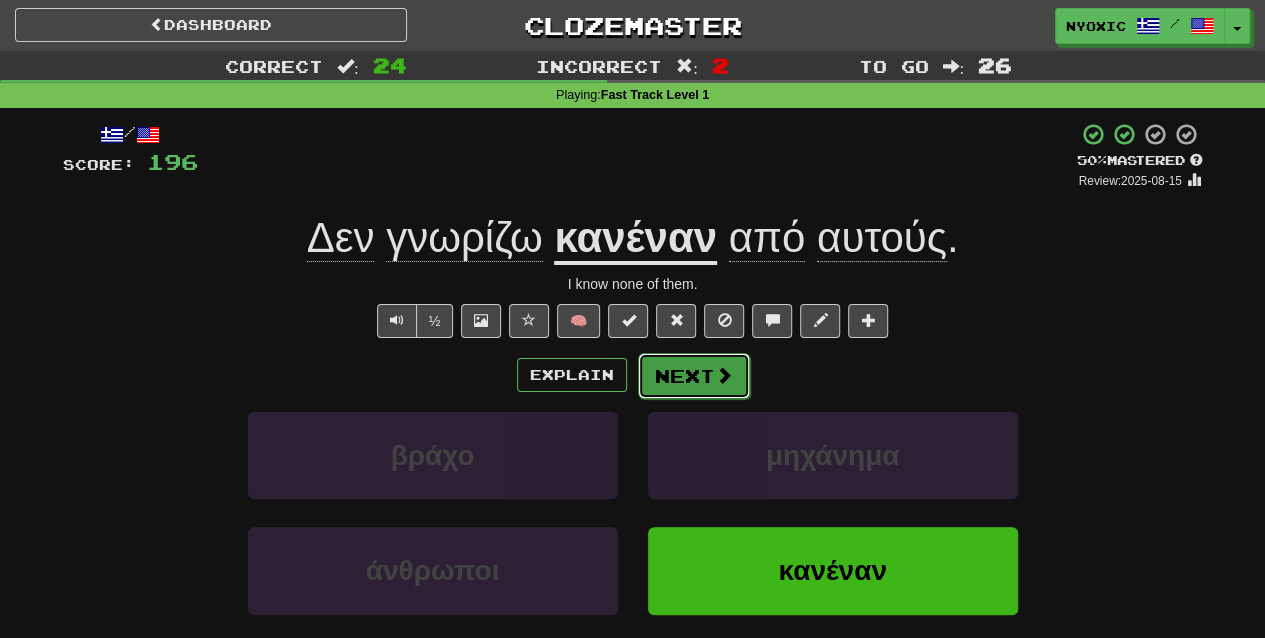click on "Next" at bounding box center [694, 376] 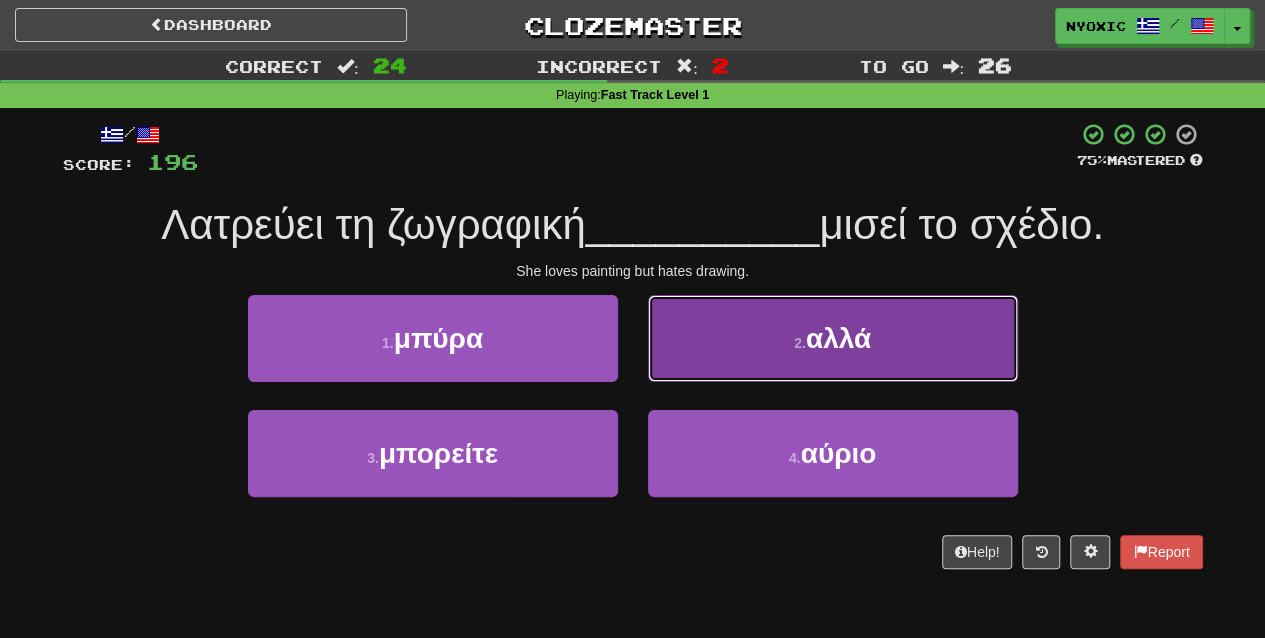 click on "2 .  αλλά" at bounding box center (833, 338) 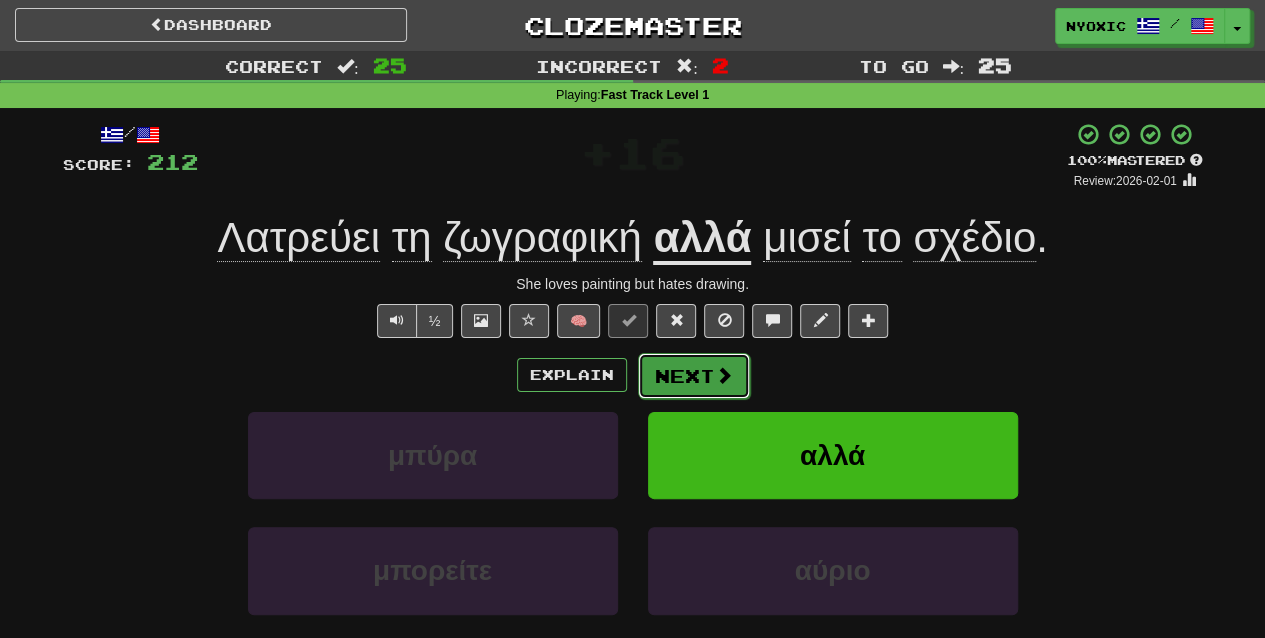 click on "Next" at bounding box center (694, 376) 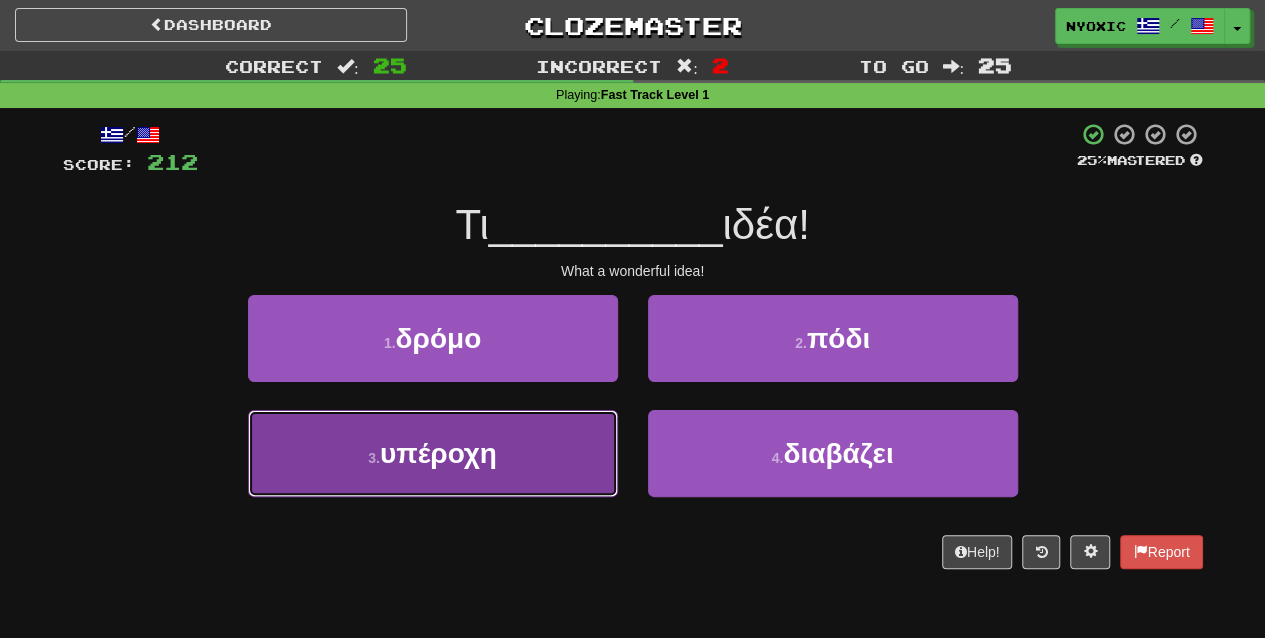 click on "3 .  υπέροχη" at bounding box center (433, 453) 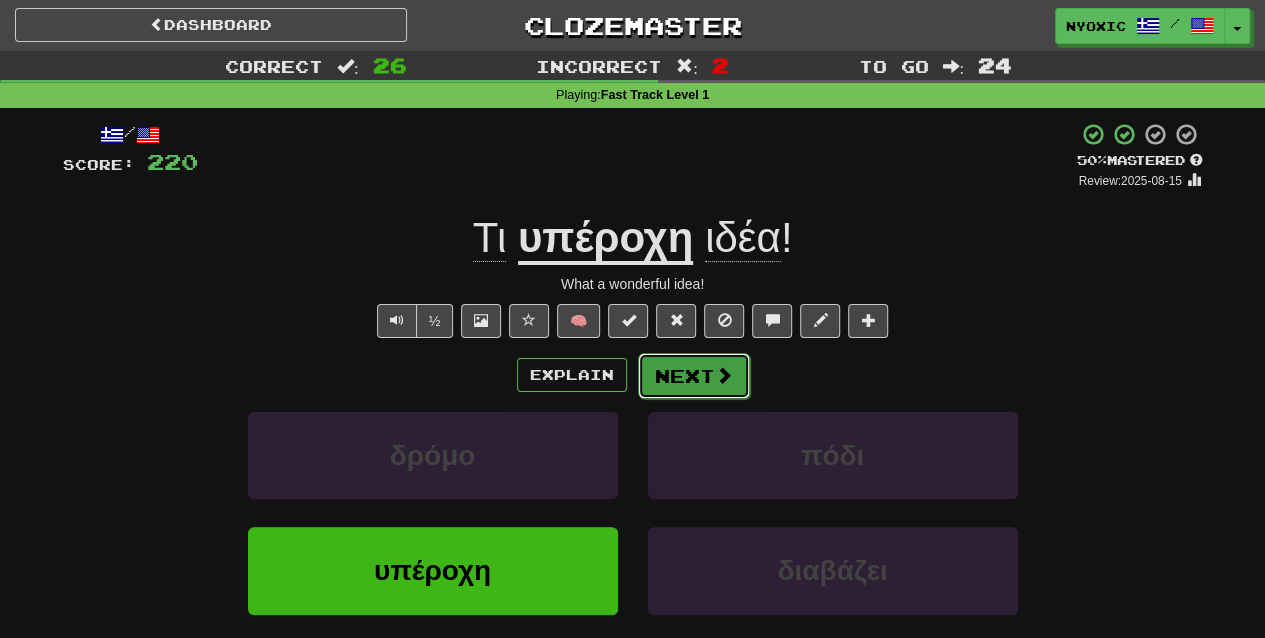 click on "Next" at bounding box center [694, 376] 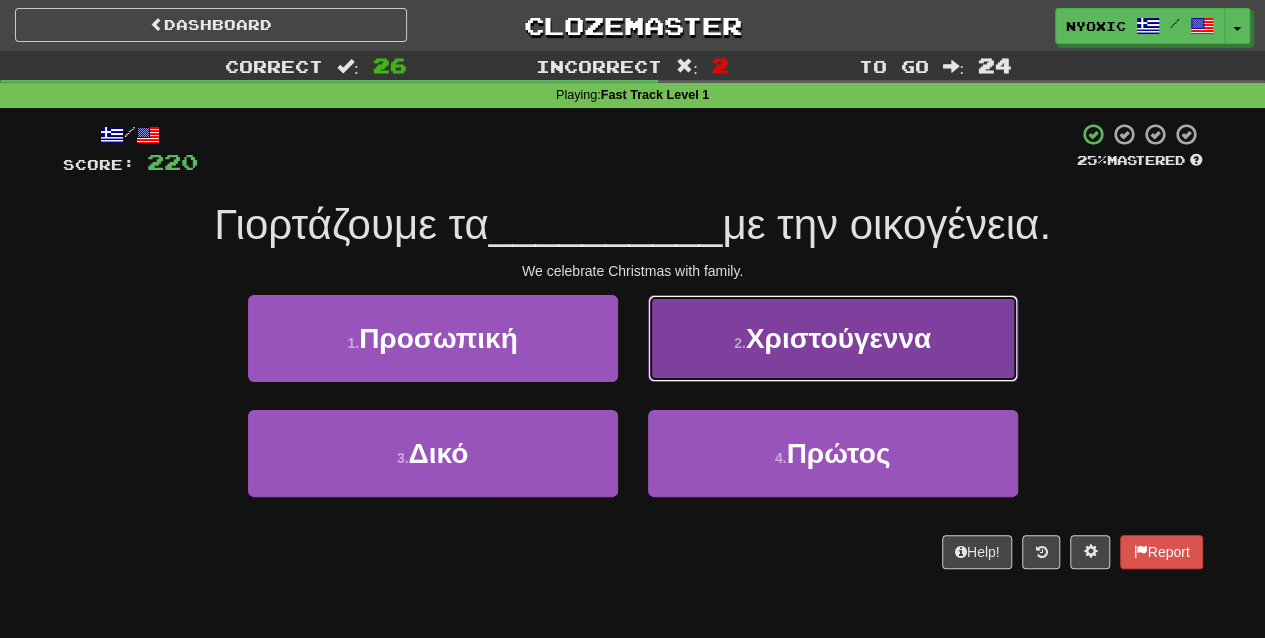 click on "Χριστούγεννα" at bounding box center [838, 338] 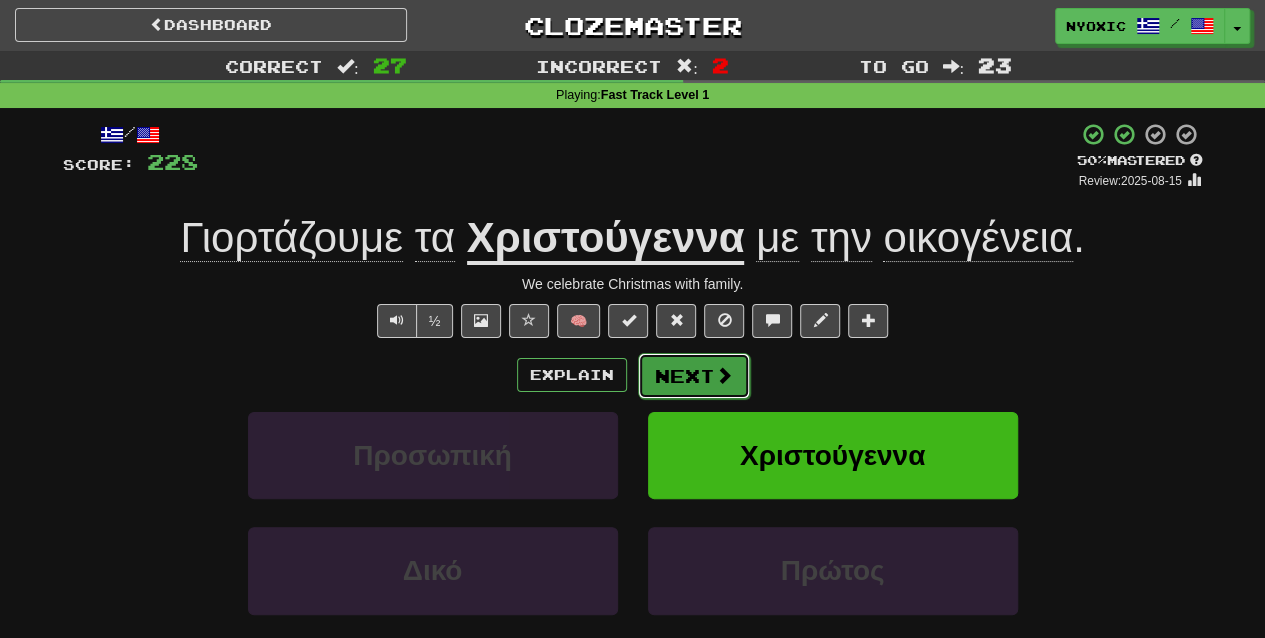 click on "Next" at bounding box center (694, 376) 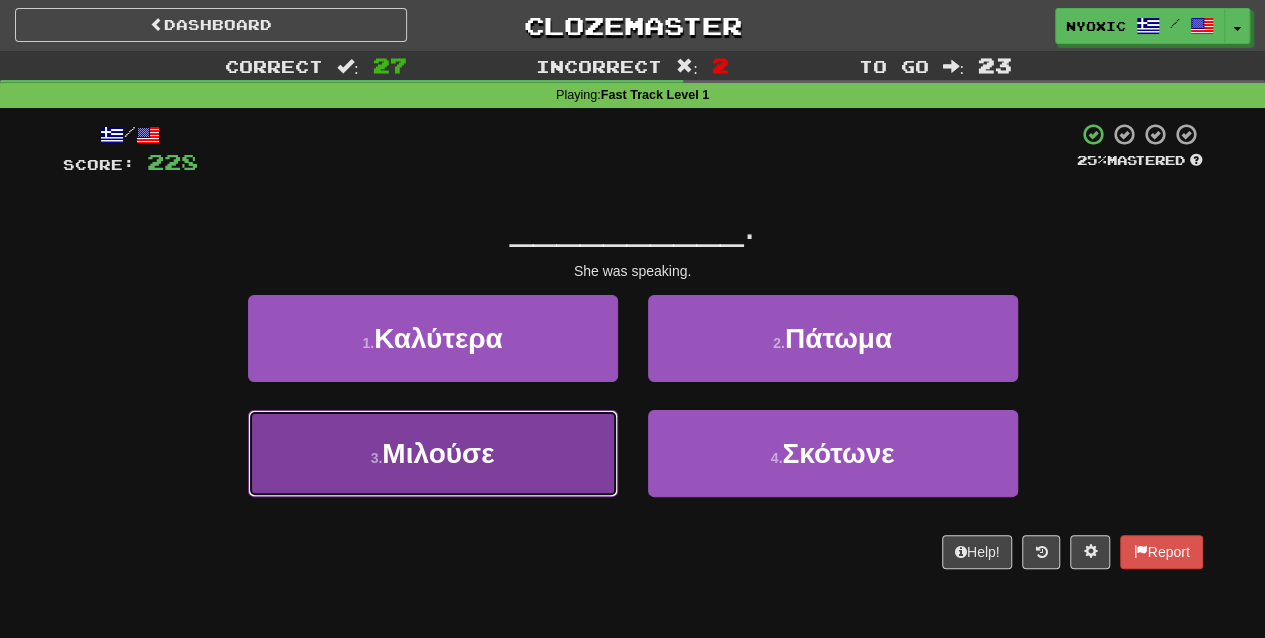 click on "3 .  Μιλούσε" at bounding box center (433, 453) 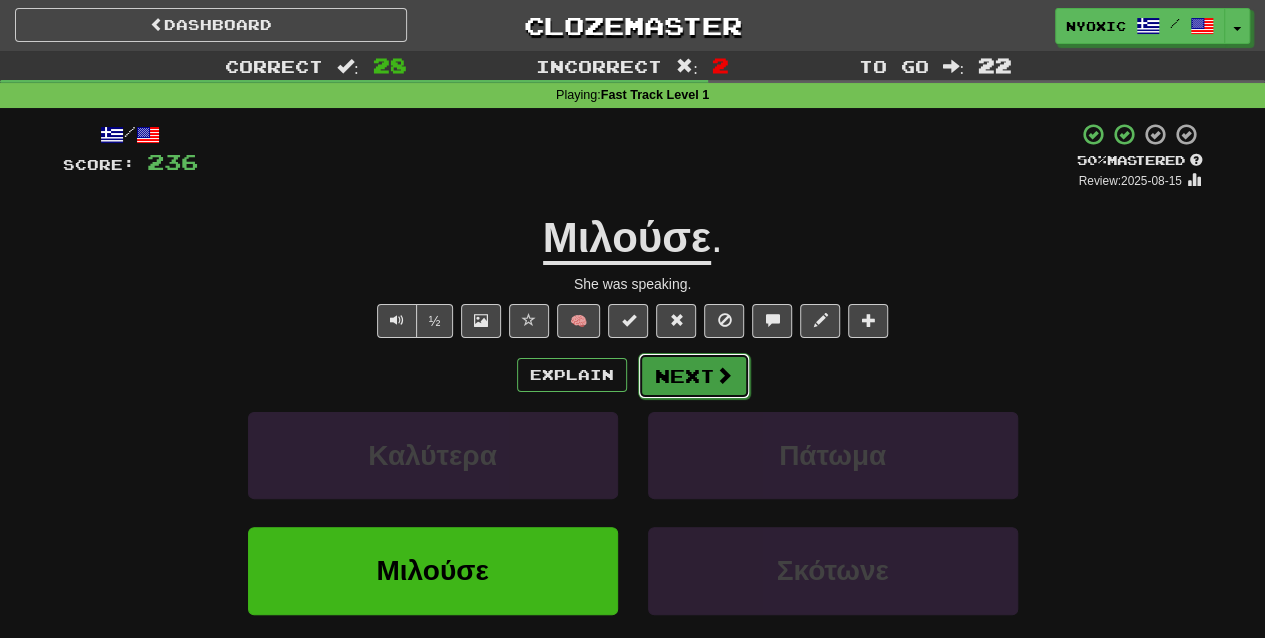 click on "Next" at bounding box center [694, 376] 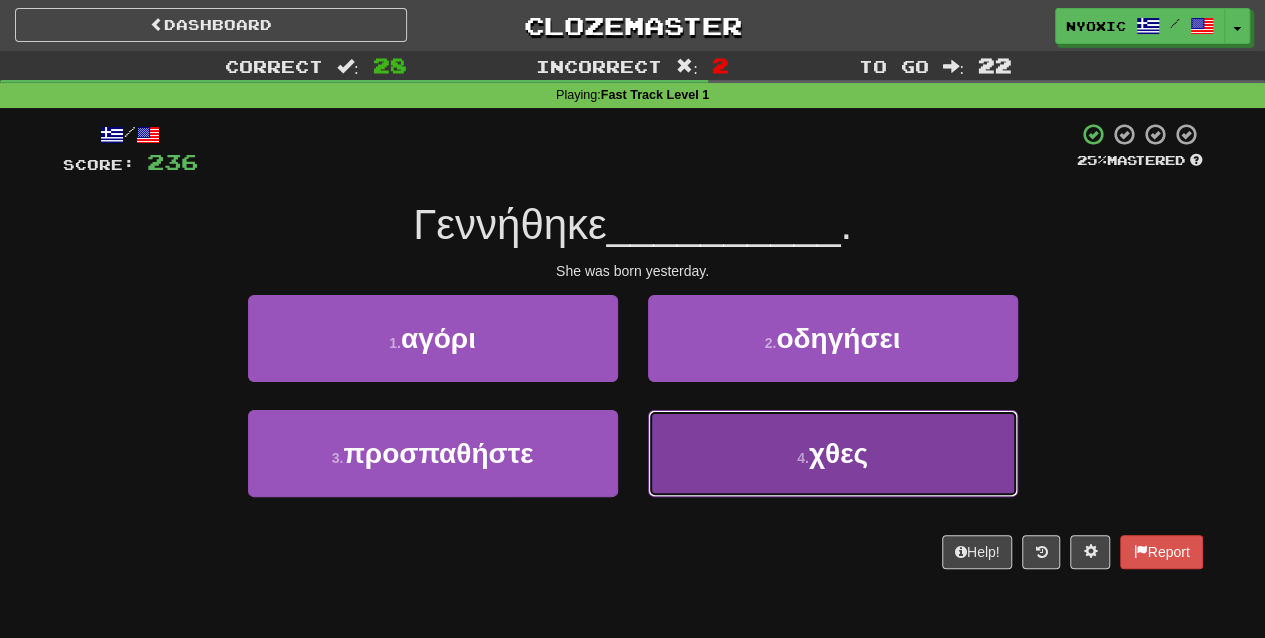 click on "4 .  χθες" at bounding box center (833, 453) 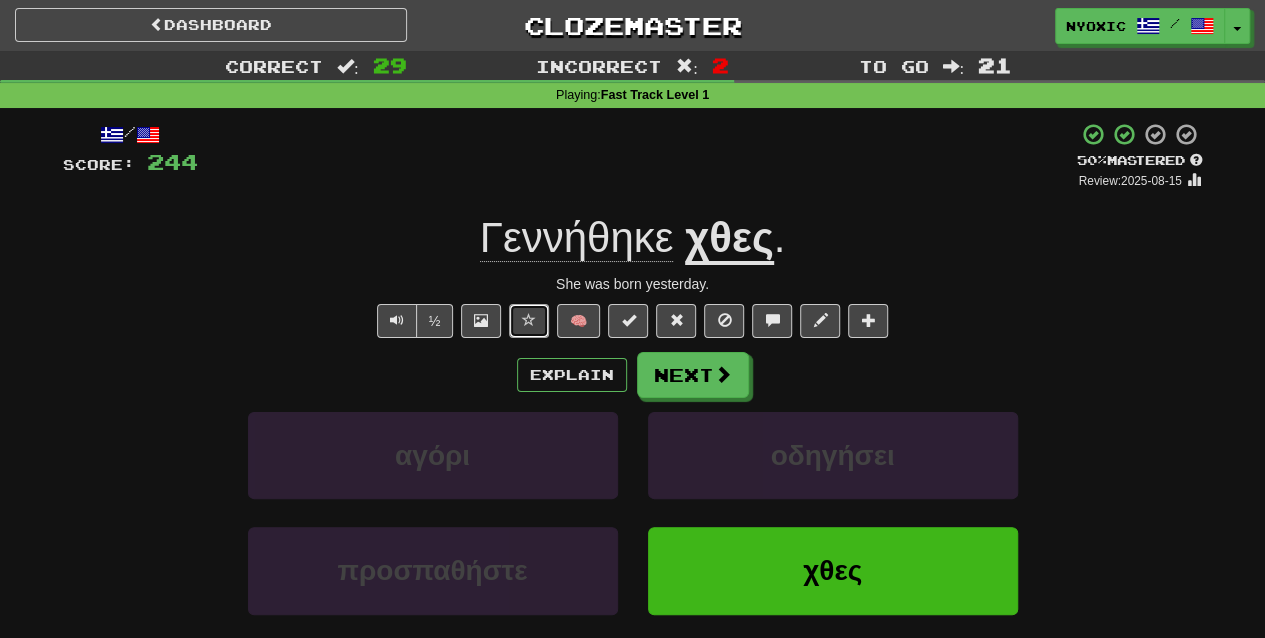 click at bounding box center (529, 320) 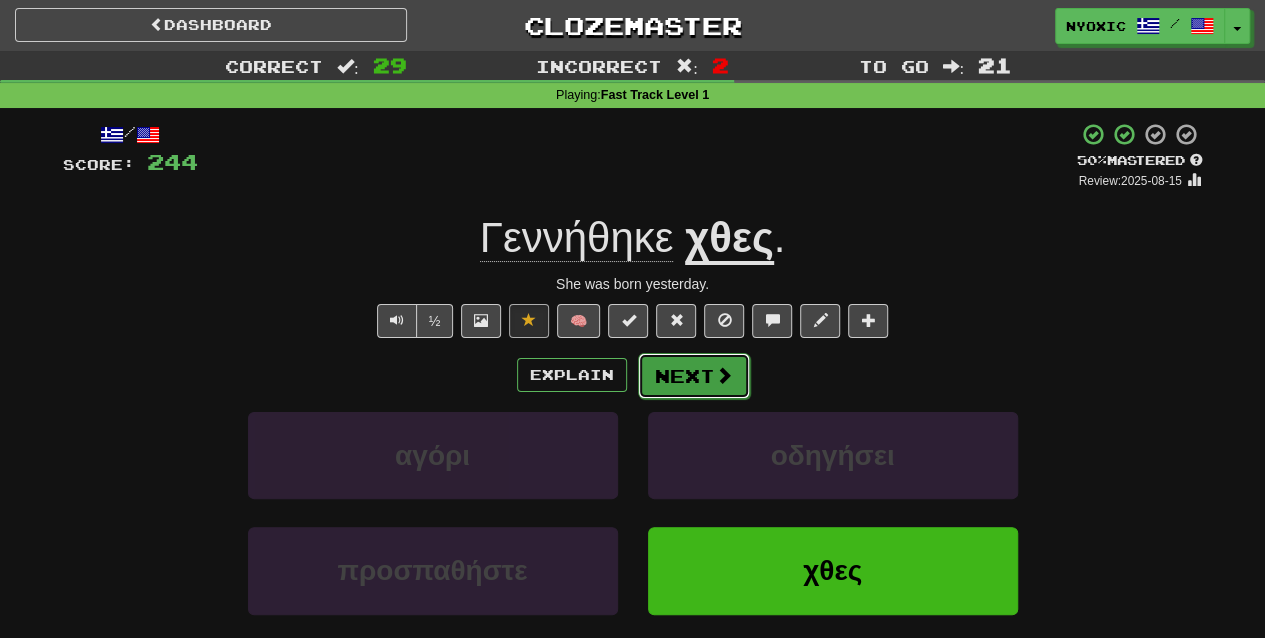 click on "Next" at bounding box center (694, 376) 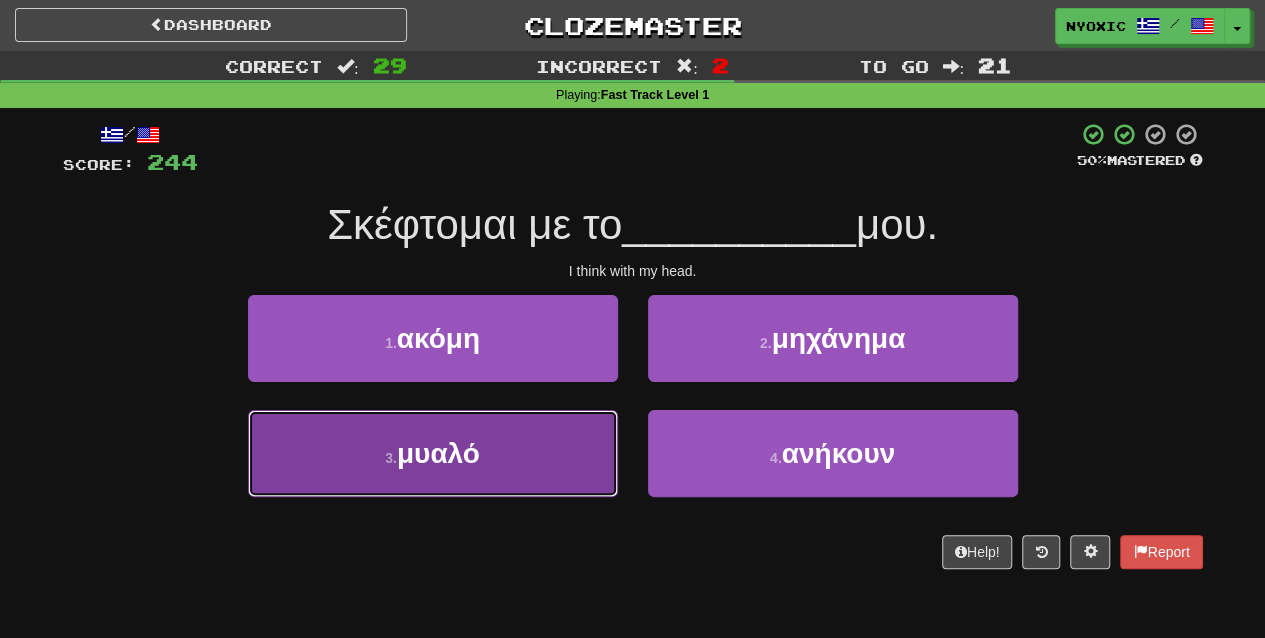 click on "3 .  μυαλό" at bounding box center (433, 453) 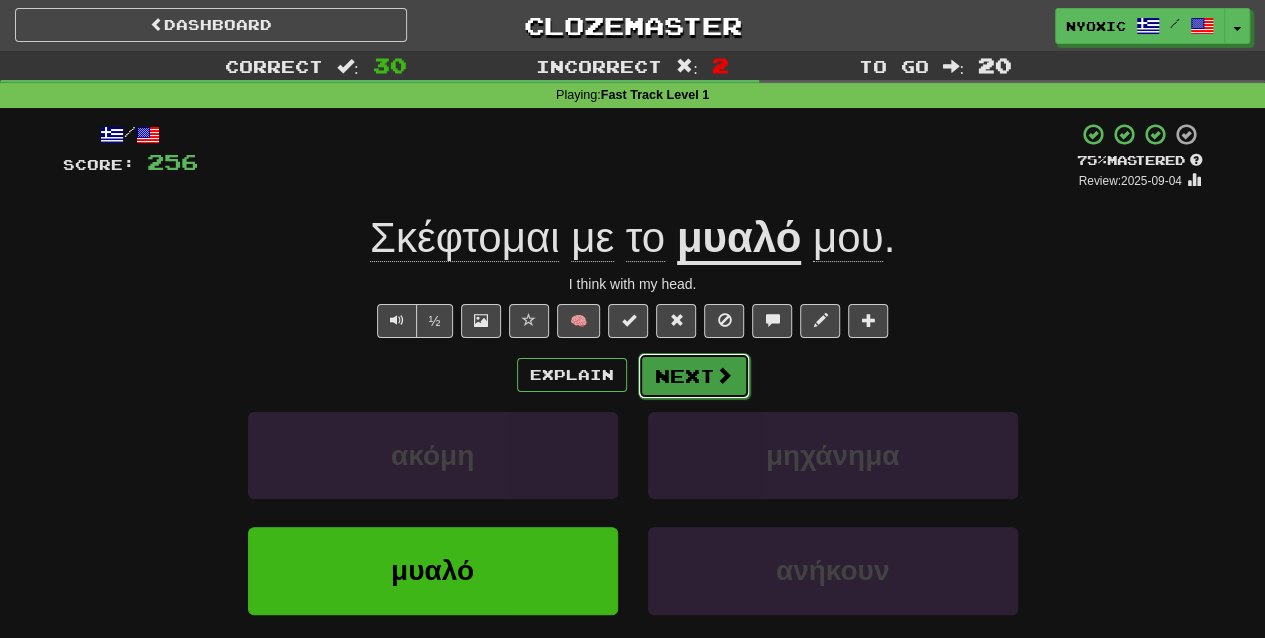 click on "Next" at bounding box center (694, 376) 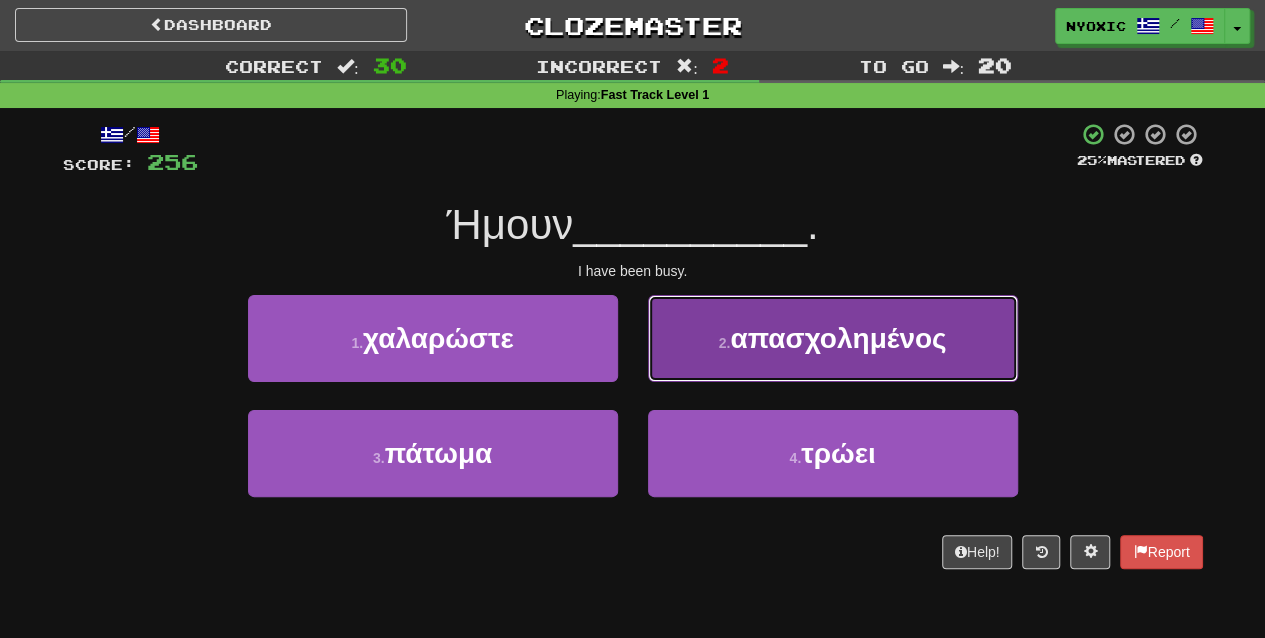 click on "2 .  απασχολημένος" at bounding box center [833, 338] 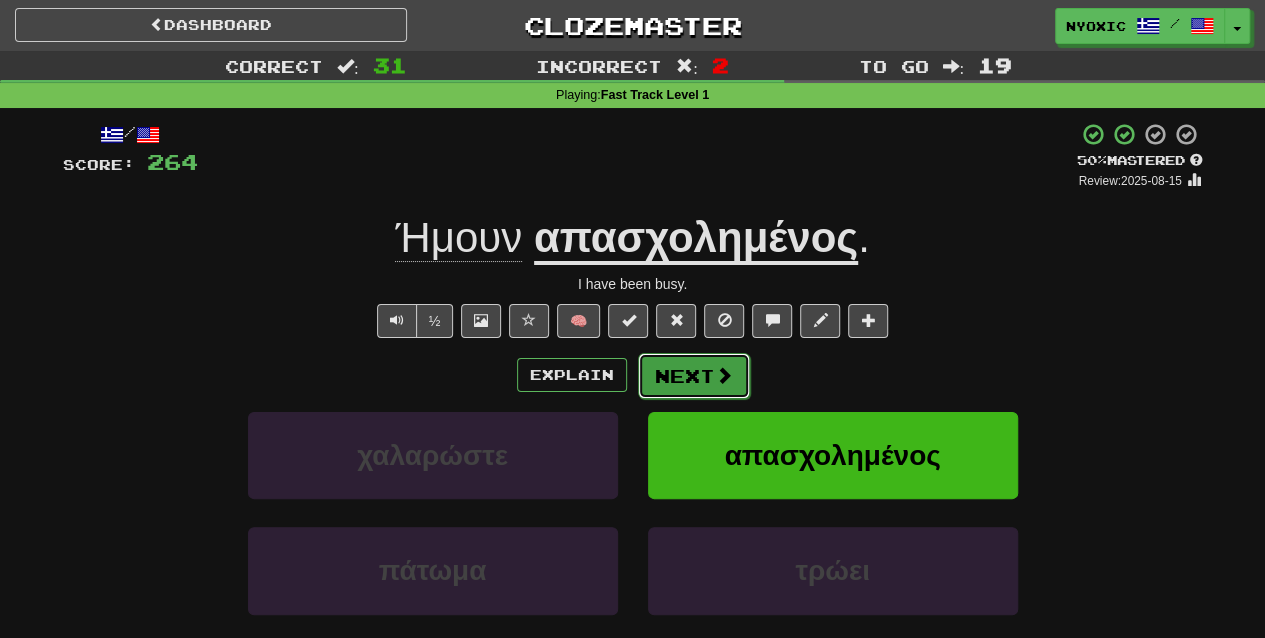 click on "Next" at bounding box center [694, 376] 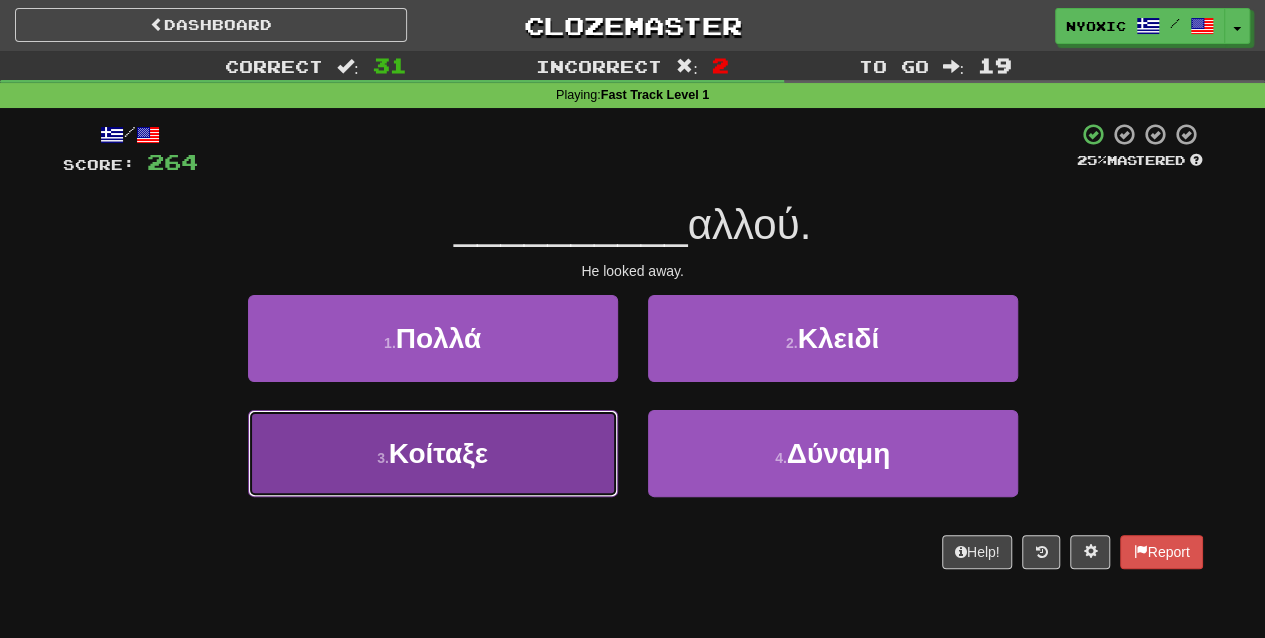 click on "3 .  Κοίταξε" at bounding box center (433, 453) 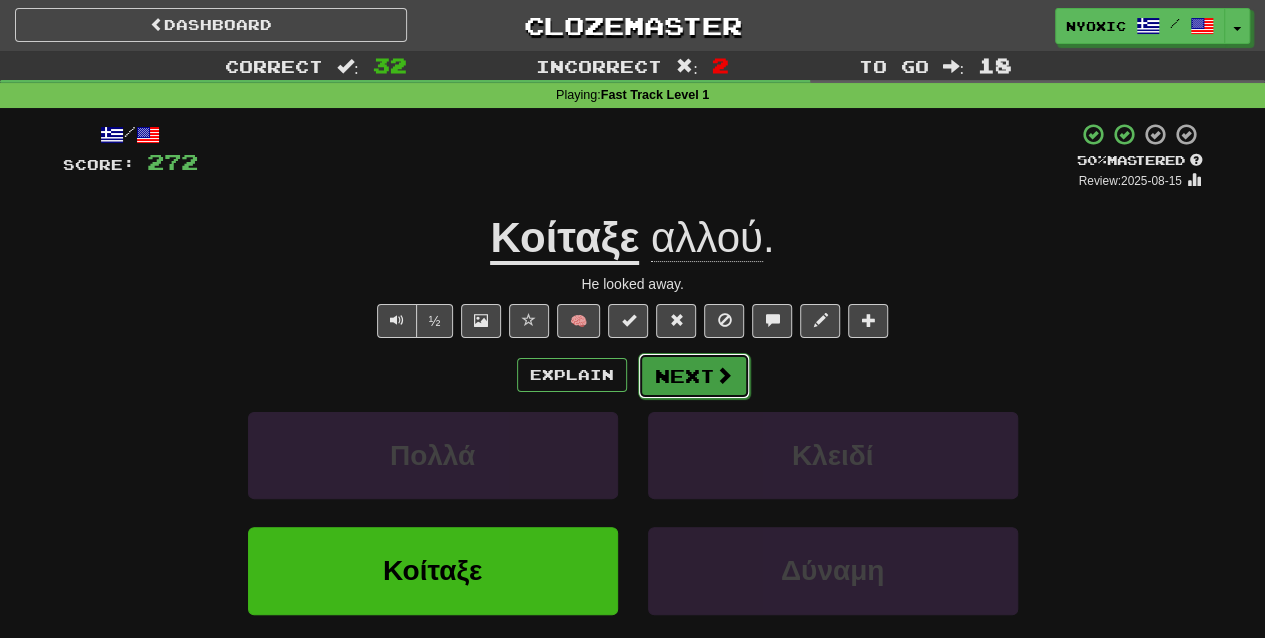 click on "Next" at bounding box center (694, 376) 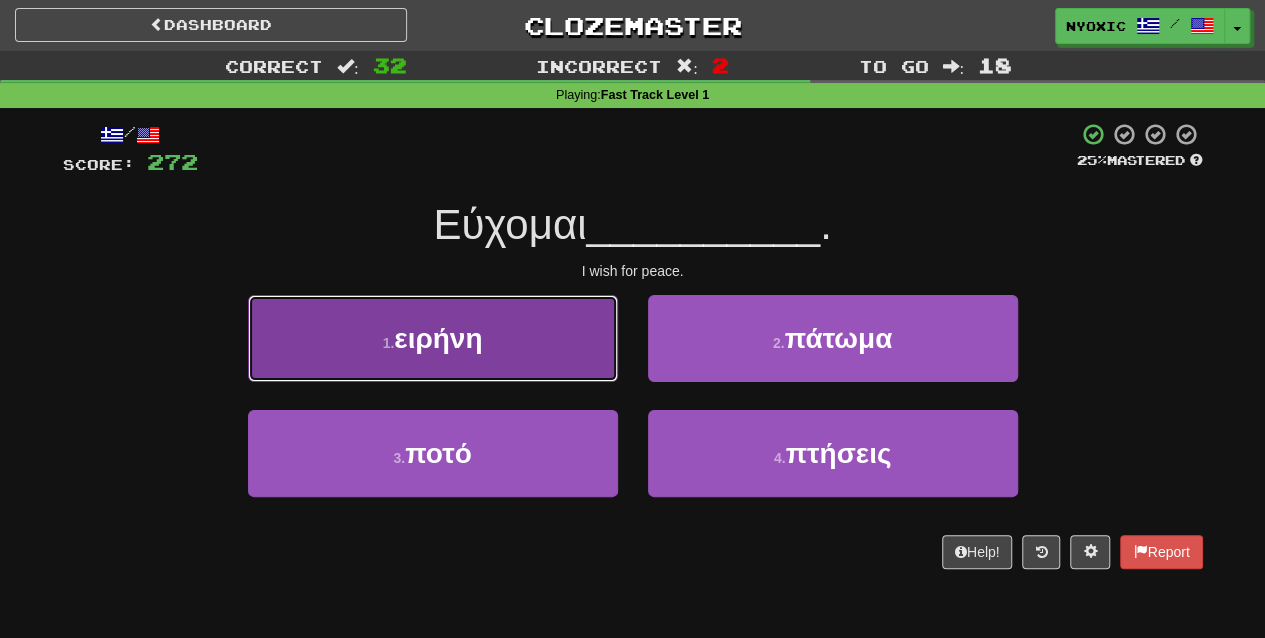 click on "1 .  ειρήνη" at bounding box center (433, 338) 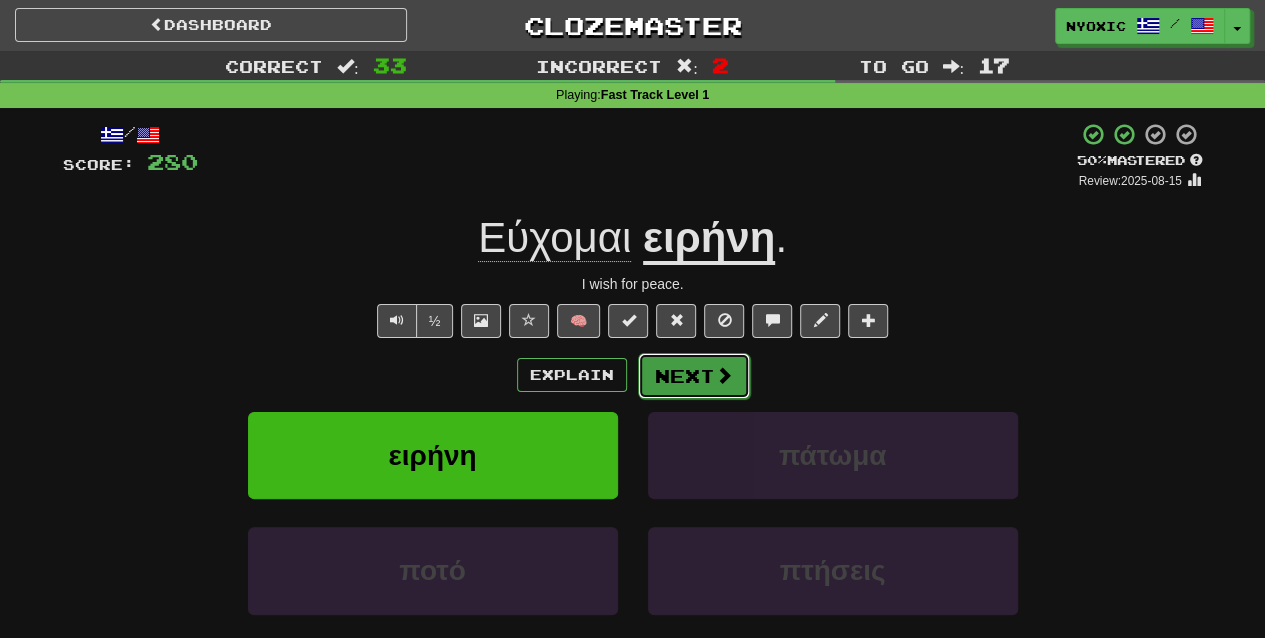 click on "Next" at bounding box center [694, 376] 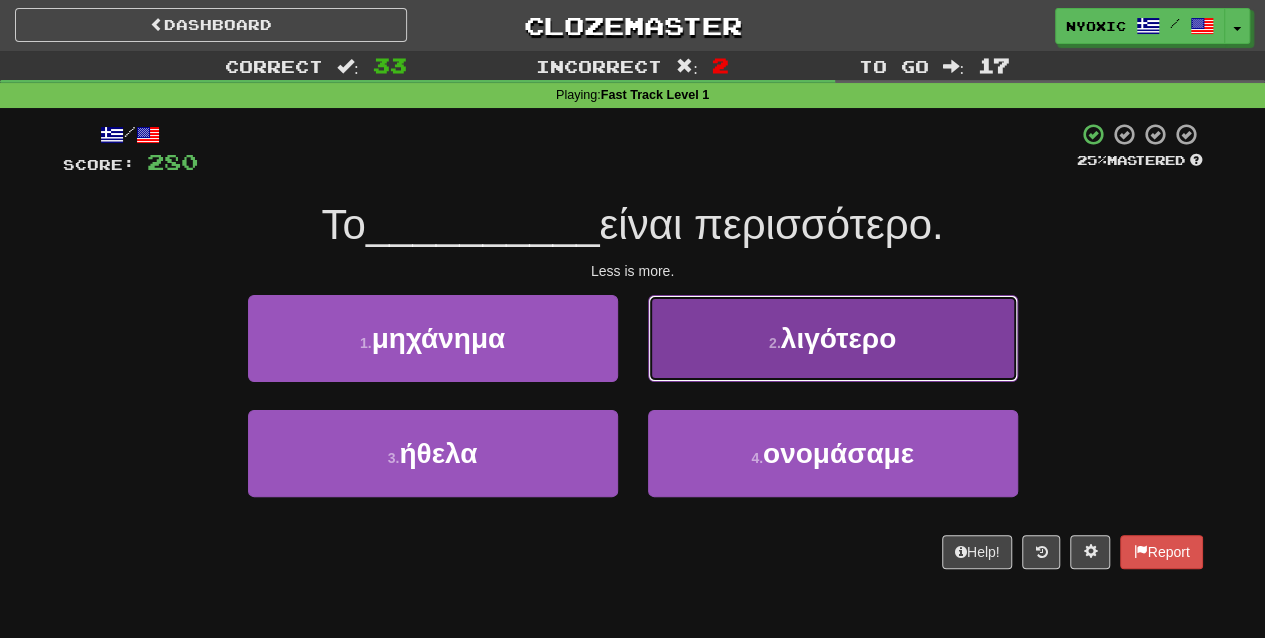 click on "2 .  λιγότερο" at bounding box center (833, 338) 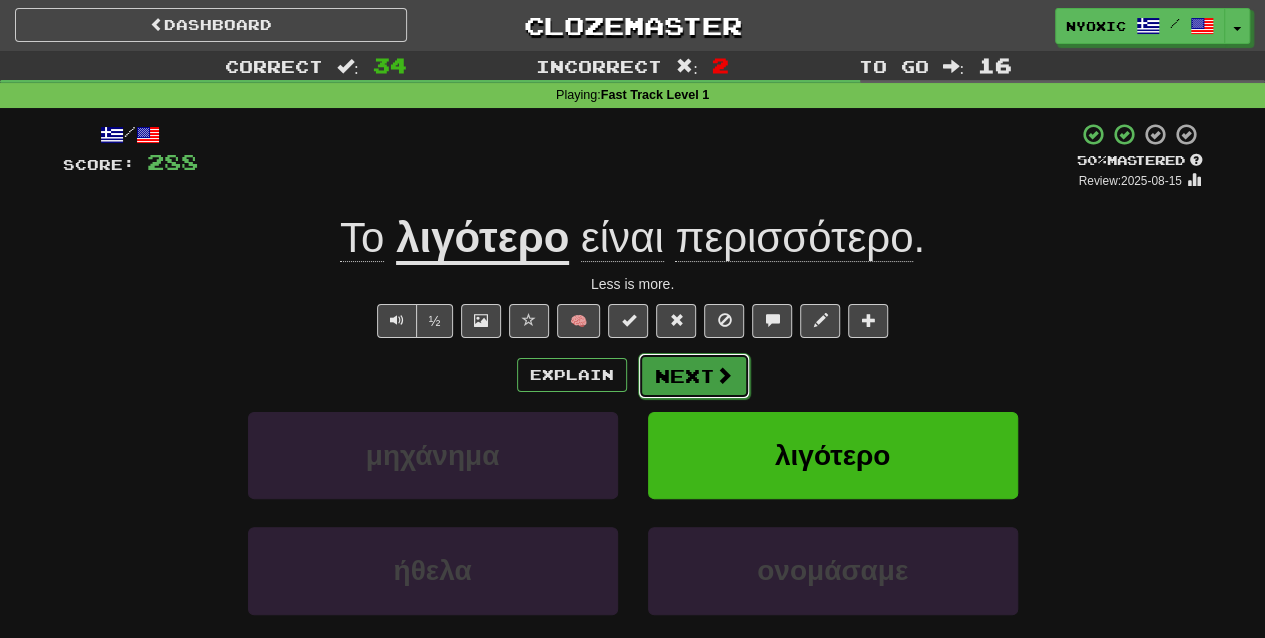 click on "Next" at bounding box center [694, 376] 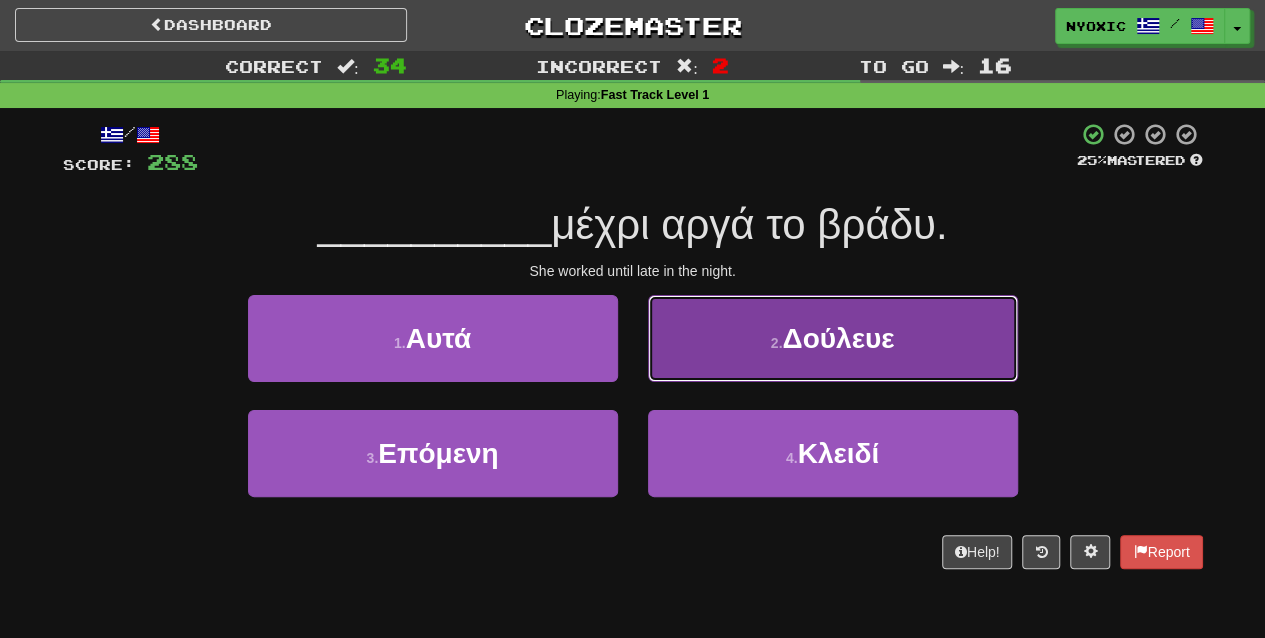 click on "2 .  Δούλευε" at bounding box center (833, 338) 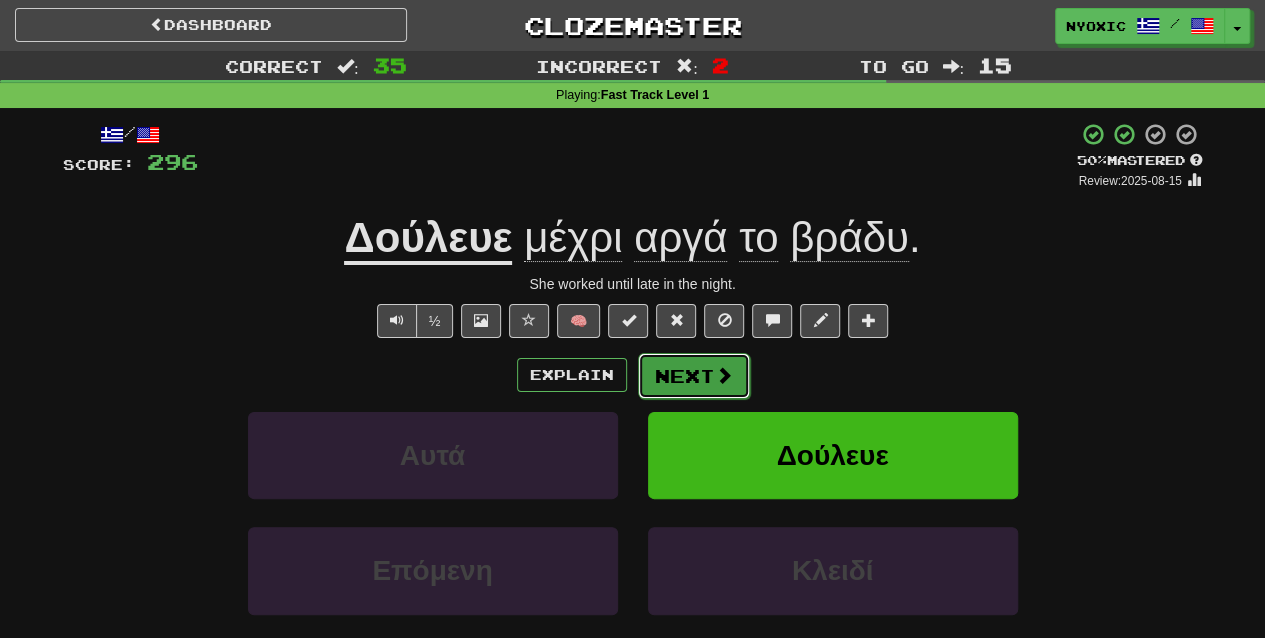 click at bounding box center (724, 375) 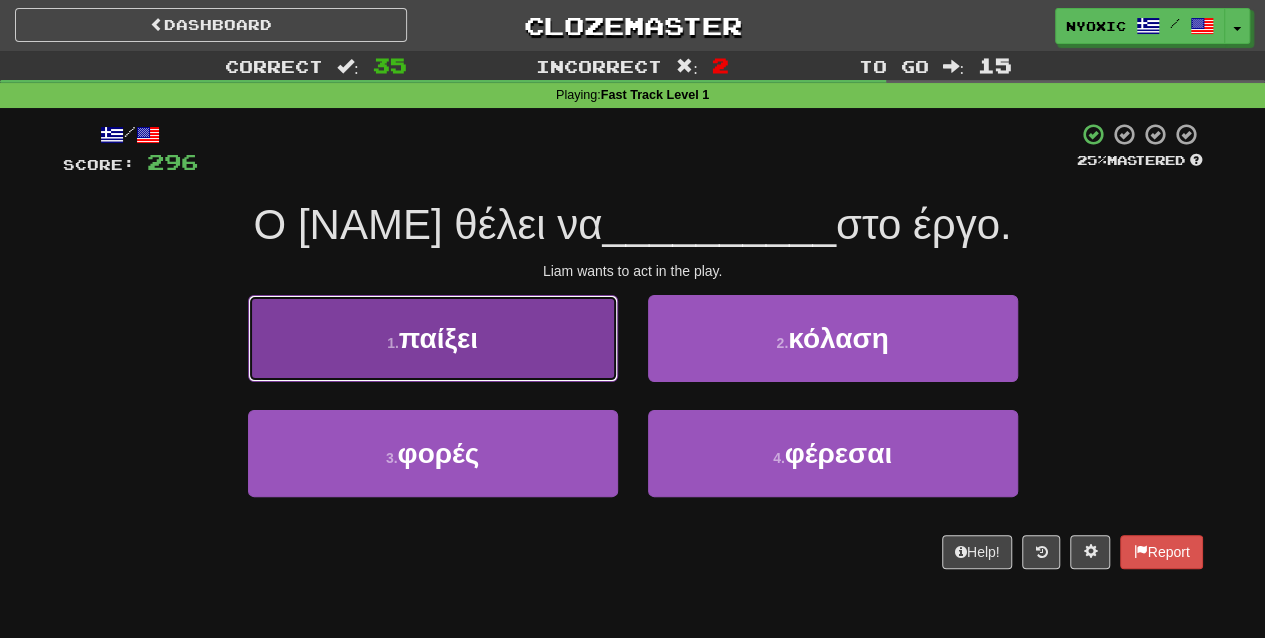 click on "1 .  παίξει" at bounding box center [433, 338] 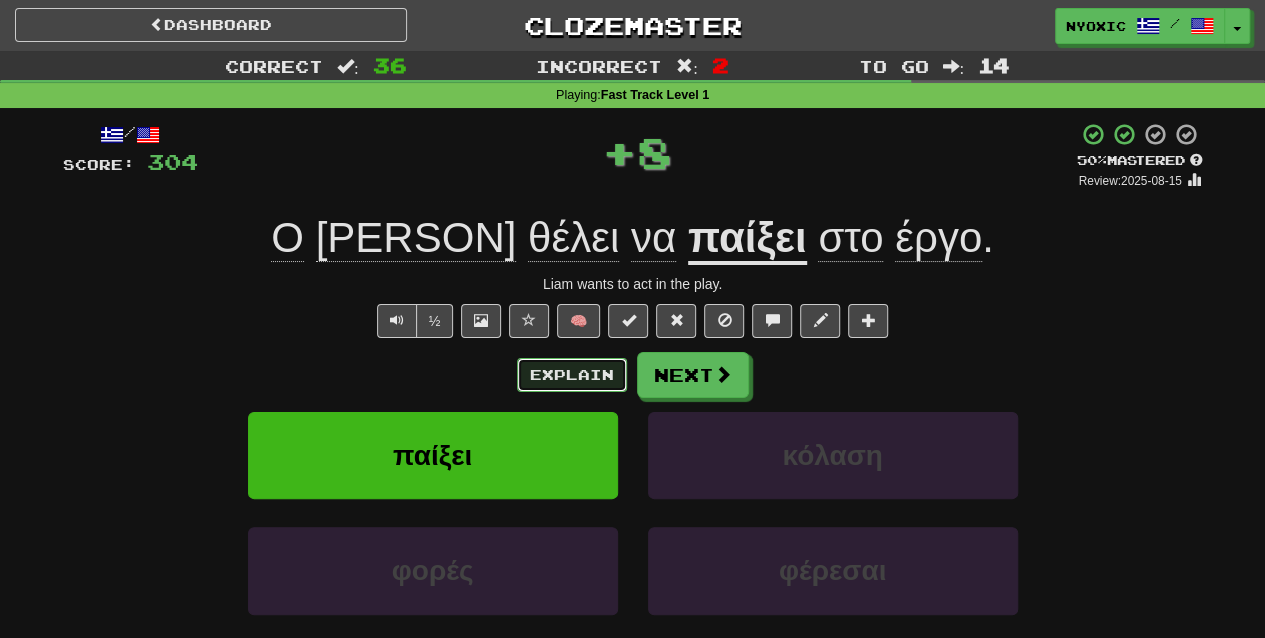 click on "Explain" at bounding box center (572, 375) 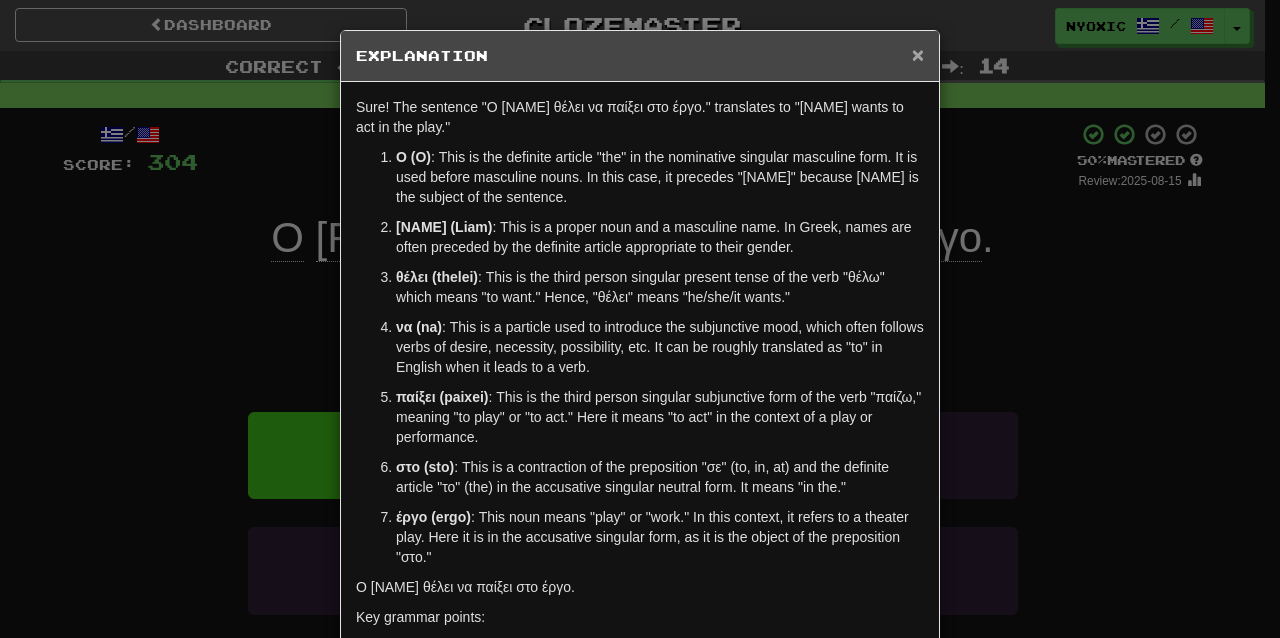 click on "×" at bounding box center [918, 54] 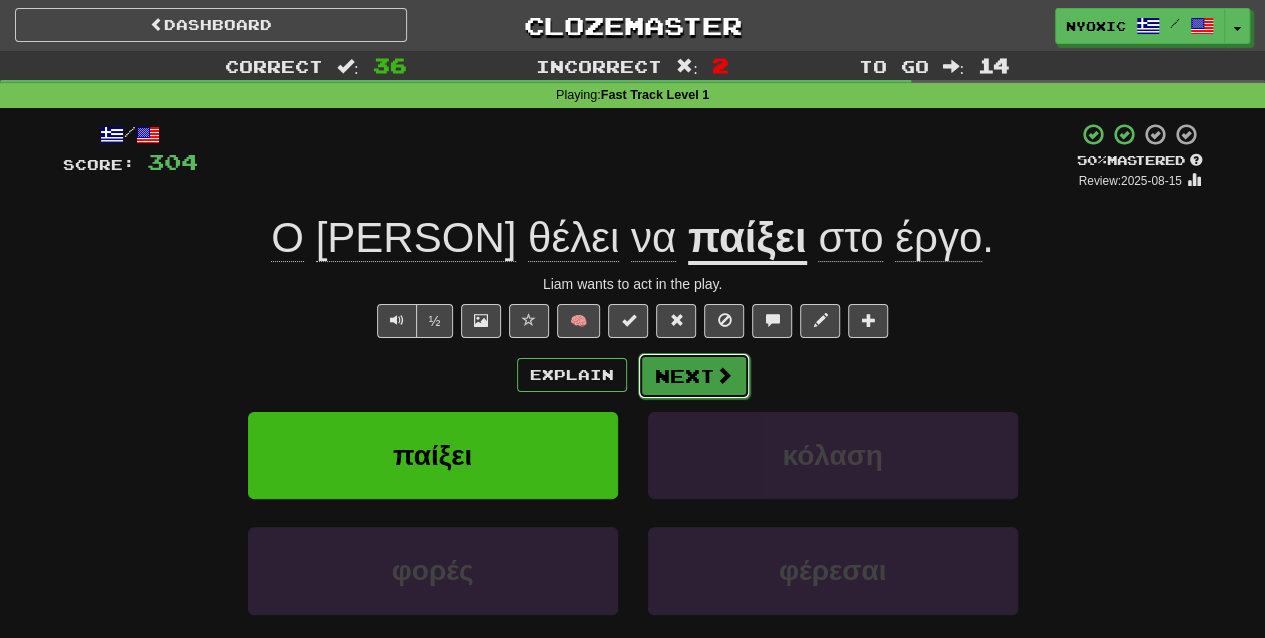 click on "Next" at bounding box center (694, 376) 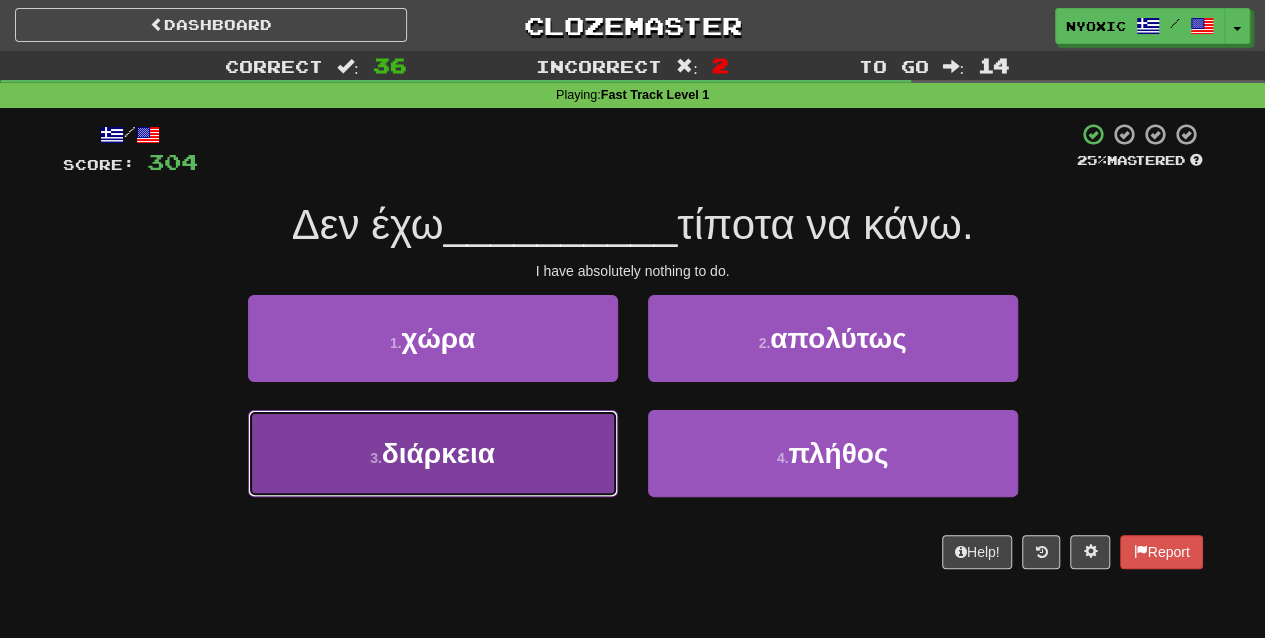 click on "διάρκεια" at bounding box center (438, 453) 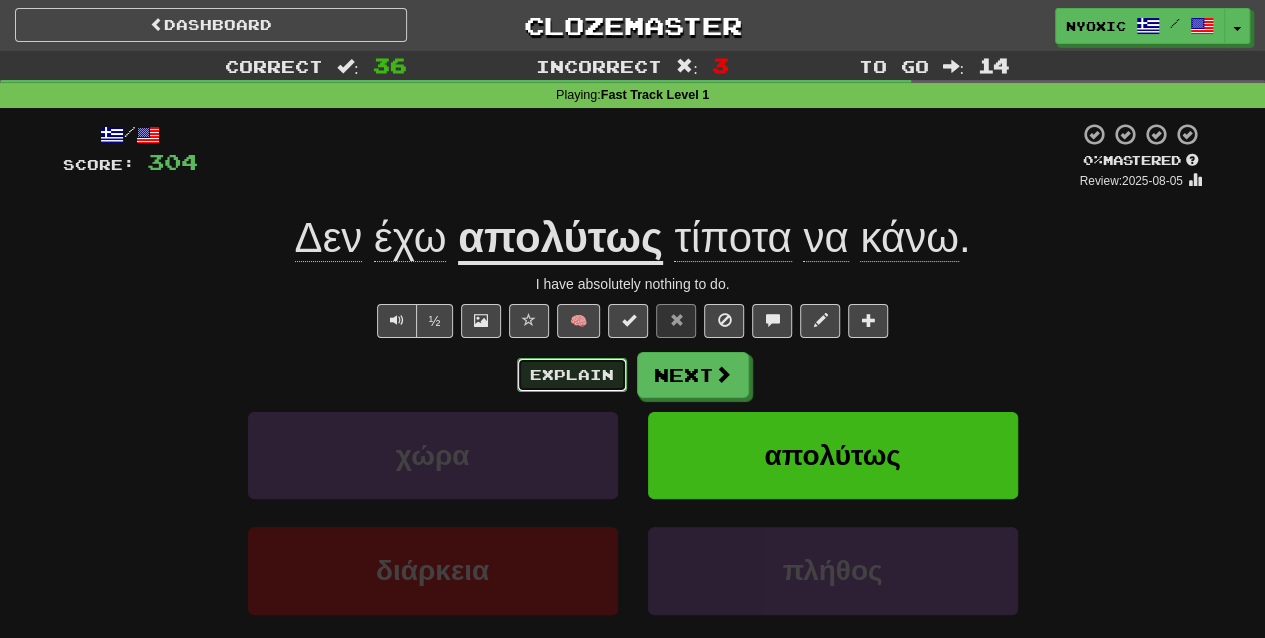 click on "Explain" at bounding box center (572, 375) 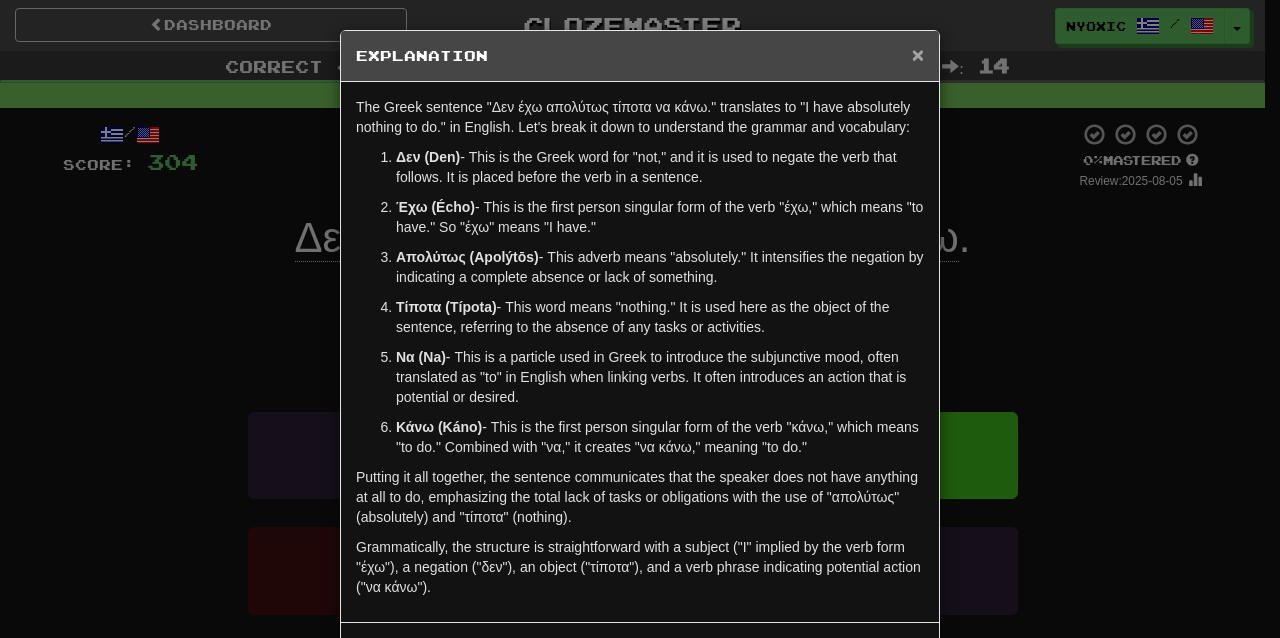 click on "×" at bounding box center [918, 54] 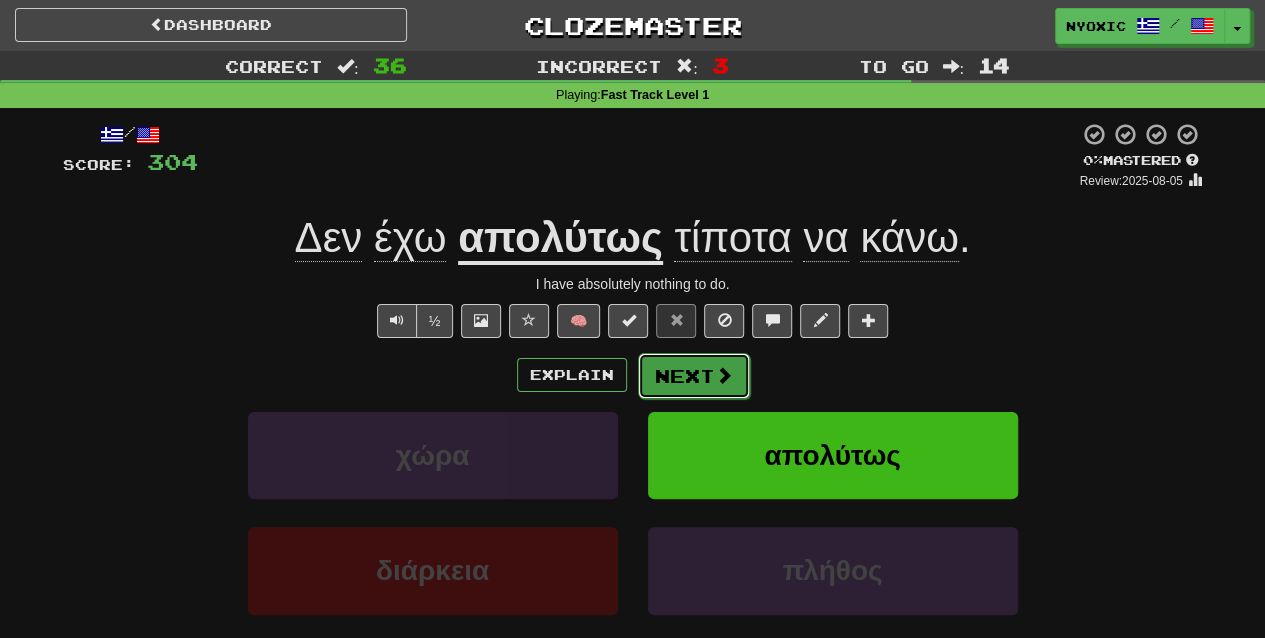 click on "Next" at bounding box center (694, 376) 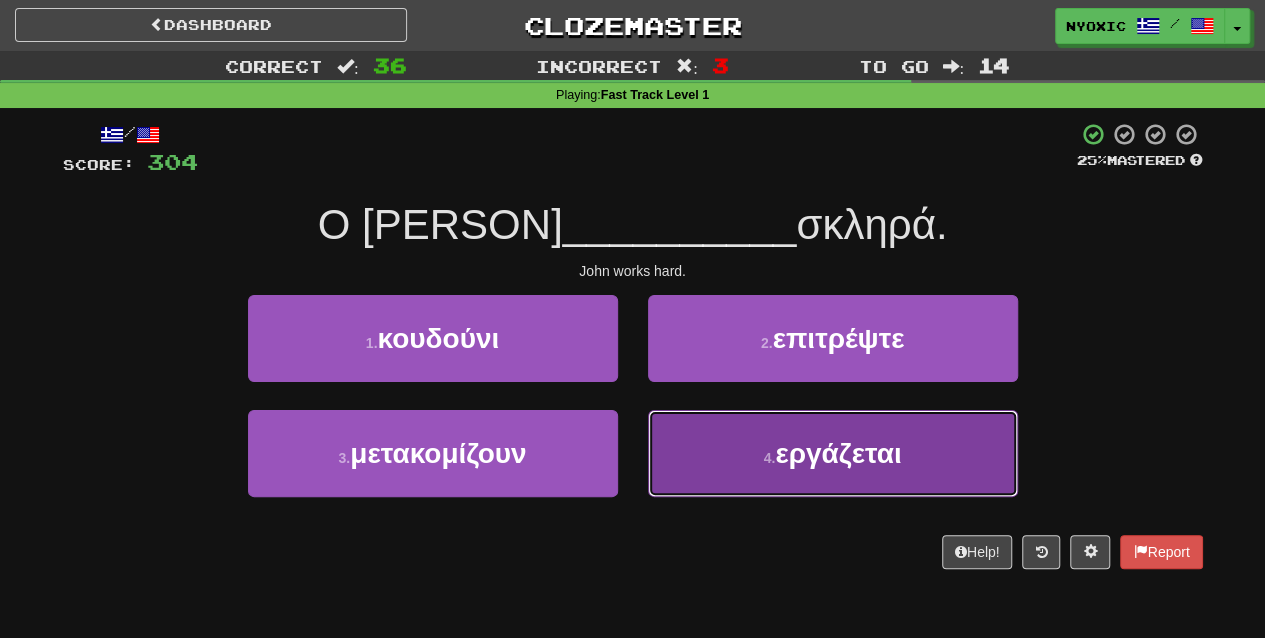 click on "4 .  εργάζεται" at bounding box center (833, 453) 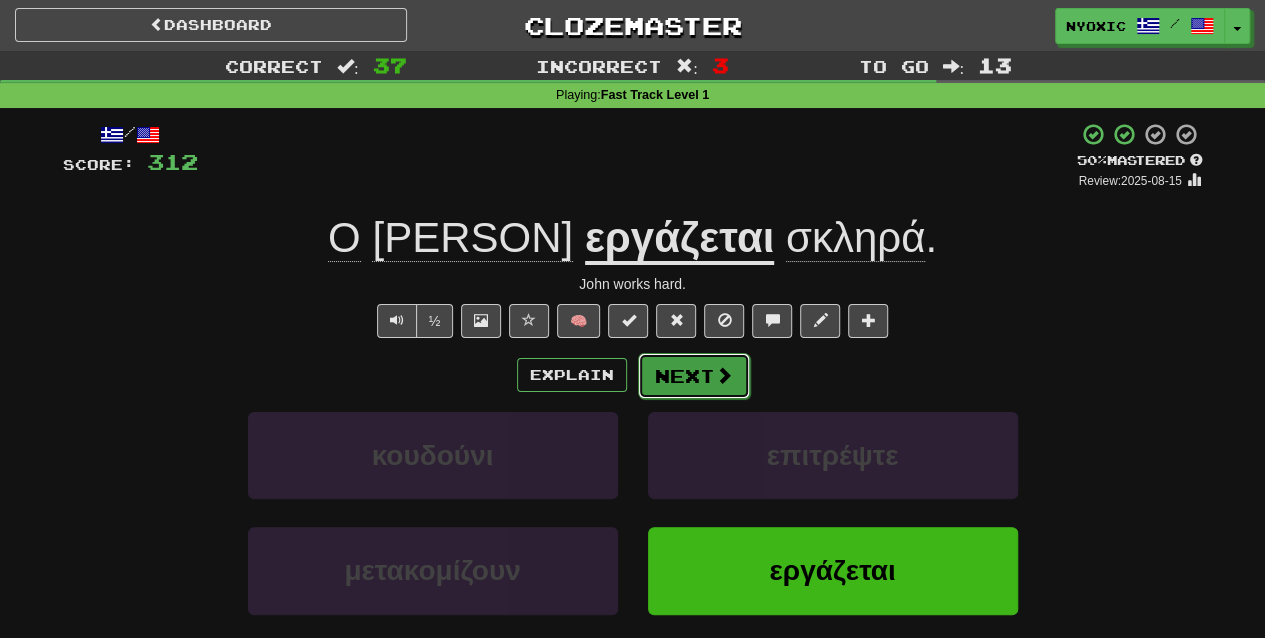 click on "Next" at bounding box center (694, 376) 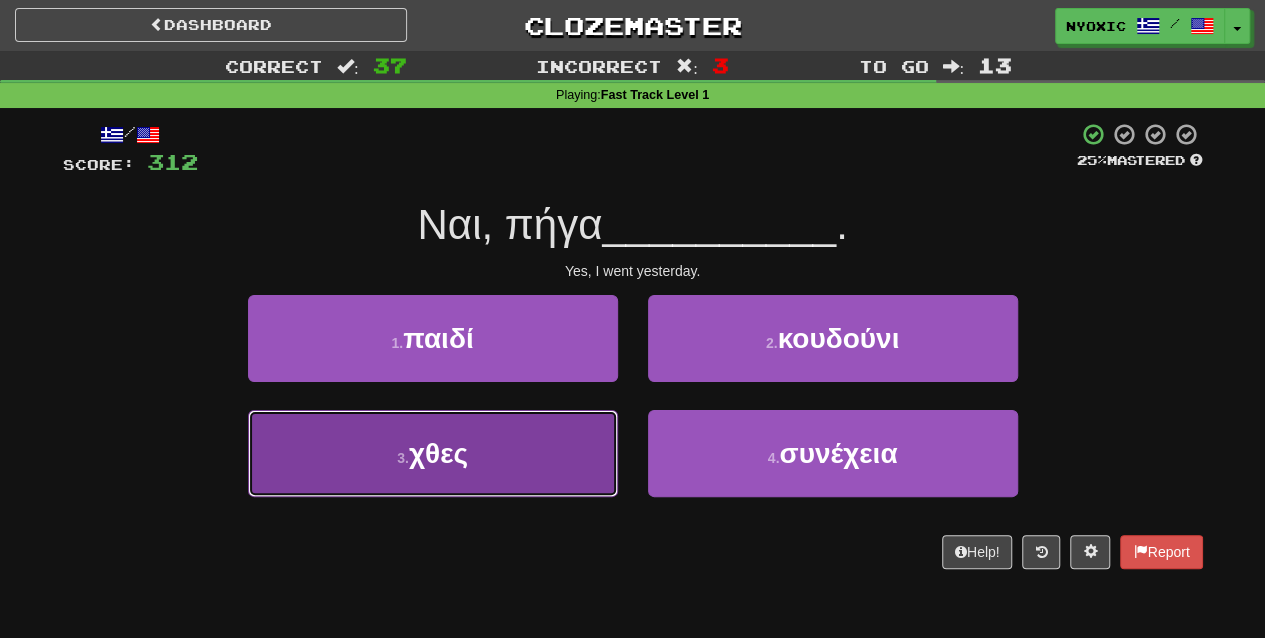 click on "3 .  χθες" at bounding box center (433, 453) 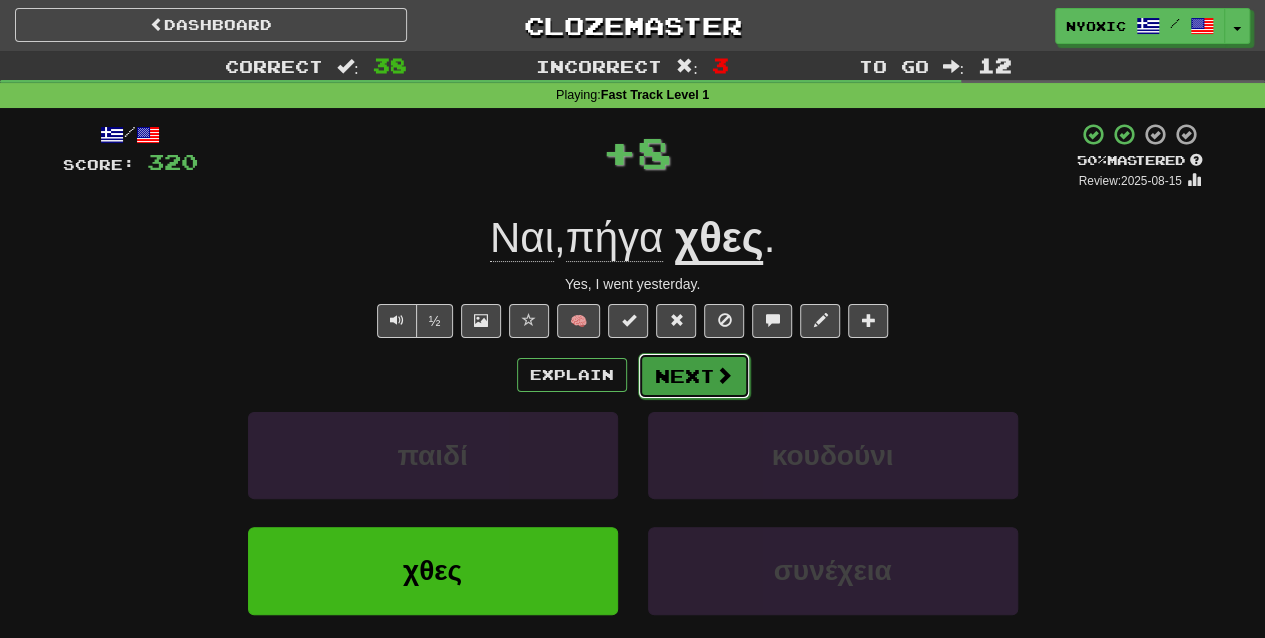 click on "Next" at bounding box center [694, 376] 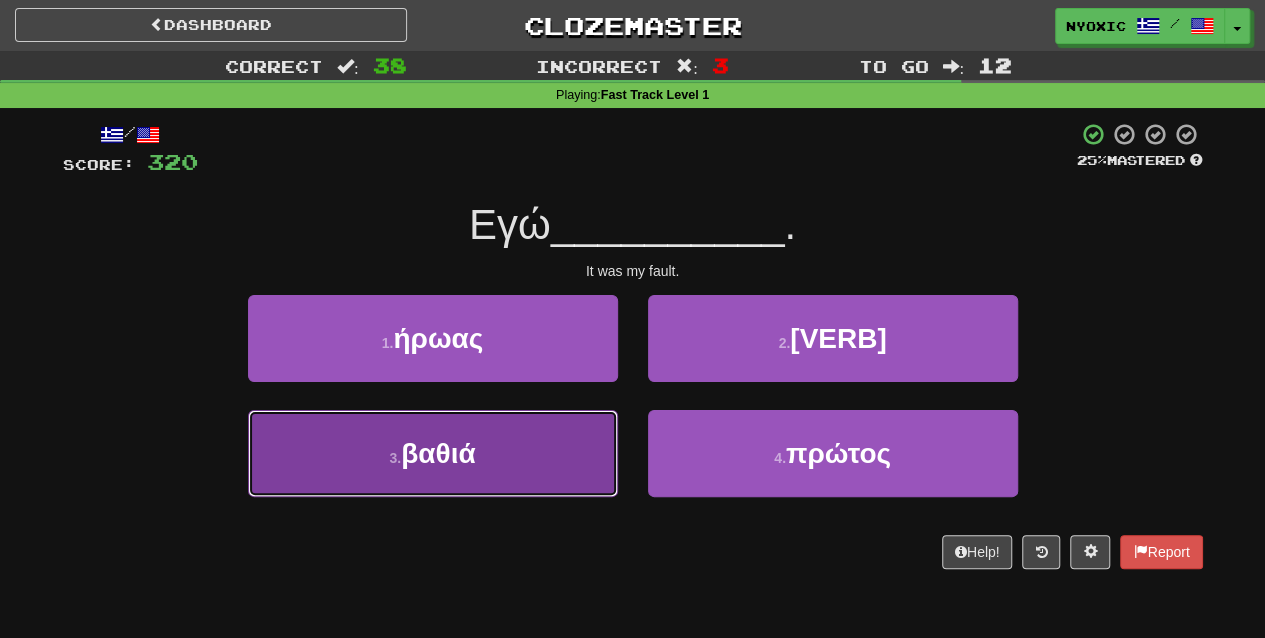 click on "3 .  βαθιά" at bounding box center (433, 453) 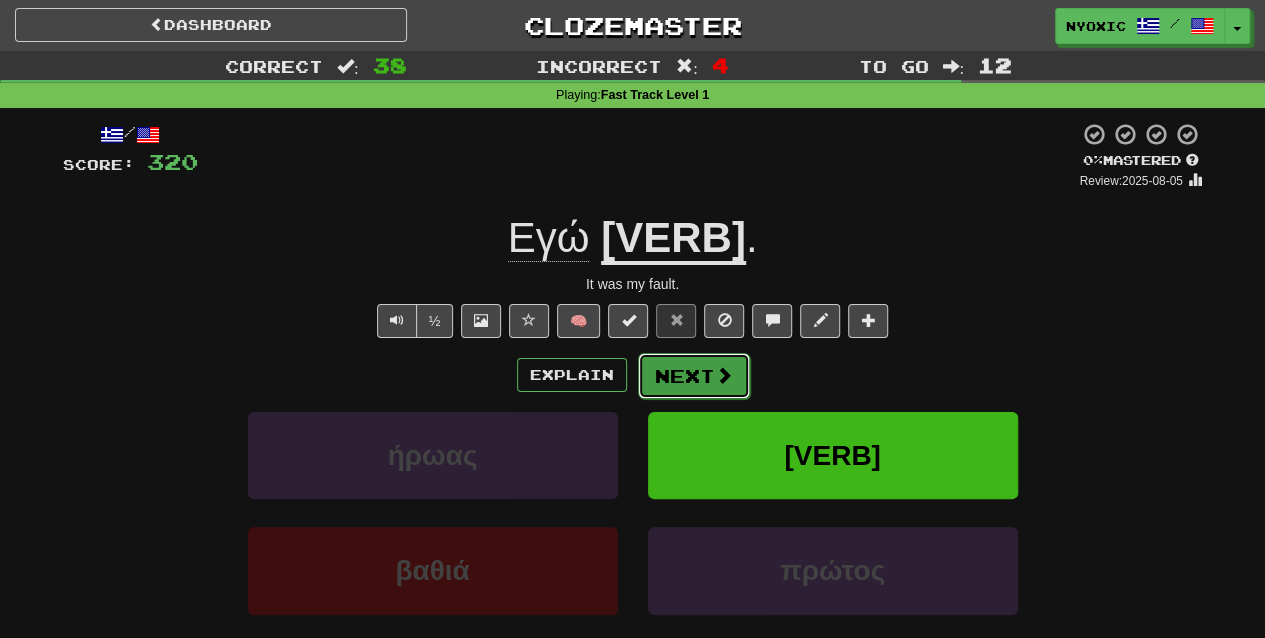 click on "Next" at bounding box center (694, 376) 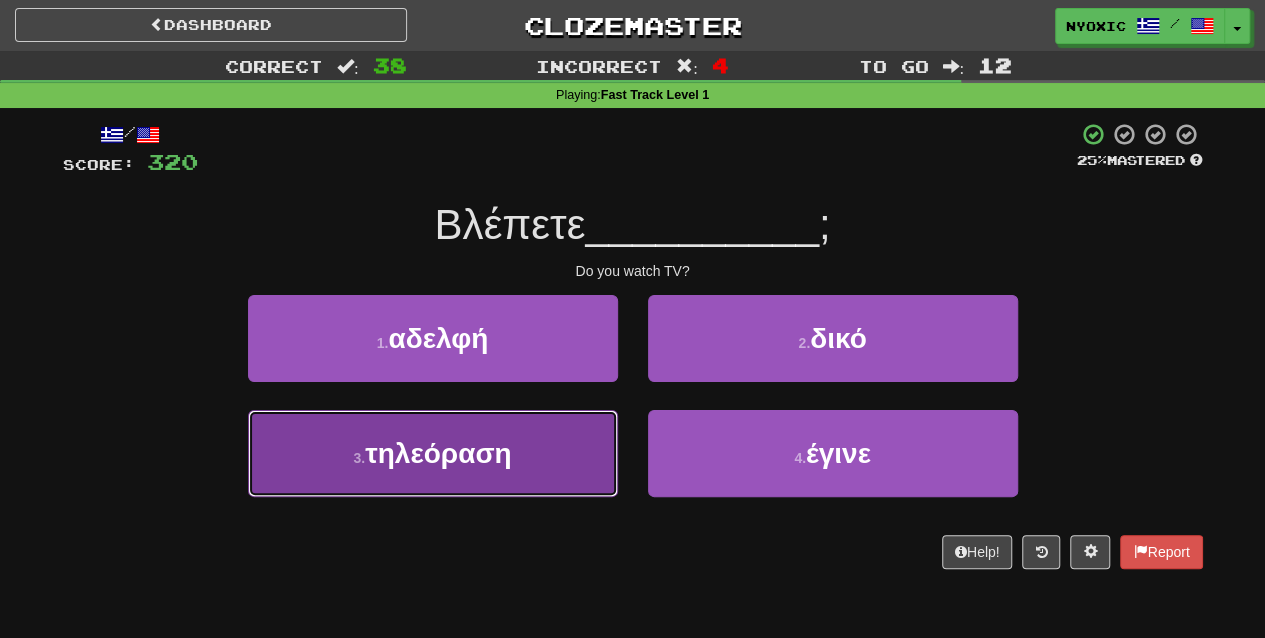 click on "3 .  τηλεόραση" at bounding box center [433, 453] 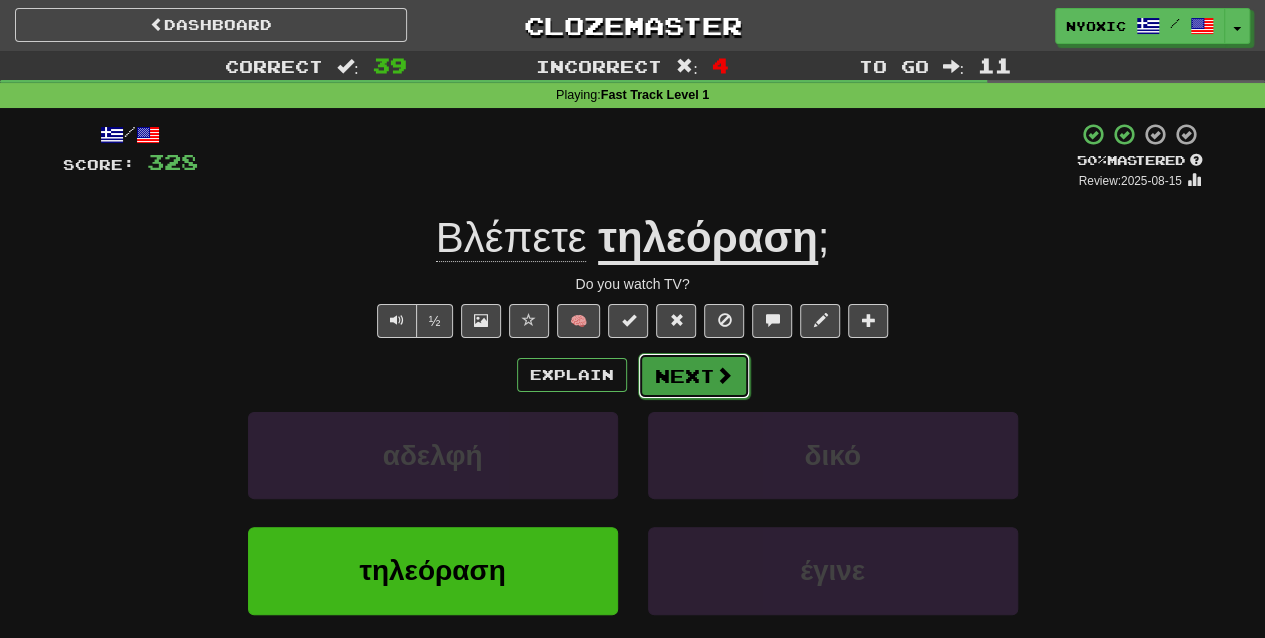 click at bounding box center [724, 375] 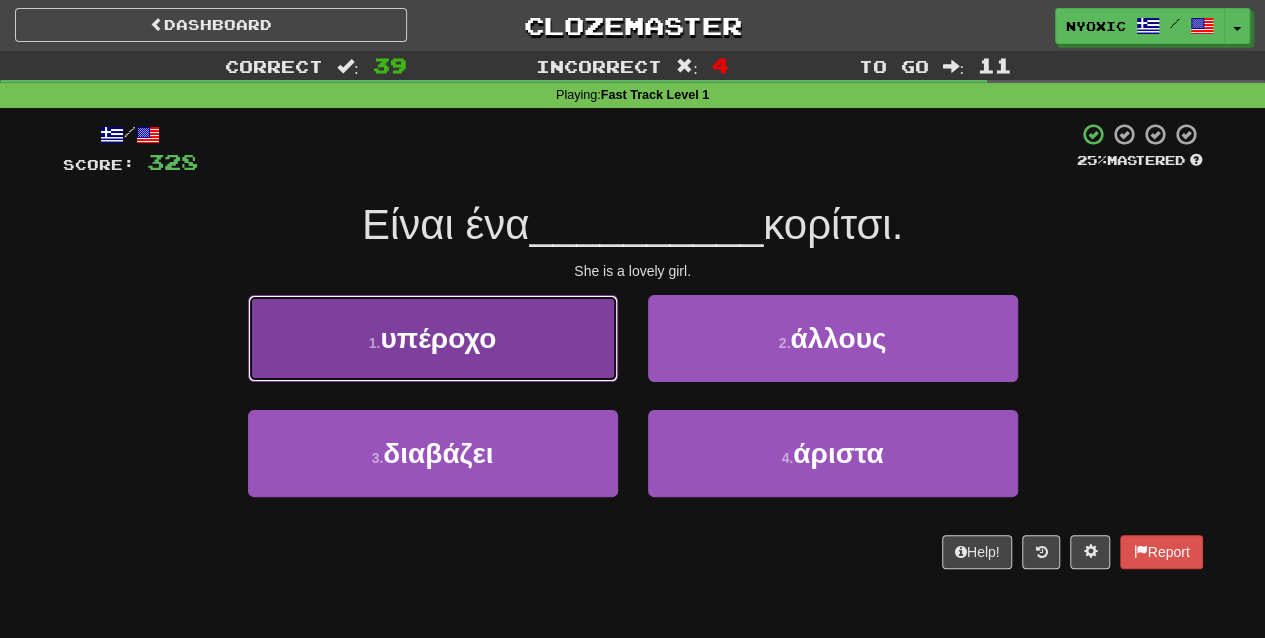 click on "1 .  υπέροχο" at bounding box center [433, 338] 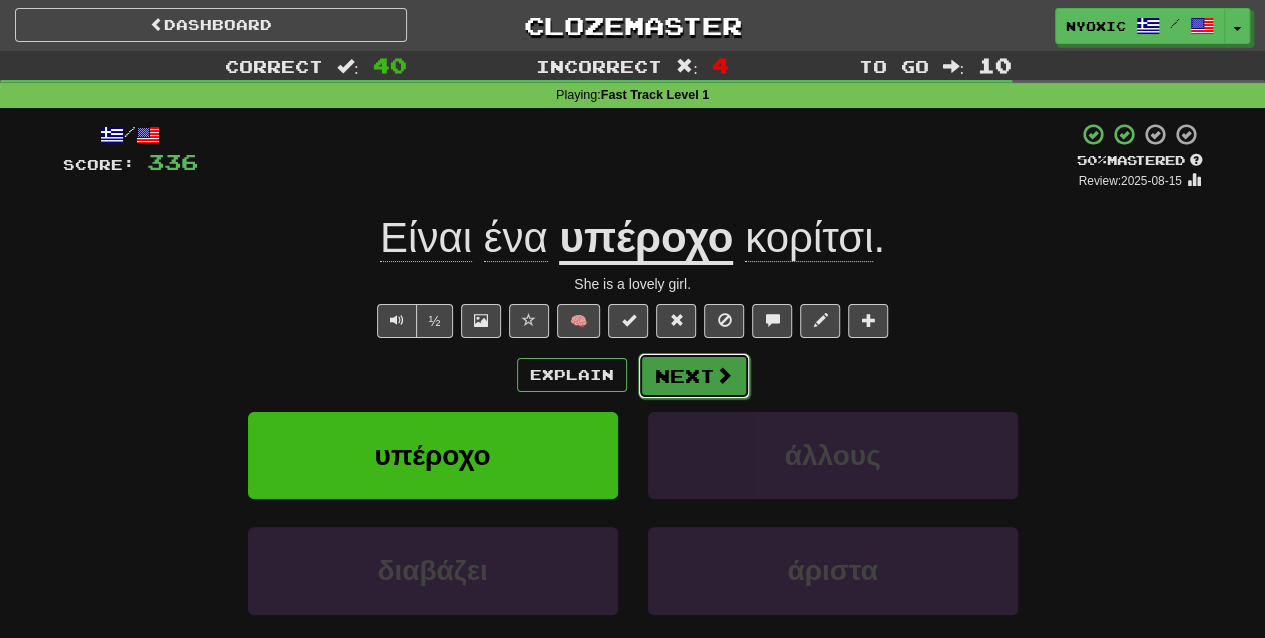 click on "Next" at bounding box center (694, 376) 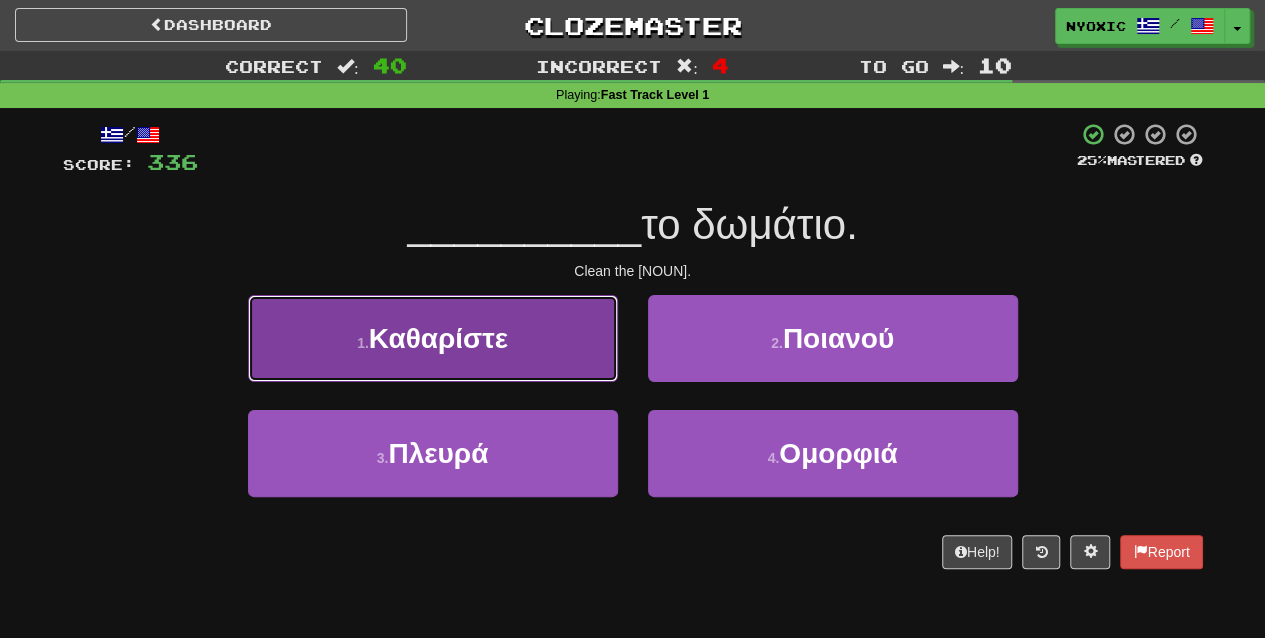 click on "1 .  Καθαρίστε" at bounding box center (433, 338) 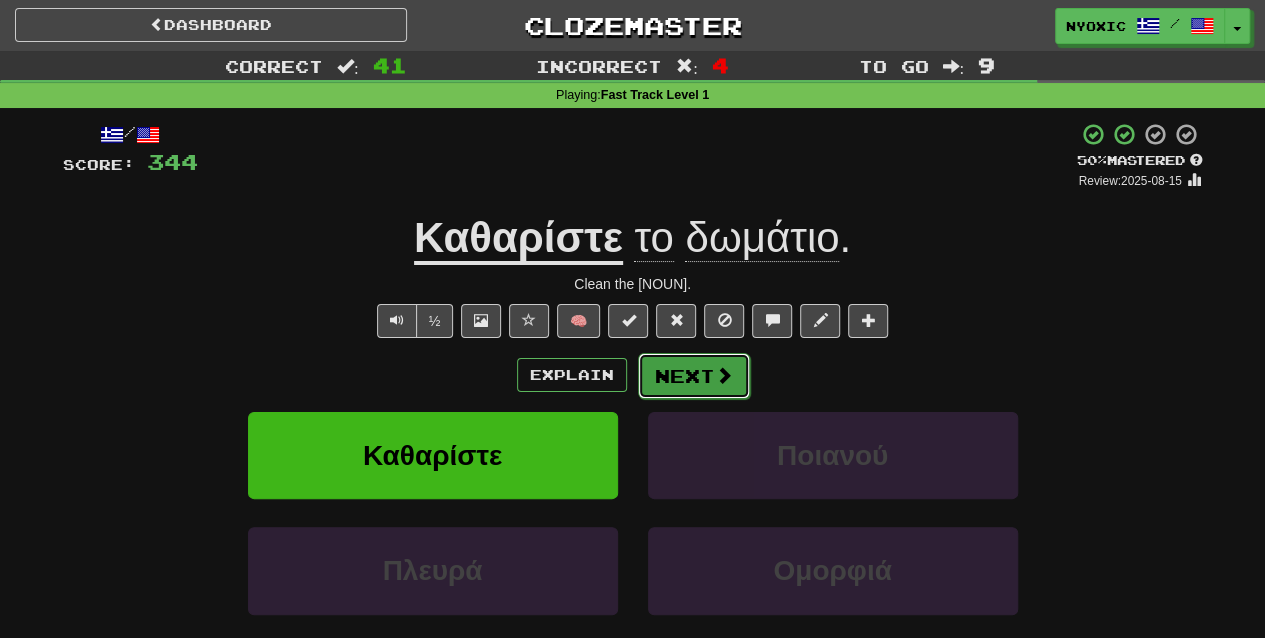 click on "Next" at bounding box center [694, 376] 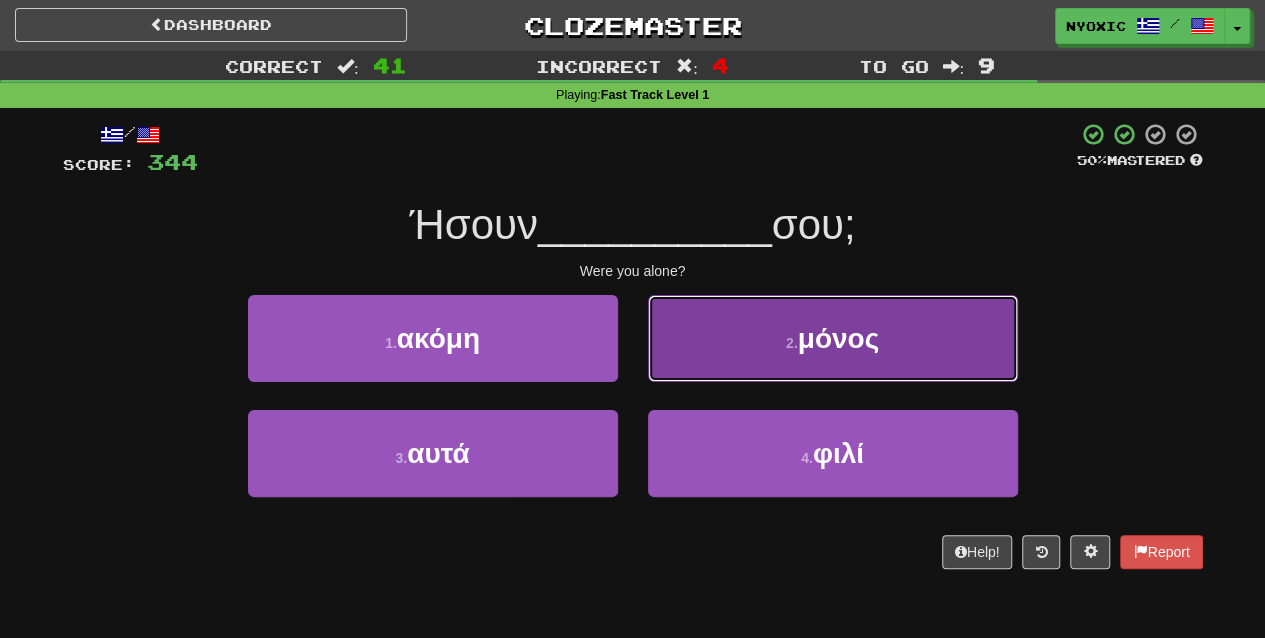 click on "2 .  μόνος" at bounding box center (833, 338) 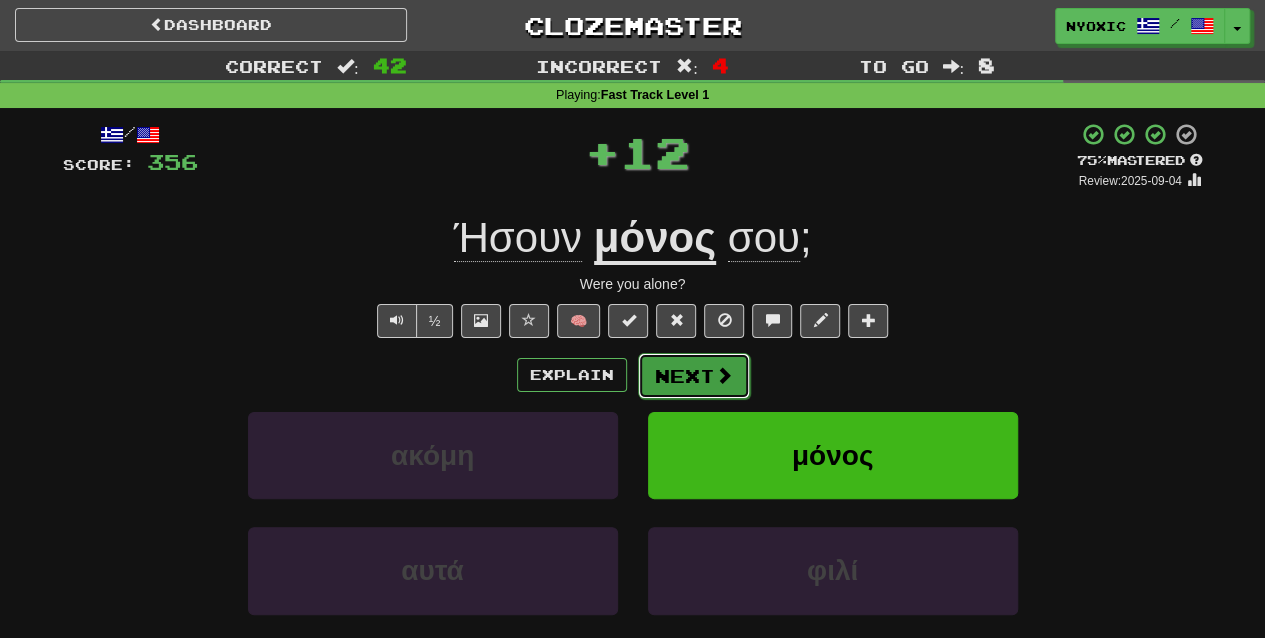 click on "Next" at bounding box center [694, 376] 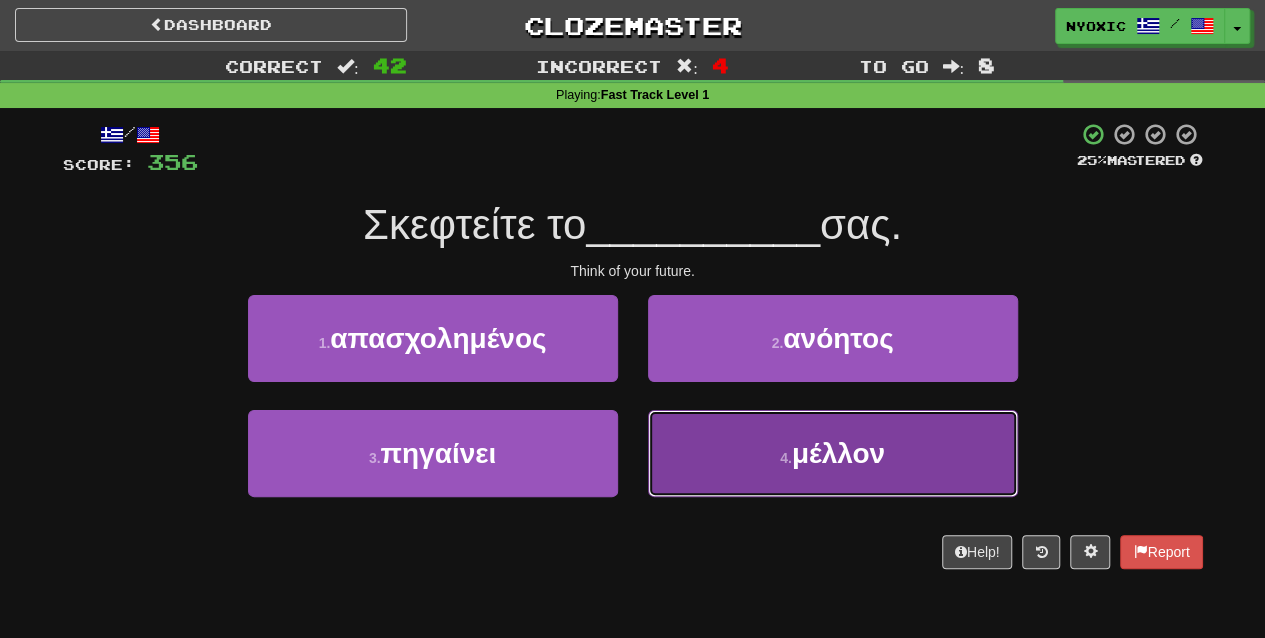 click on "μέλλον" at bounding box center [838, 453] 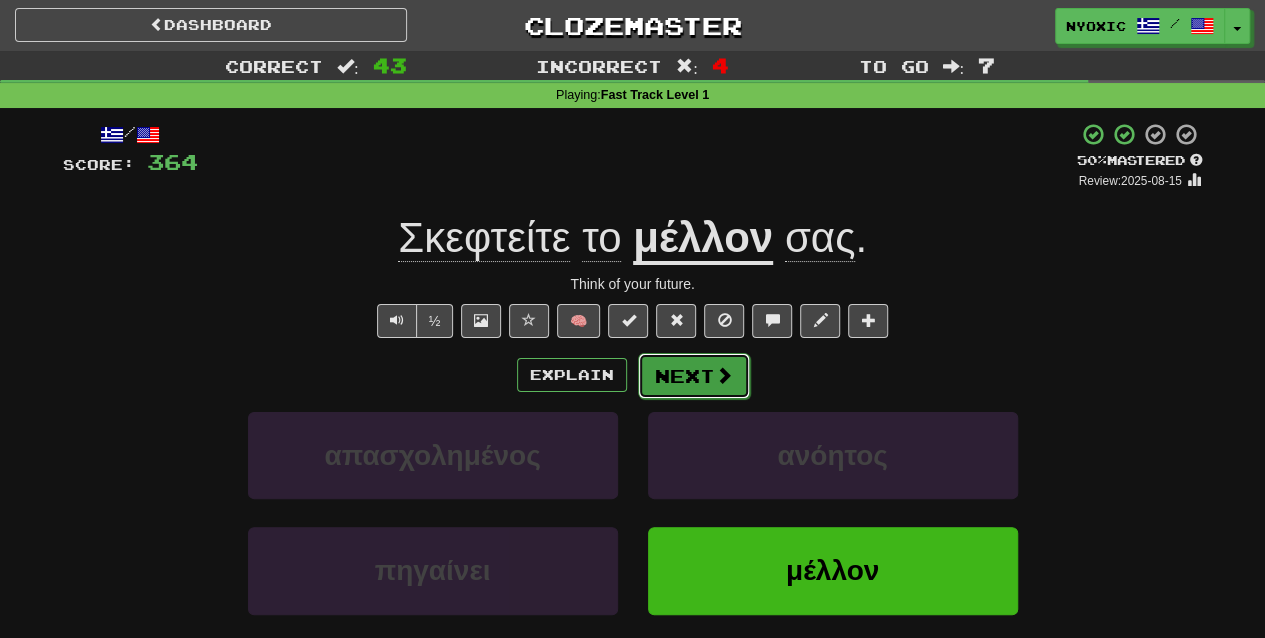 click on "Next" at bounding box center (694, 376) 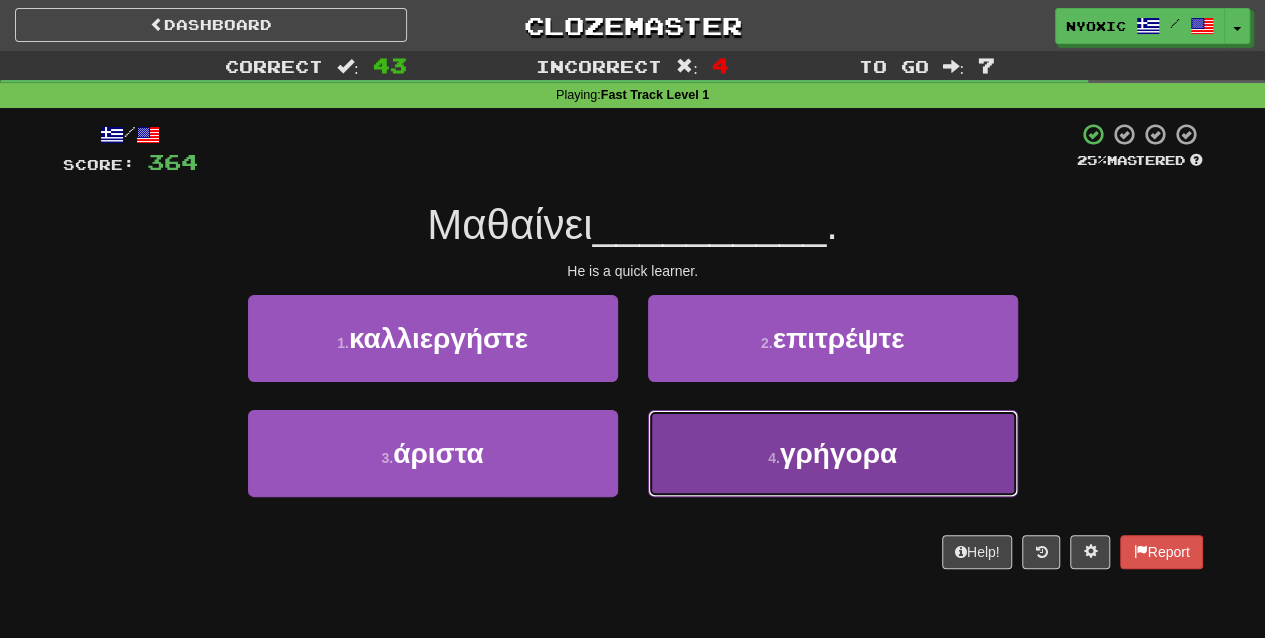 click on "4 .  γρήγορα" at bounding box center (833, 453) 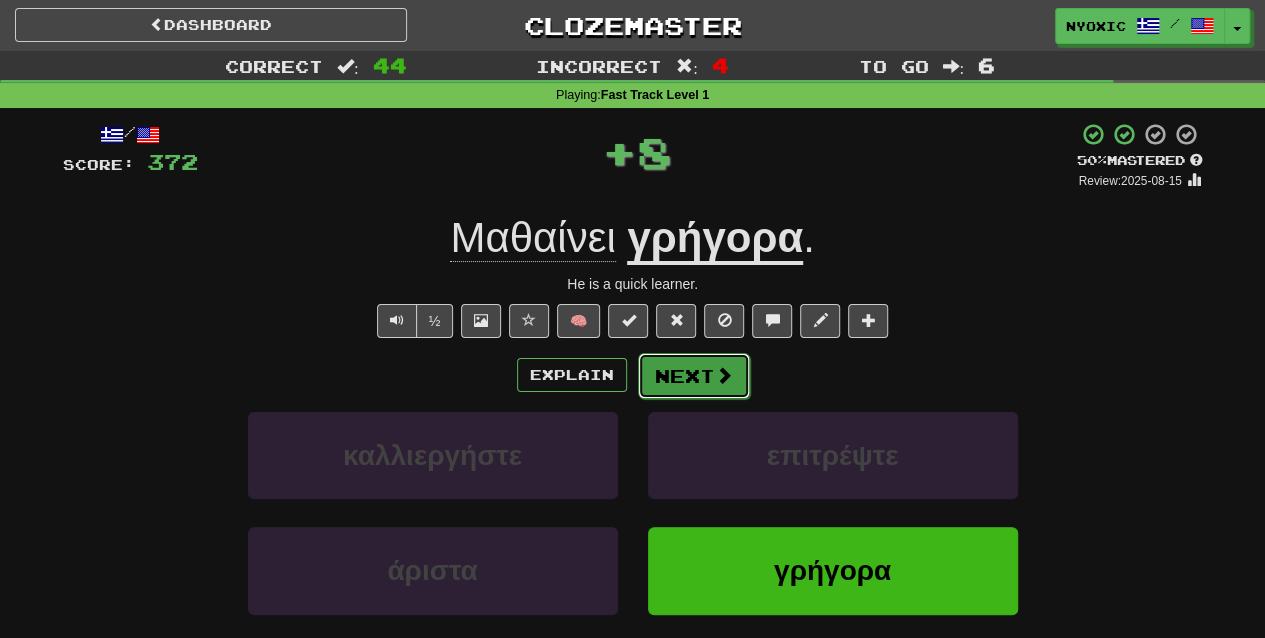 click on "Next" at bounding box center (694, 376) 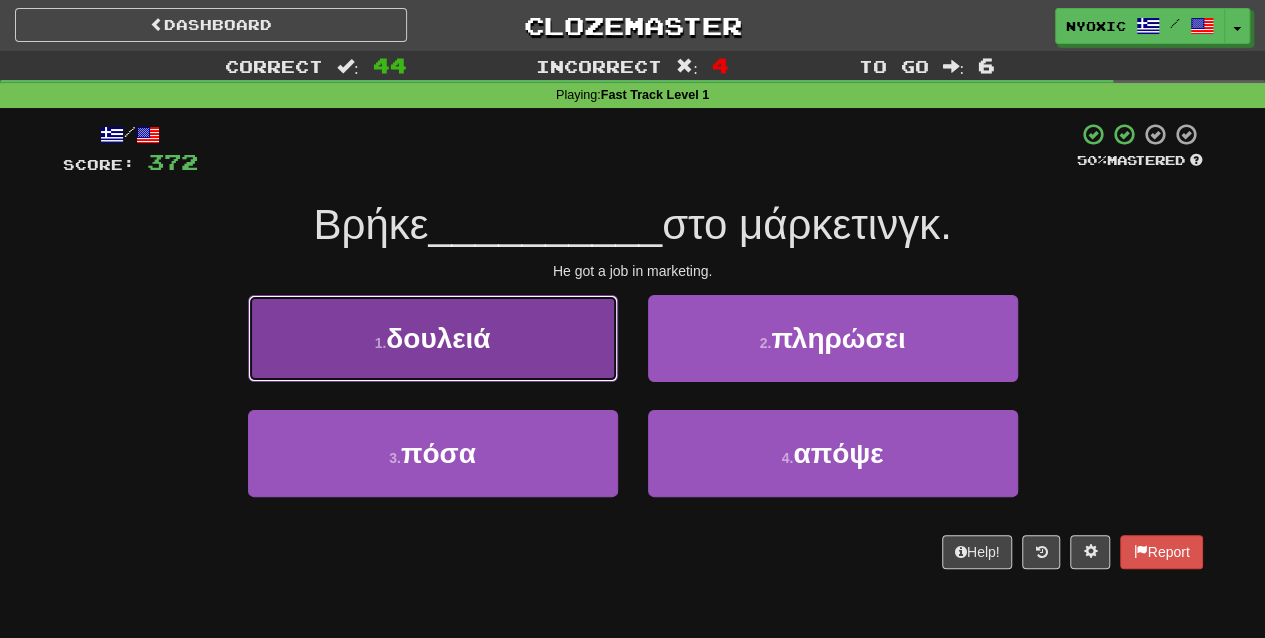 click on "1 .  δουλειά" at bounding box center [433, 338] 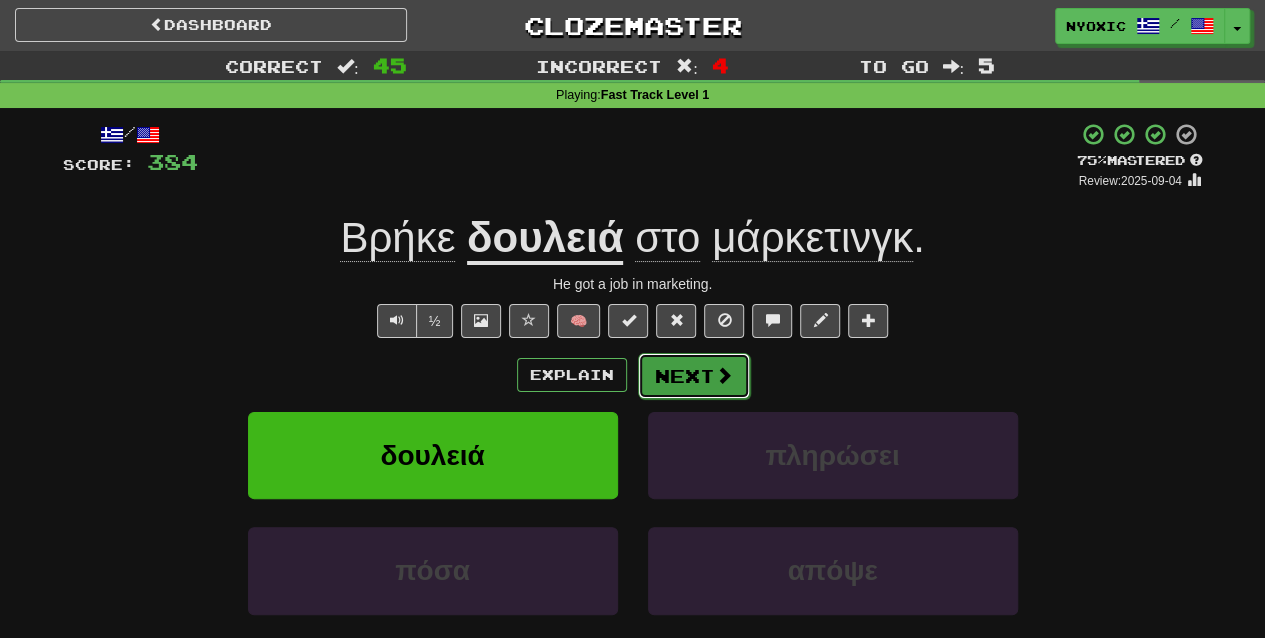 click on "Next" at bounding box center [694, 376] 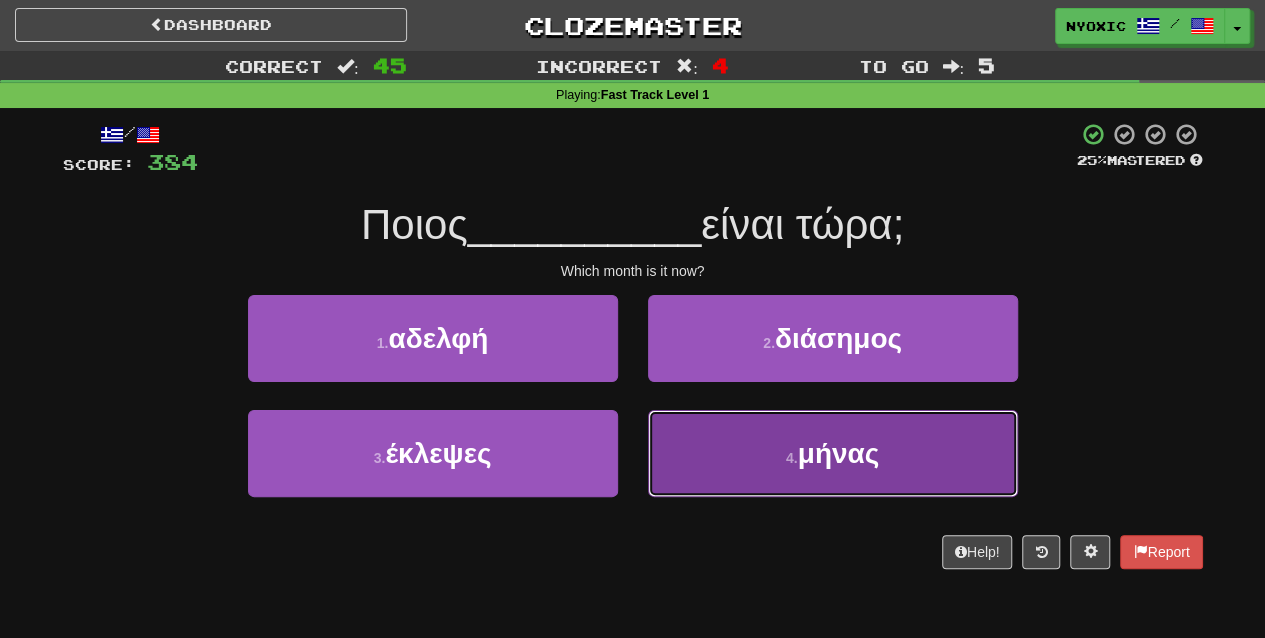 click on "4 .  μήνας" at bounding box center [833, 453] 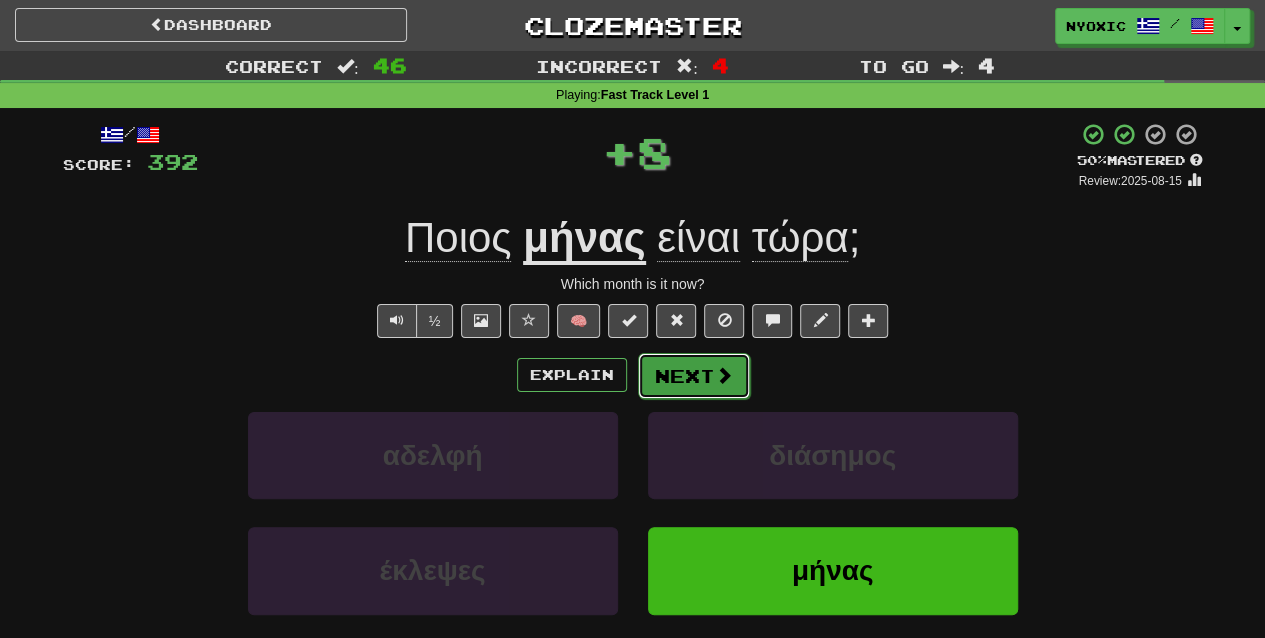 click on "Next" at bounding box center [694, 376] 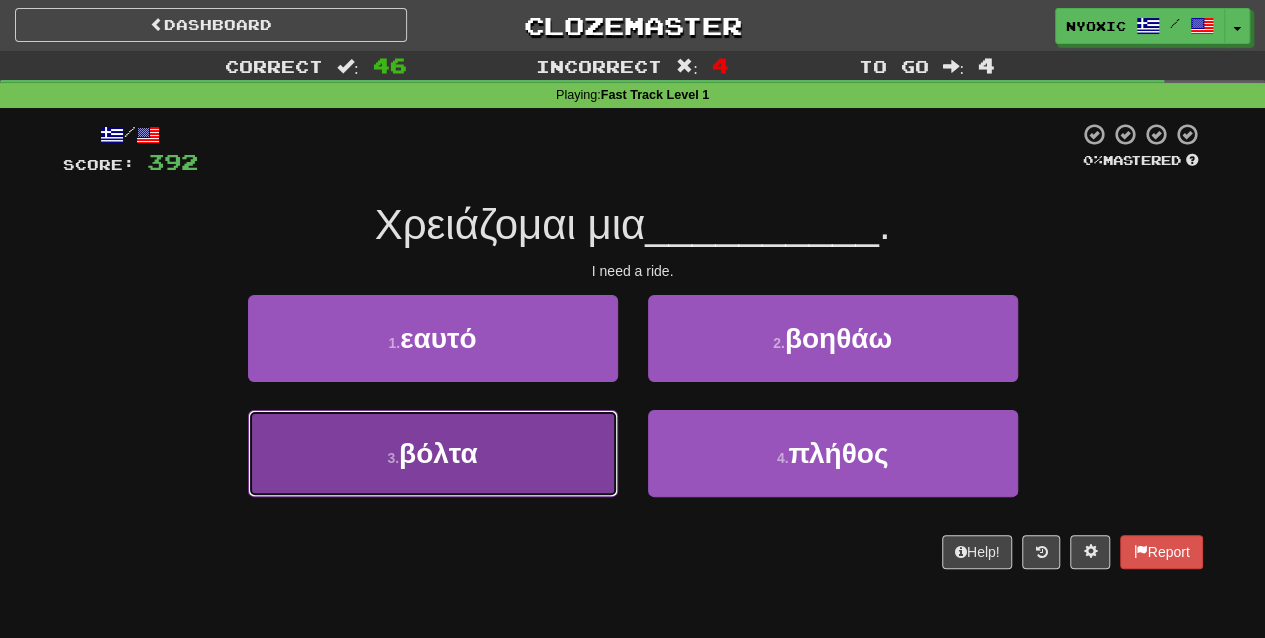 click on "3 .  βόλτα" at bounding box center [433, 453] 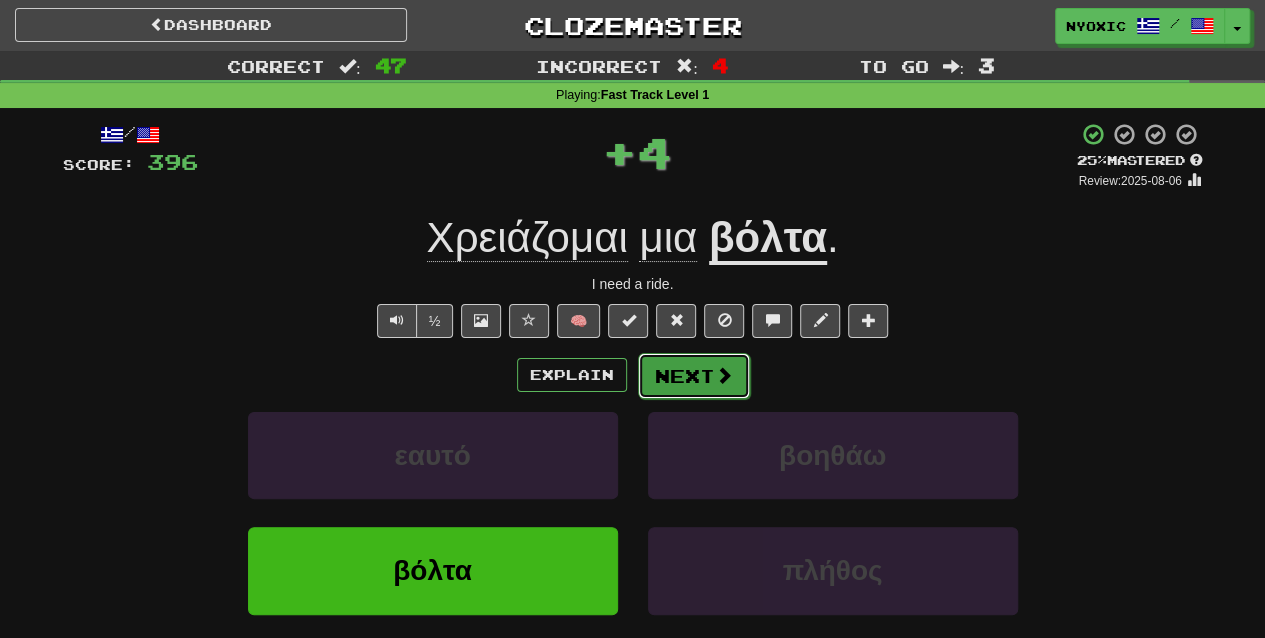 click on "Next" at bounding box center [694, 376] 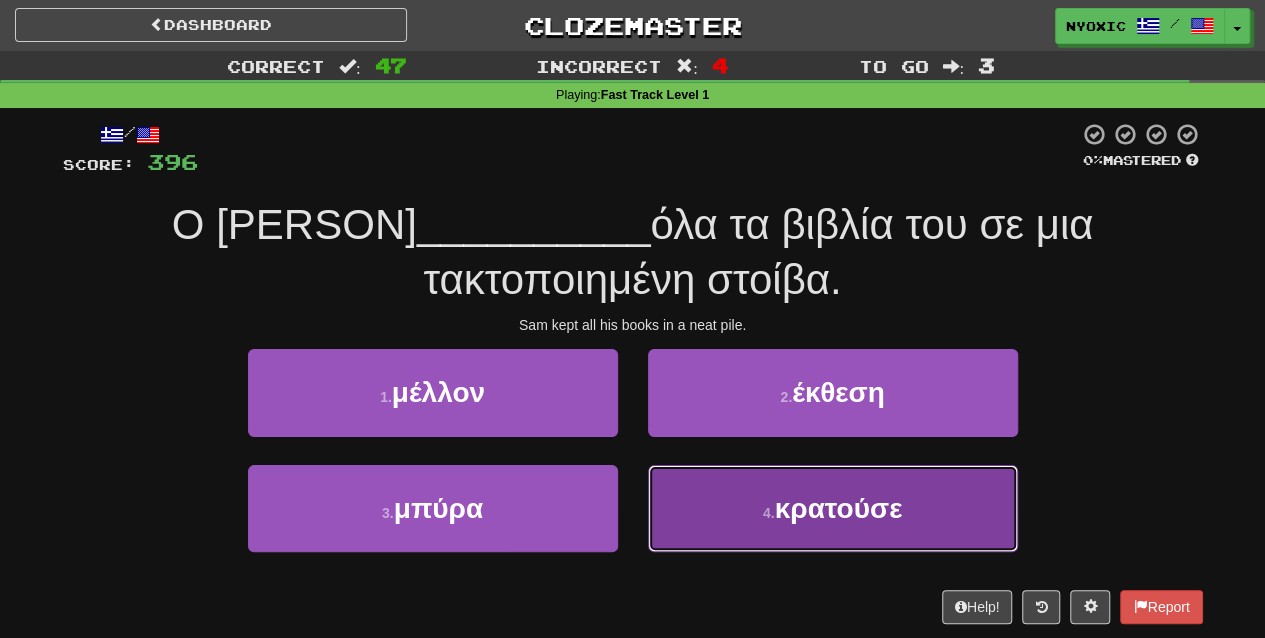 click on "4 .  κρατούσε" at bounding box center [833, 508] 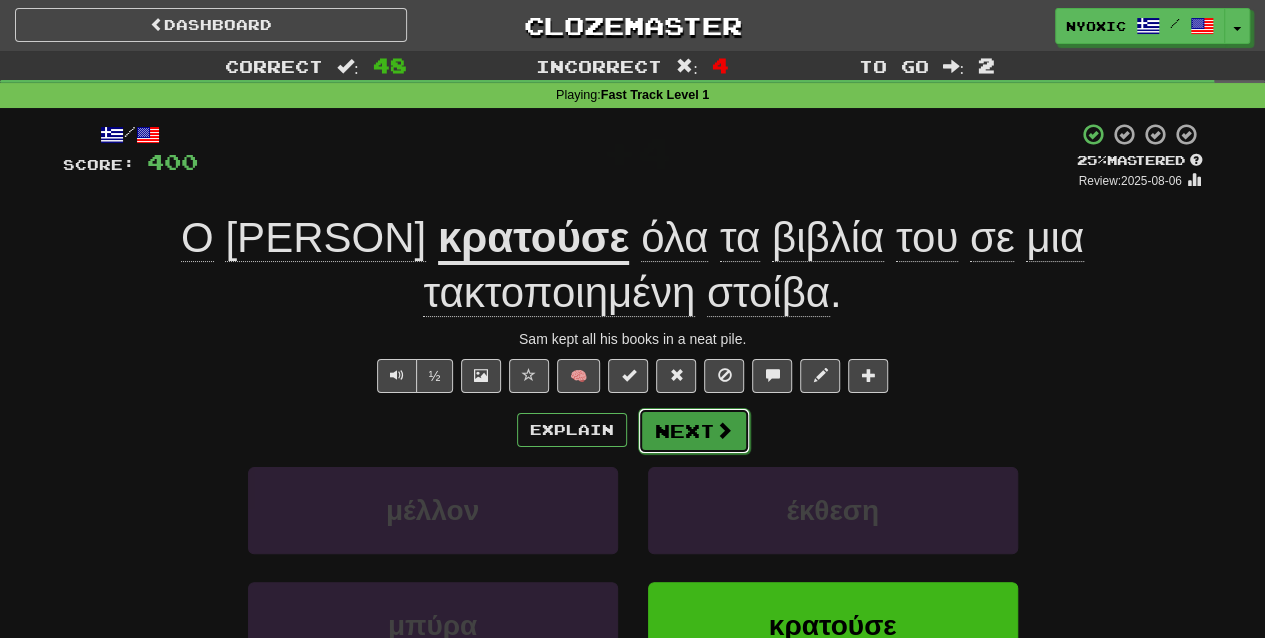 click on "Next" at bounding box center (694, 431) 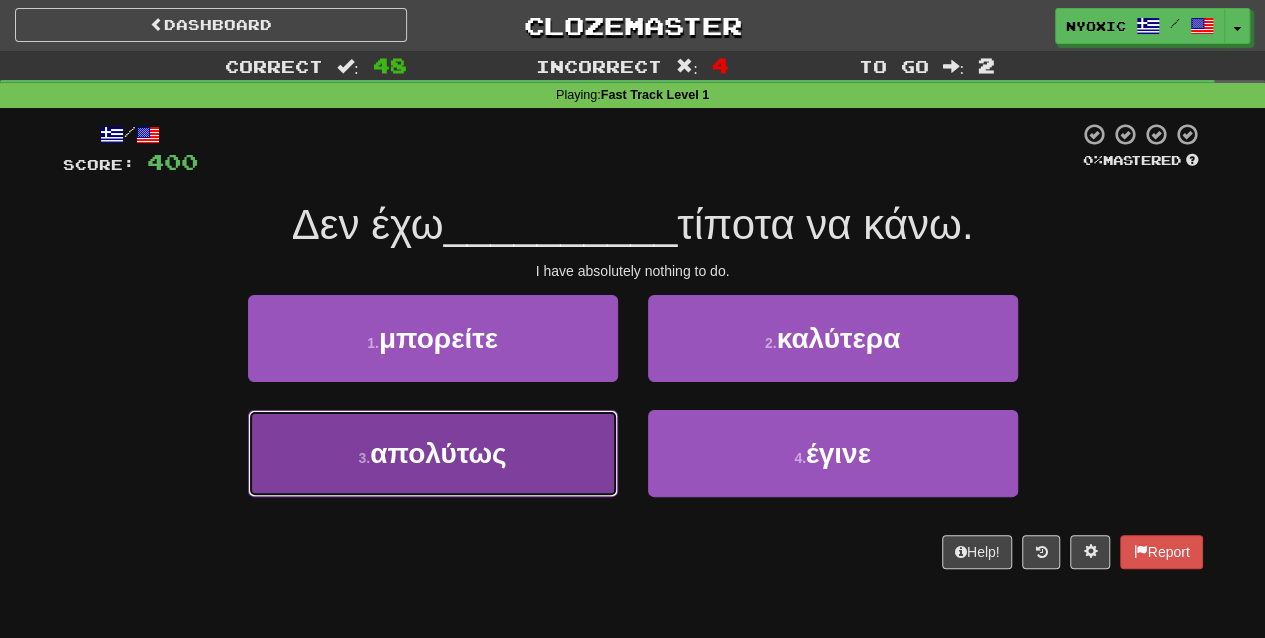 click on "3 .  απολύτως" at bounding box center (433, 453) 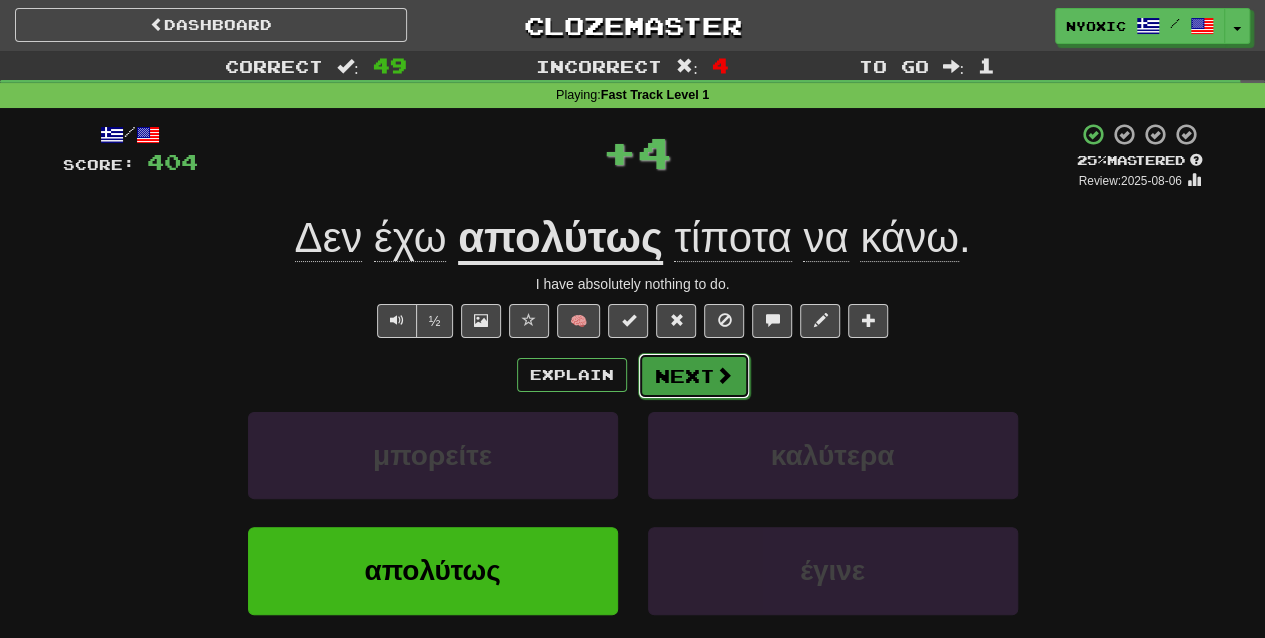 click on "Next" at bounding box center (694, 376) 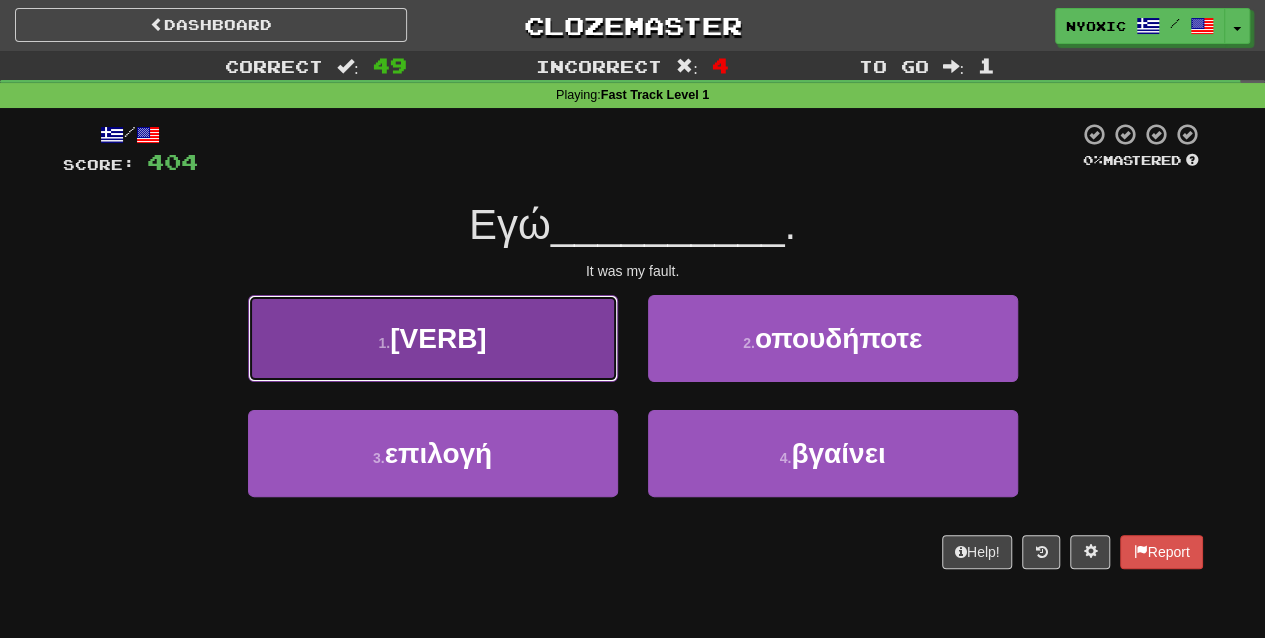click on "1 .  έφταιγα" at bounding box center [433, 338] 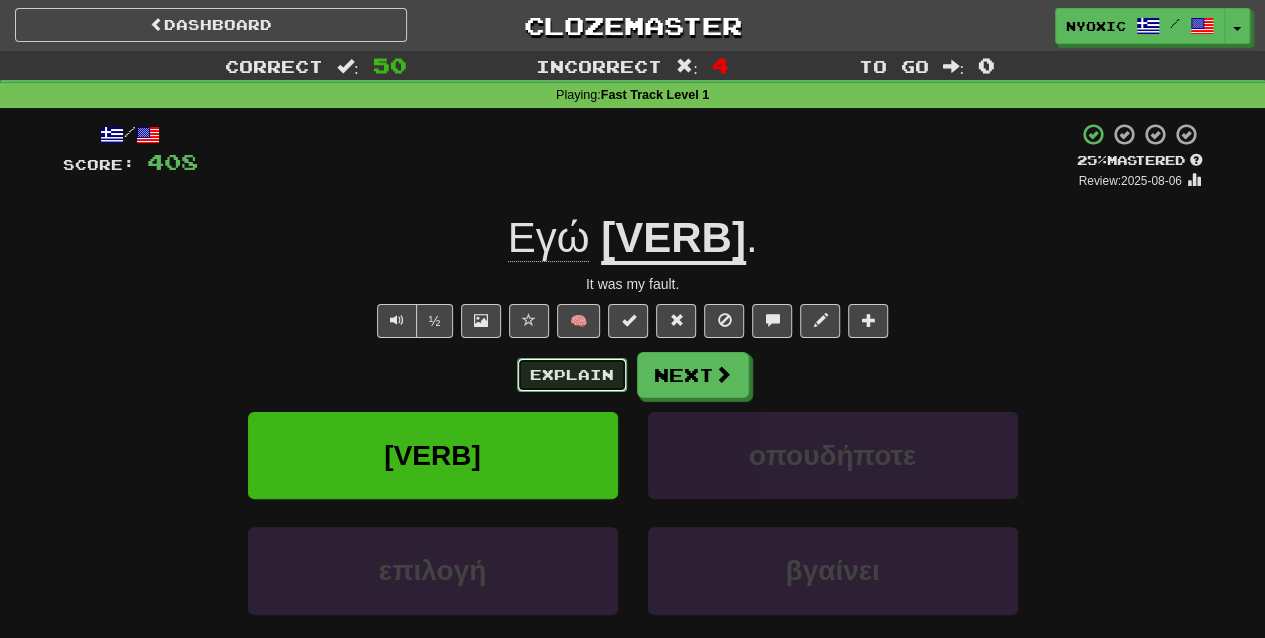 click on "Explain" at bounding box center [572, 375] 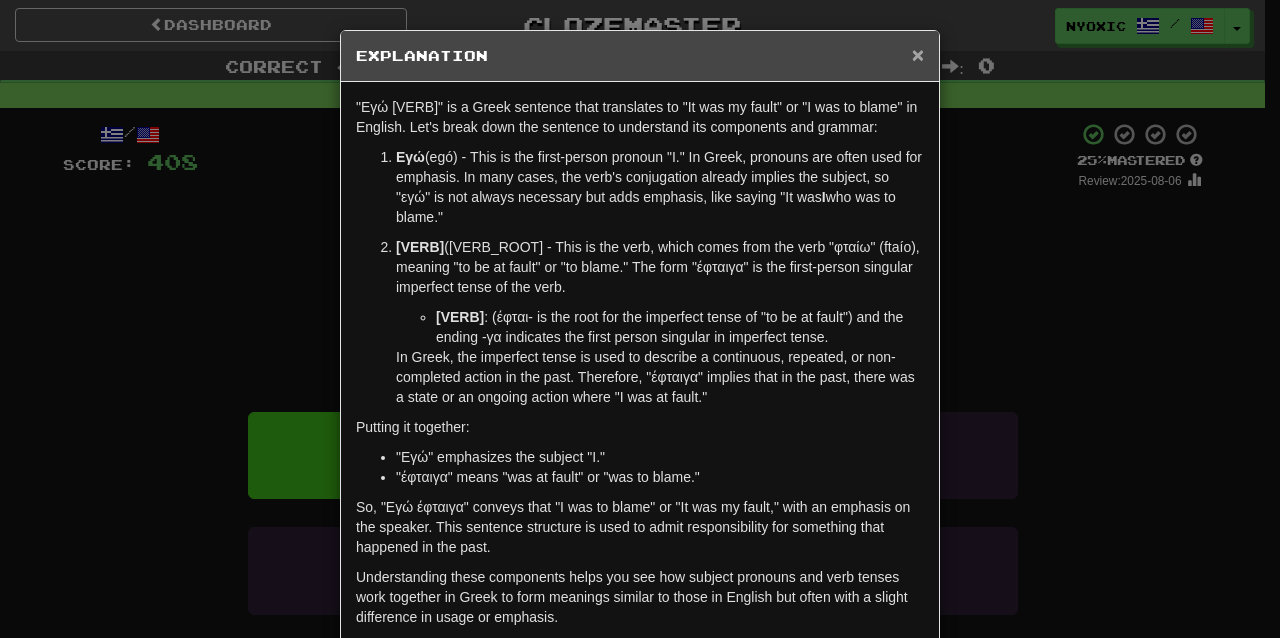 click on "×" at bounding box center (918, 54) 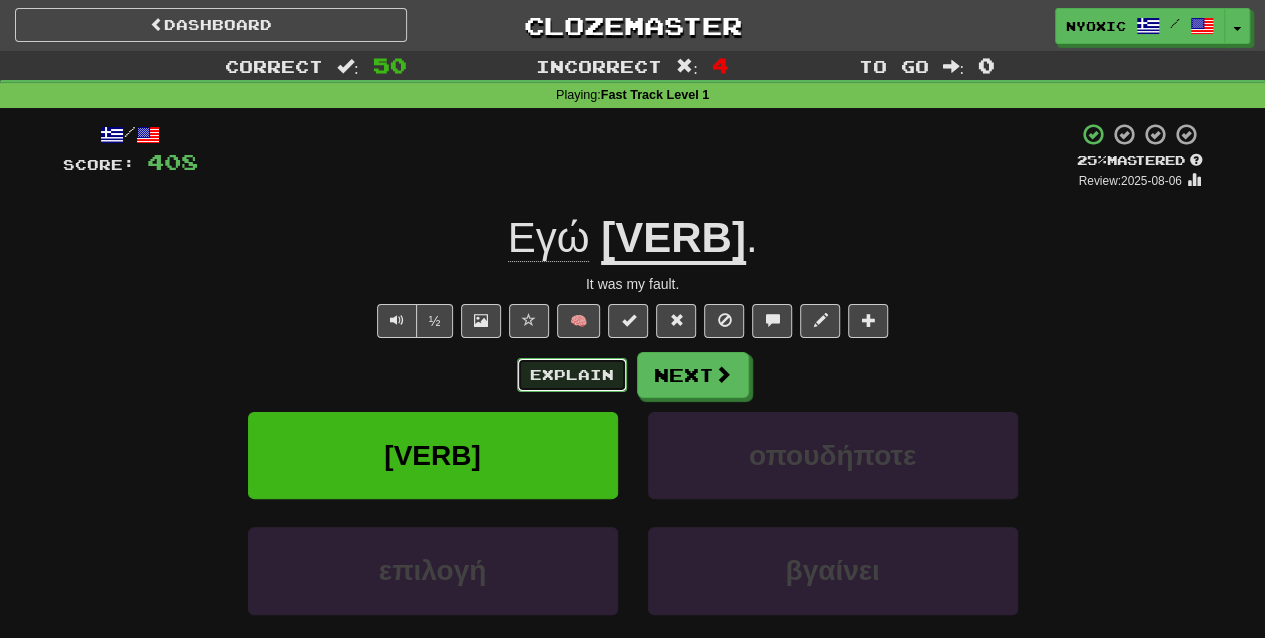 click on "Explain" at bounding box center [572, 375] 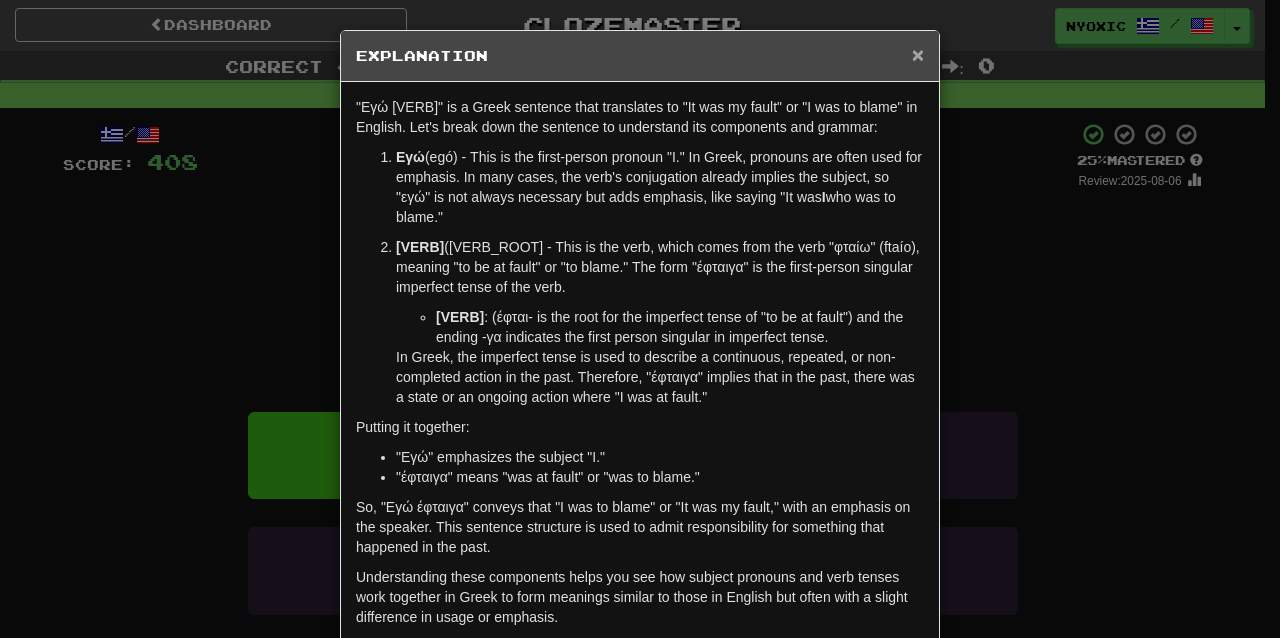 click on "×" at bounding box center [918, 54] 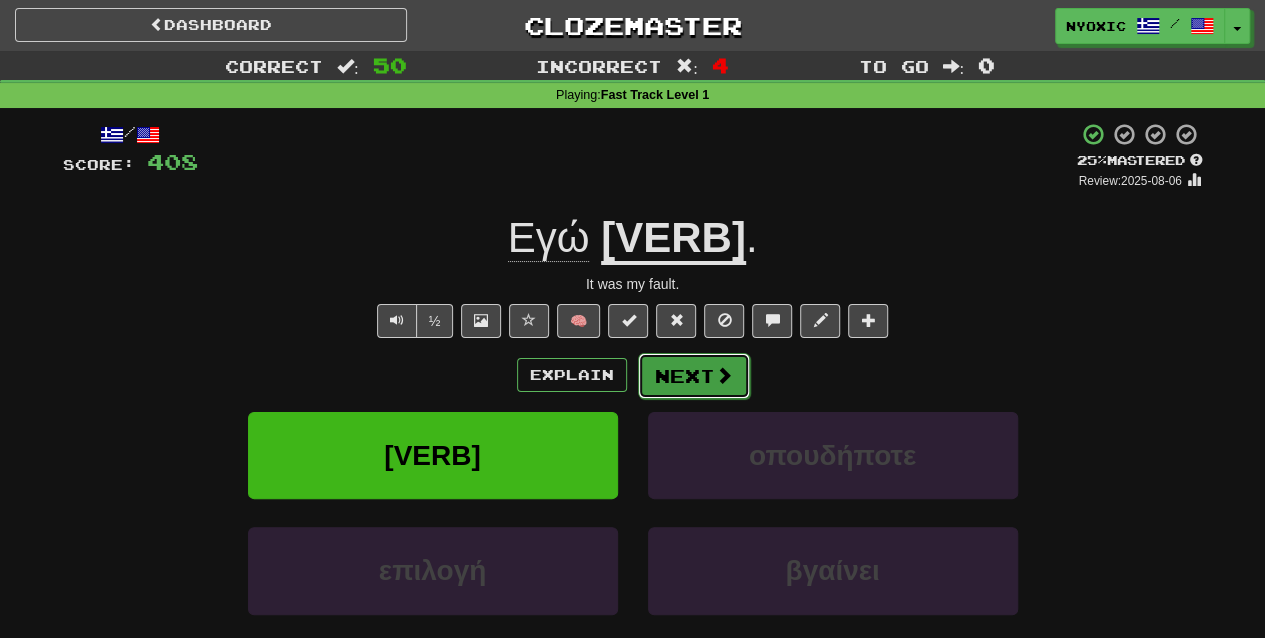 click at bounding box center (724, 375) 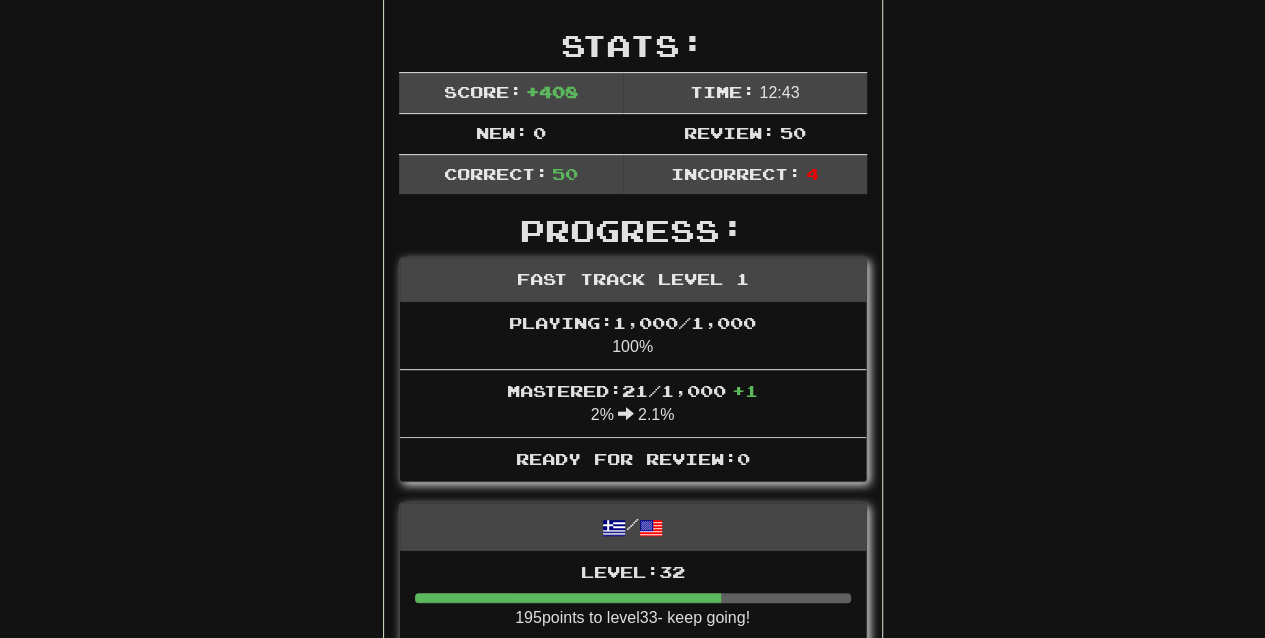 scroll, scrollTop: 0, scrollLeft: 0, axis: both 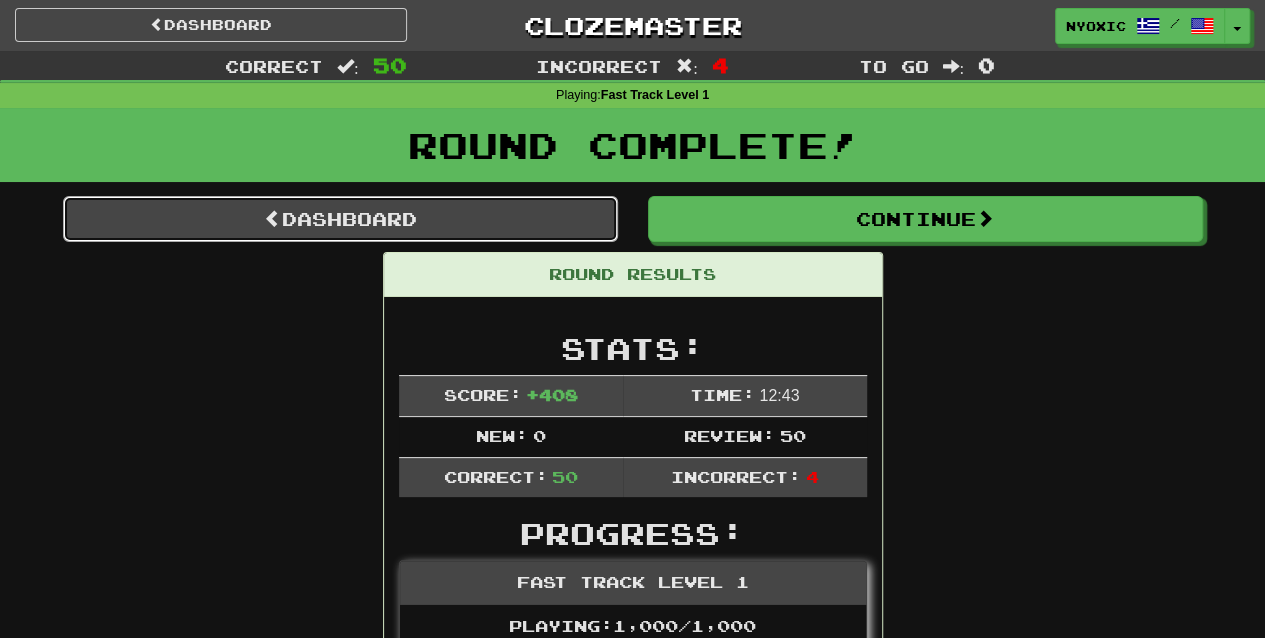 click on "Dashboard" at bounding box center (340, 219) 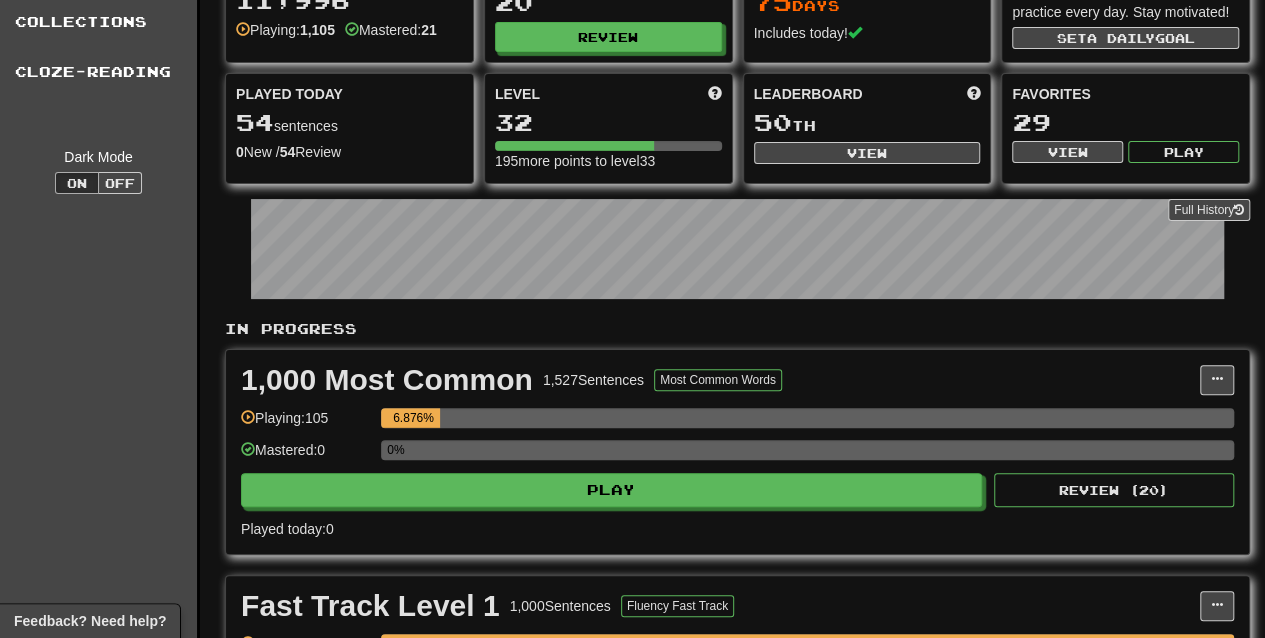 scroll, scrollTop: 96, scrollLeft: 0, axis: vertical 